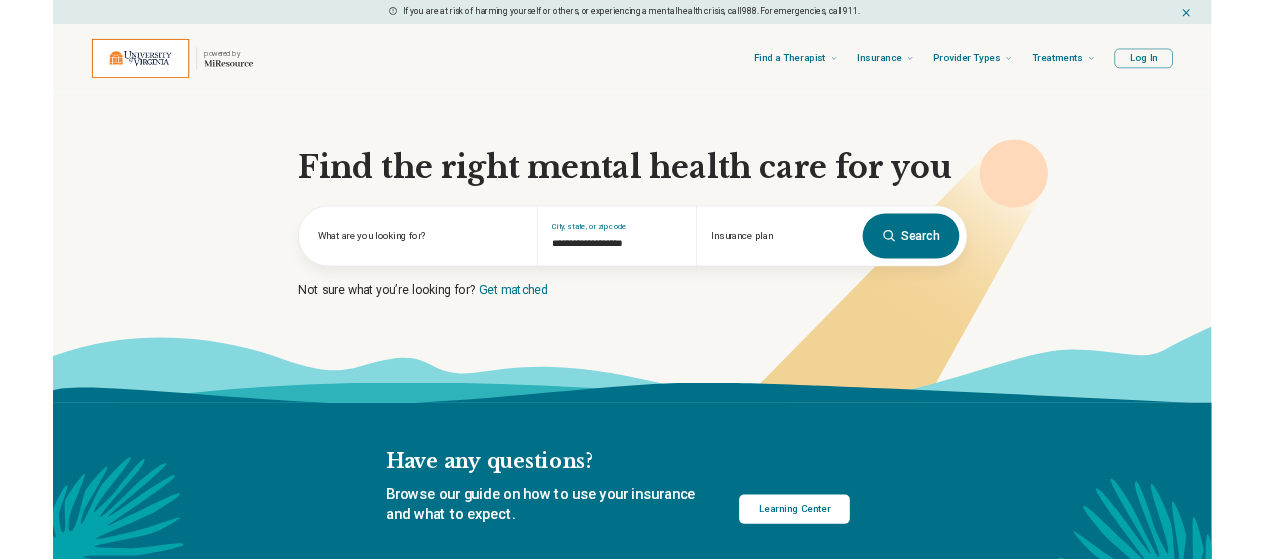 scroll, scrollTop: 0, scrollLeft: 0, axis: both 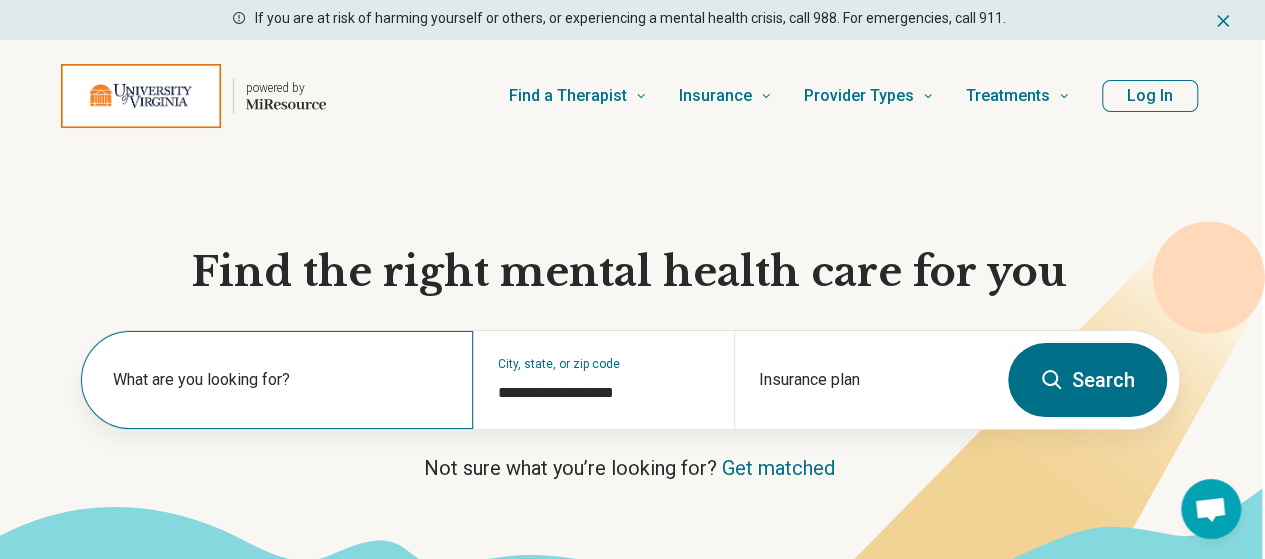 click on "What are you looking for?" at bounding box center [281, 380] 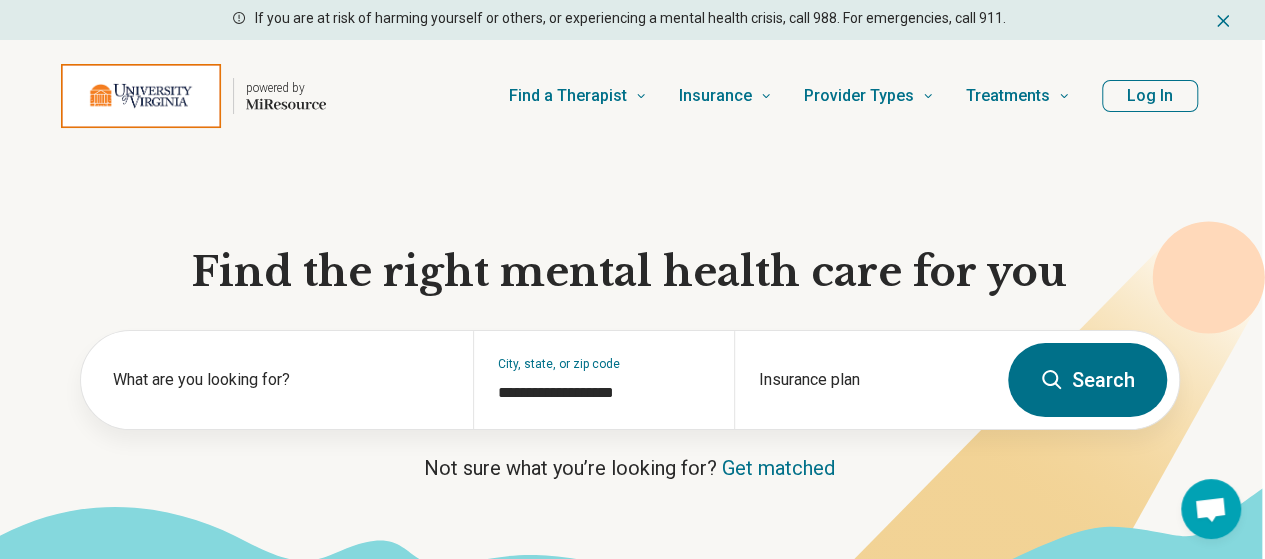 click on "Find the right mental health care for you What are you looking for? [CITY], [STATE], or [ZIP] Insurance plan Search Not sure what you’re looking for? Get matched" at bounding box center [629, 383] 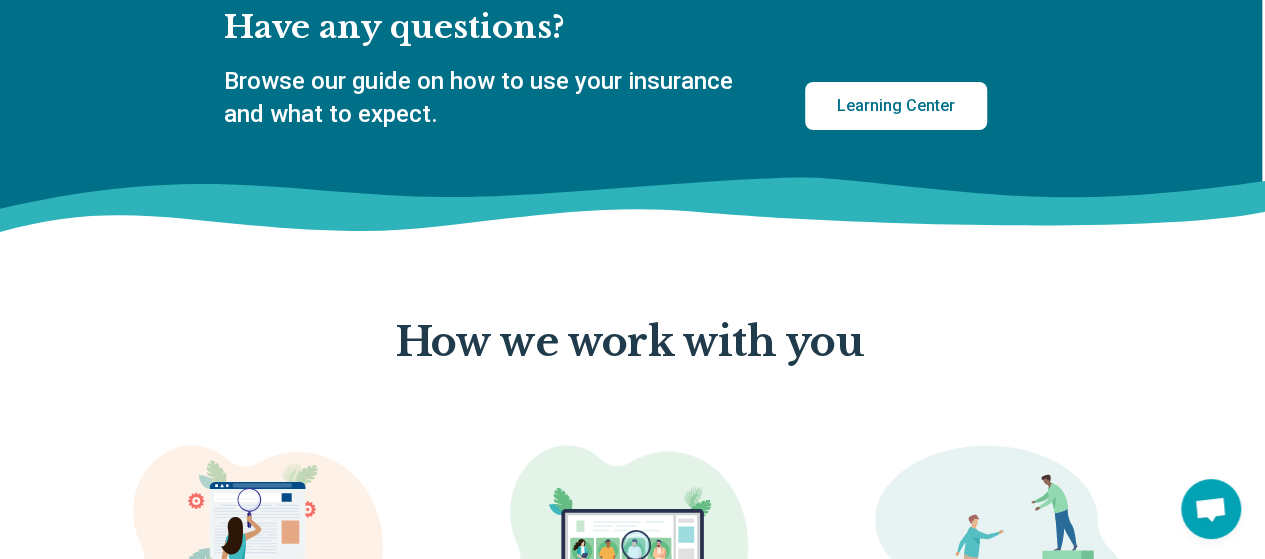 scroll, scrollTop: 0, scrollLeft: 0, axis: both 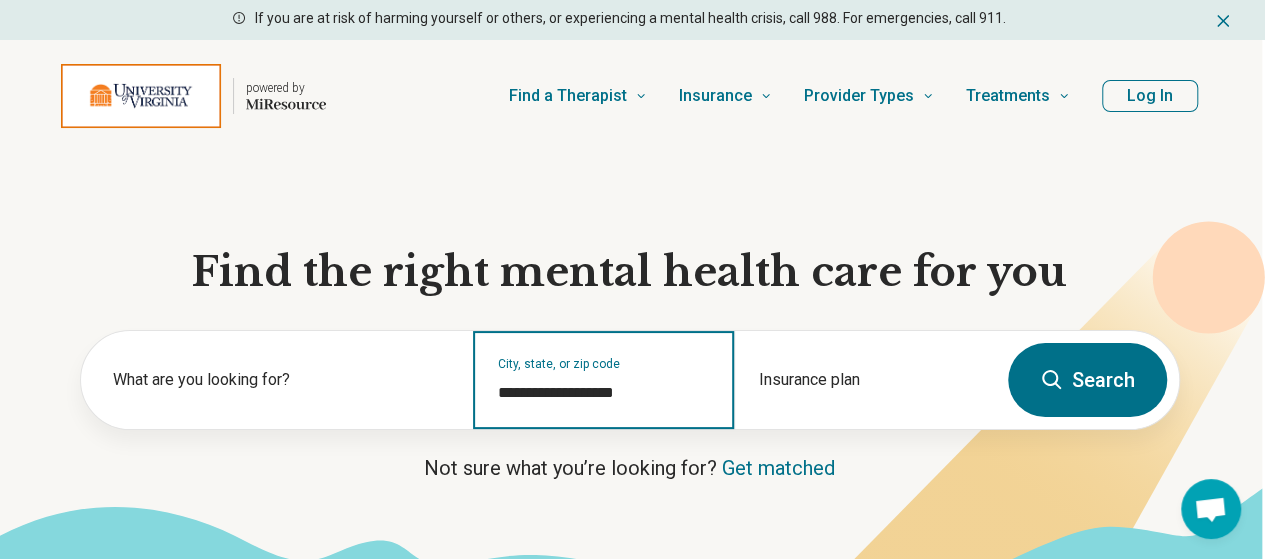 click on "**********" at bounding box center (604, 393) 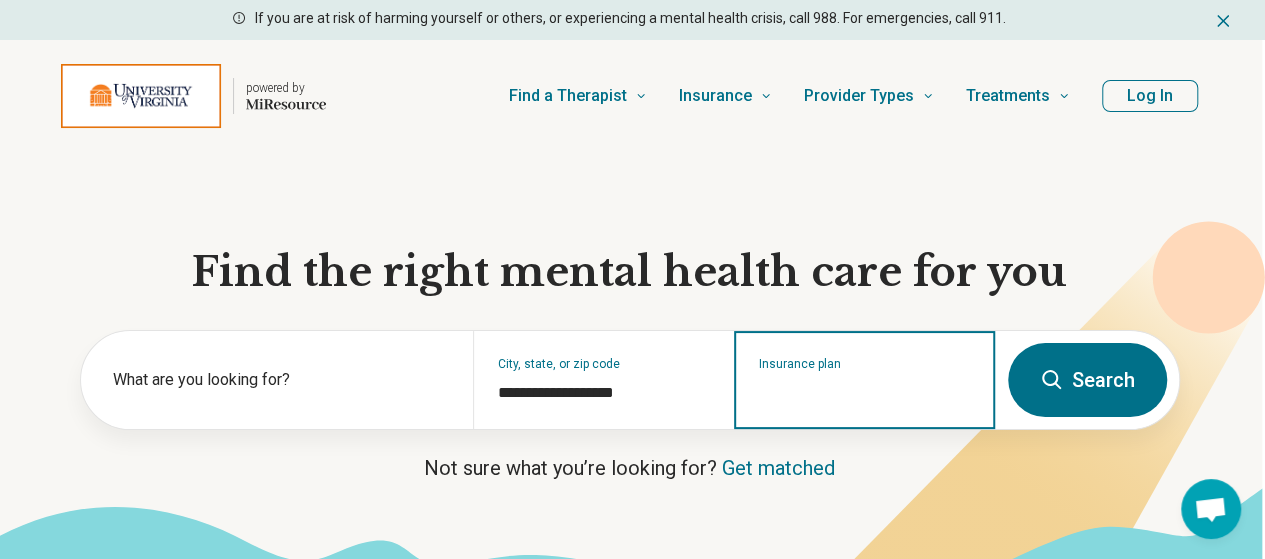 click on "Insurance plan" at bounding box center [865, 393] 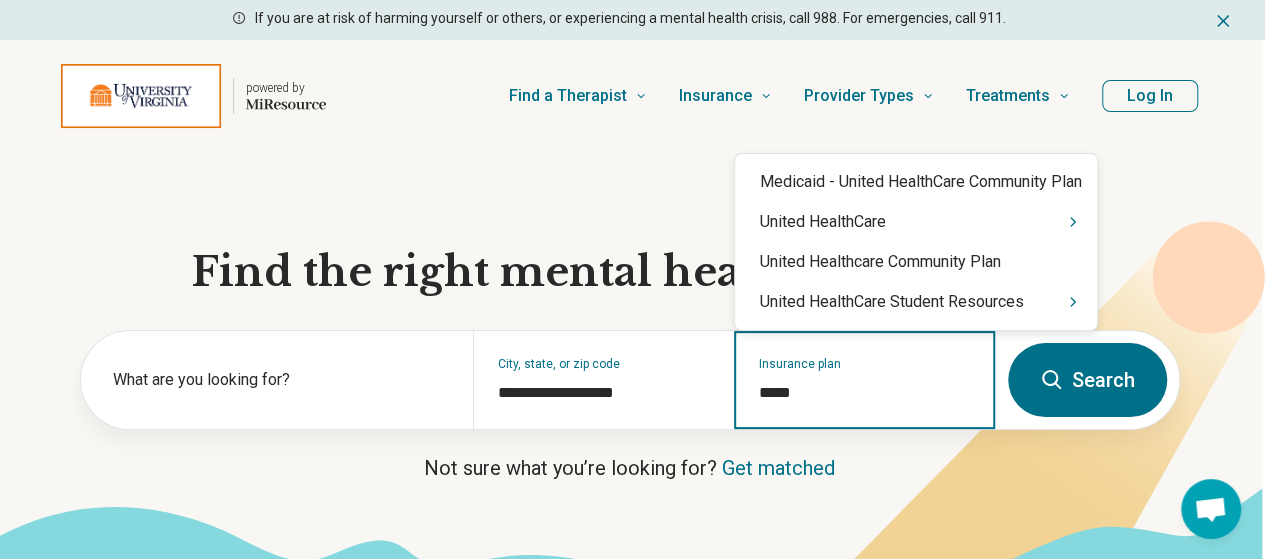 type on "******" 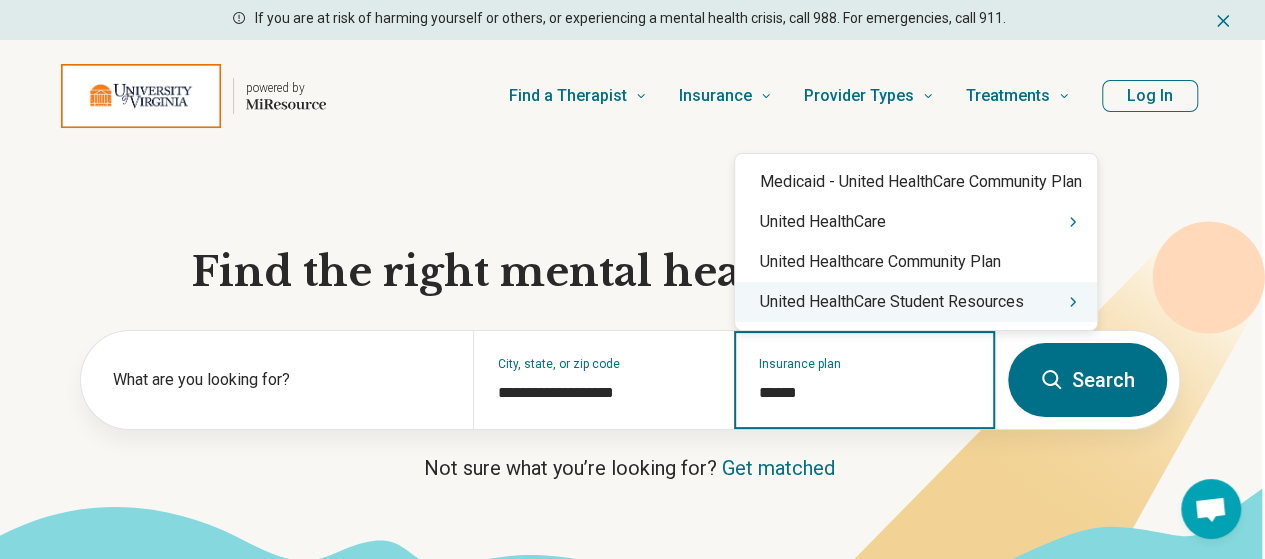 click on "United HealthCare Student Resources" at bounding box center [916, 302] 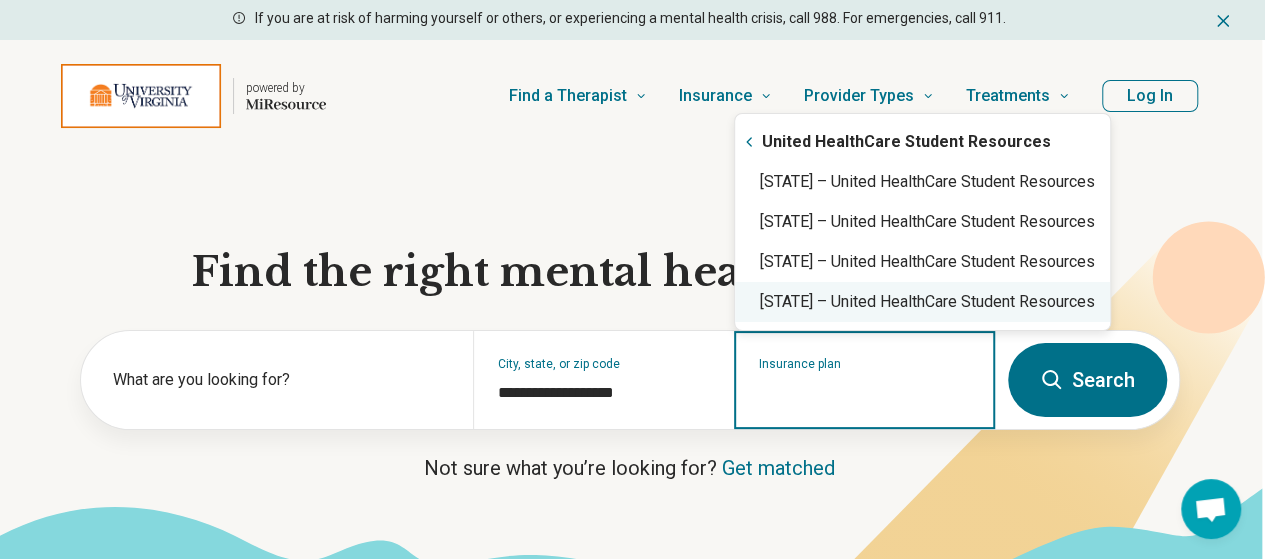 click on "Virginia – United HealthCare Student Resources" at bounding box center (922, 302) 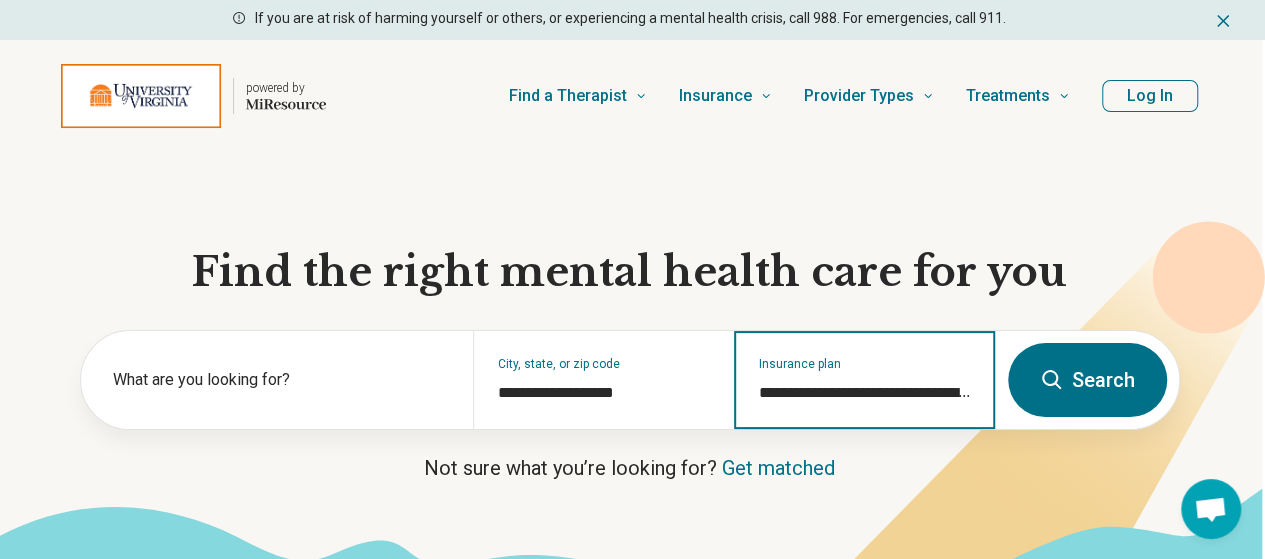 type on "**********" 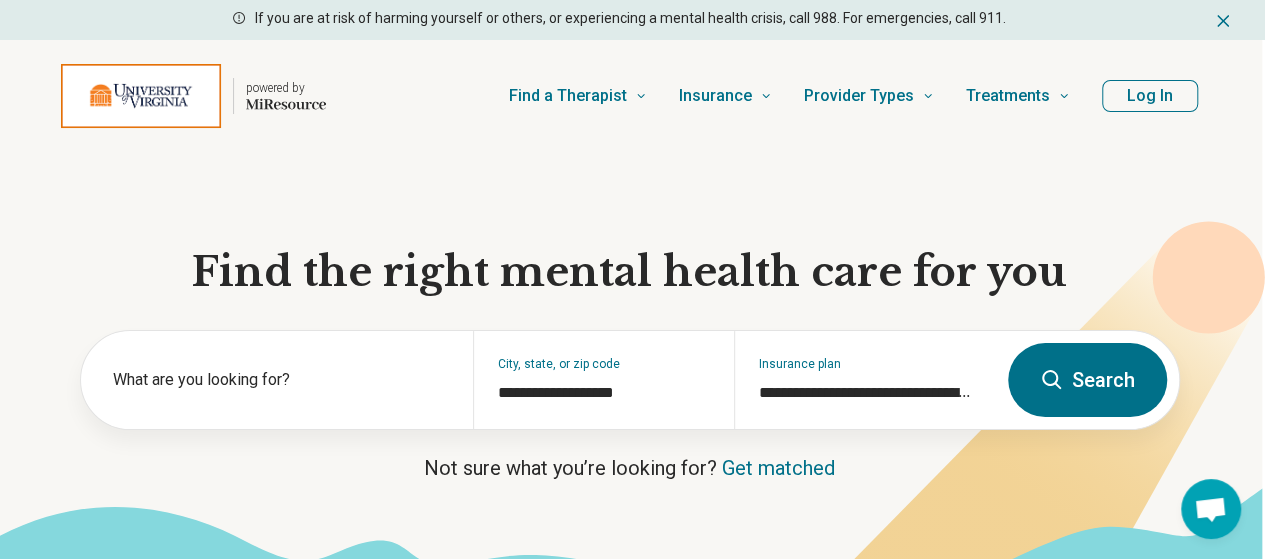 click on "Search" at bounding box center [1087, 380] 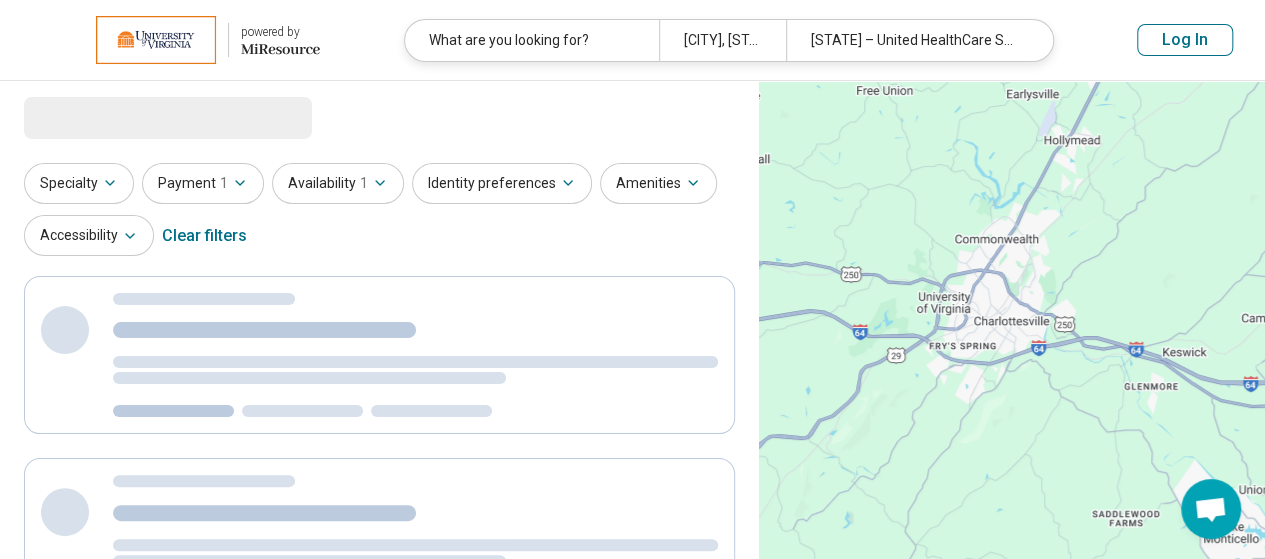 click on "Log In" at bounding box center [1185, 40] 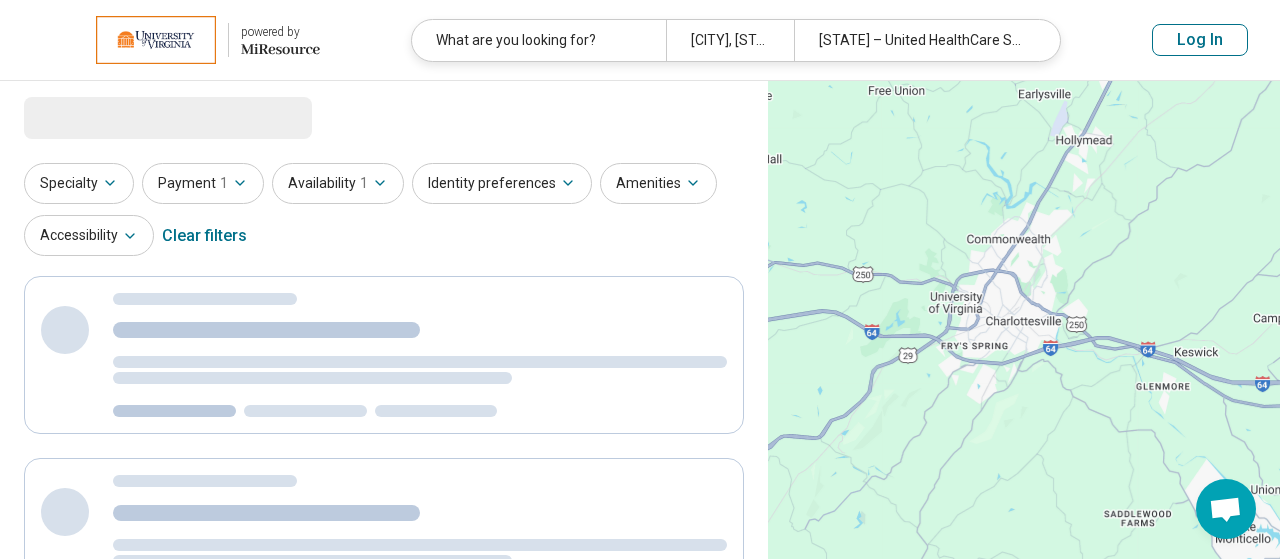 select on "***" 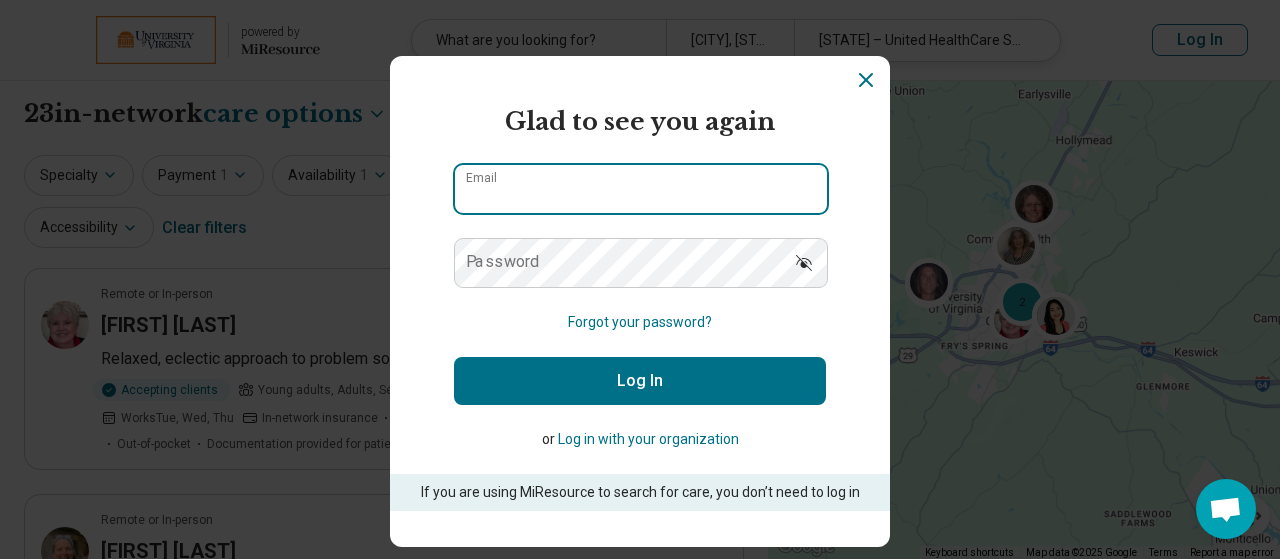 type on "**********" 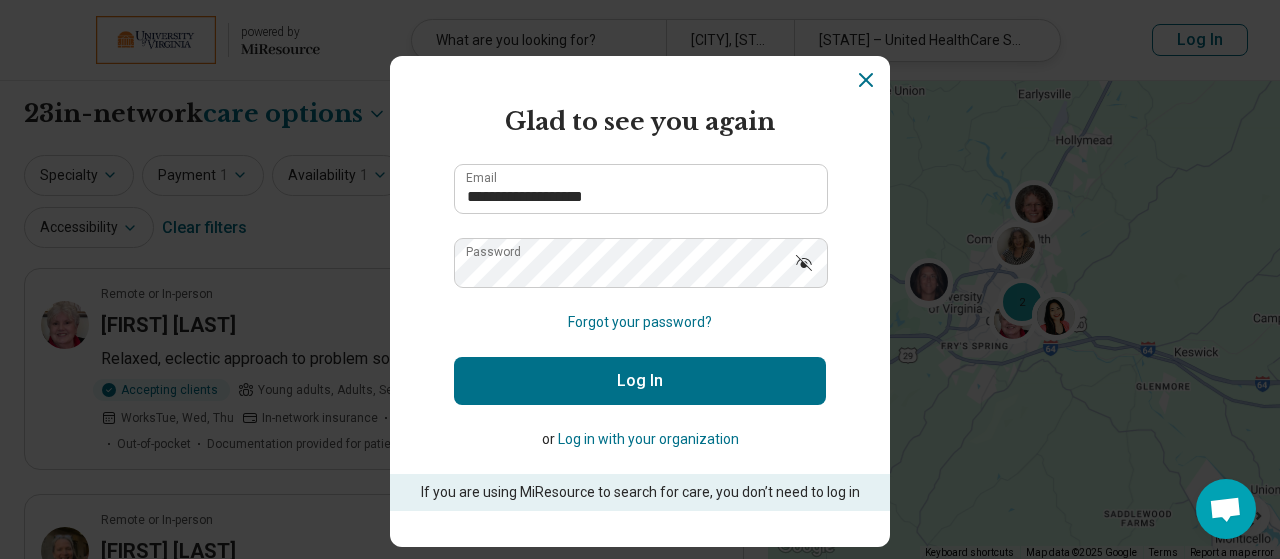 click on "Log In" at bounding box center [640, 381] 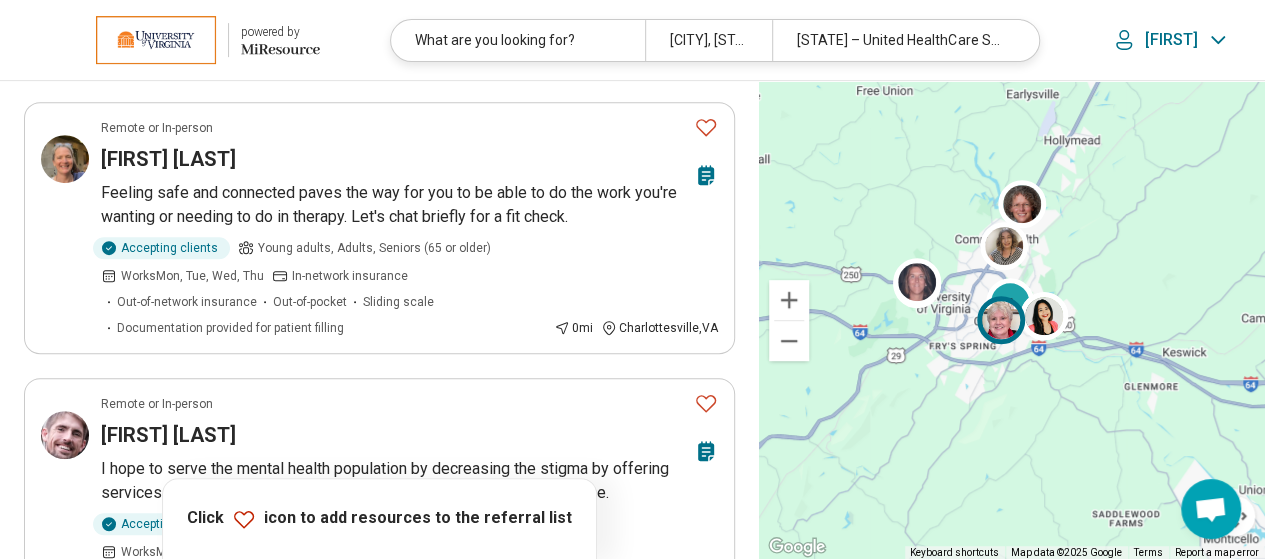 scroll, scrollTop: 0, scrollLeft: 0, axis: both 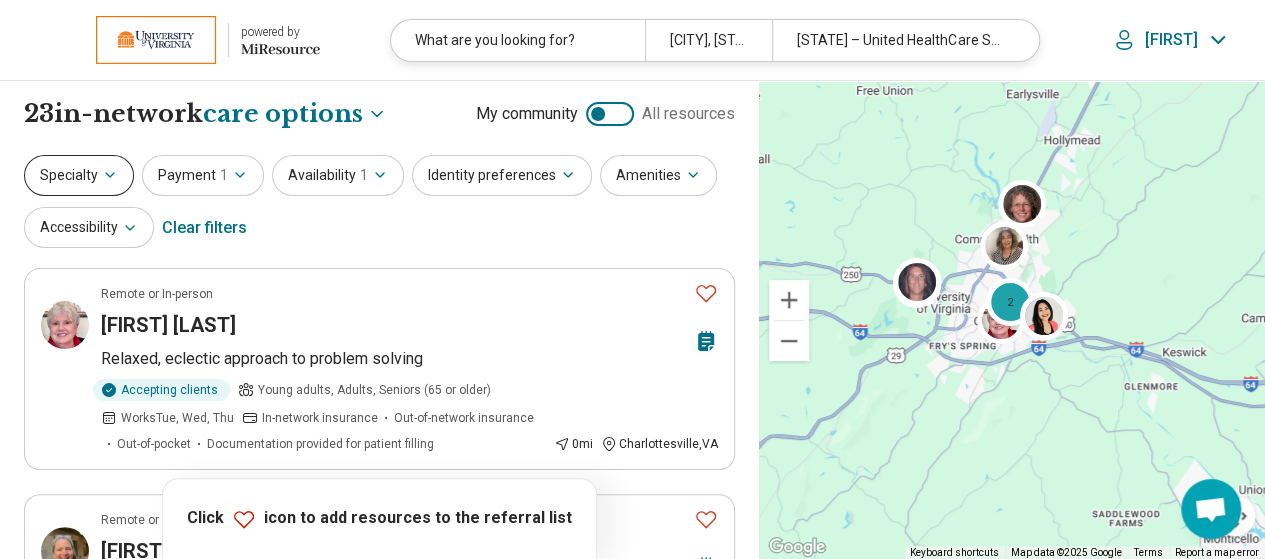 click on "Specialty" at bounding box center [79, 175] 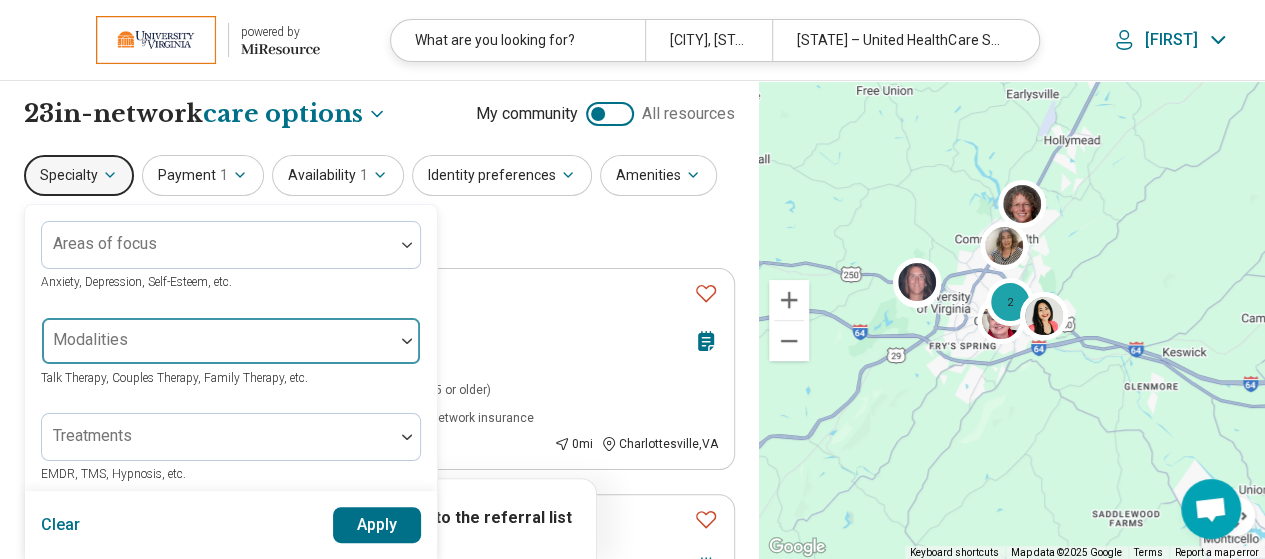 click at bounding box center [218, 349] 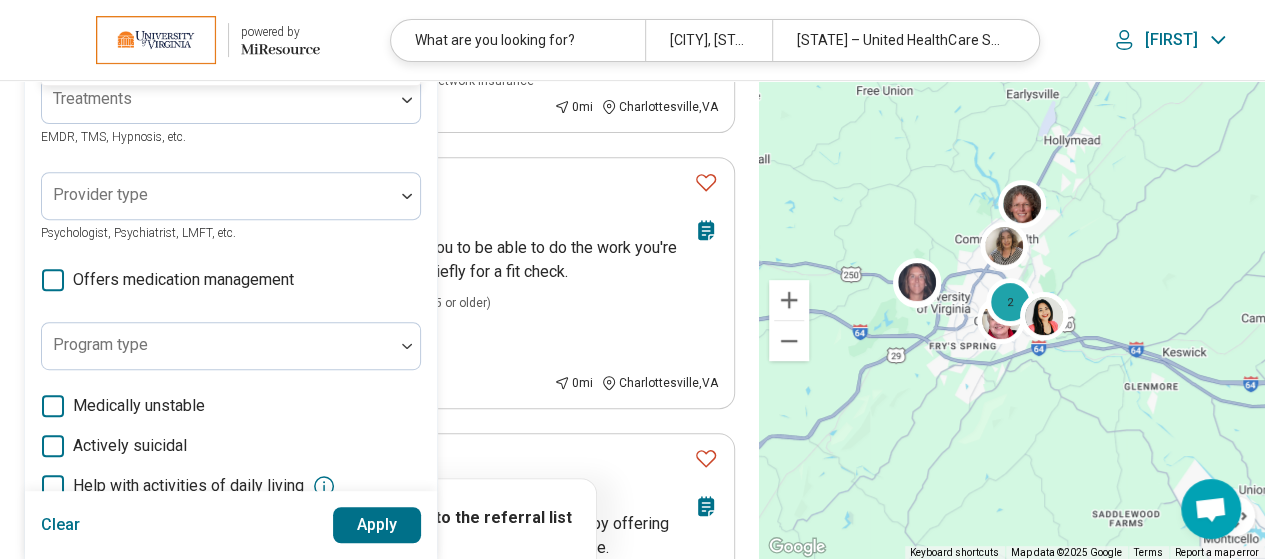 scroll, scrollTop: 0, scrollLeft: 0, axis: both 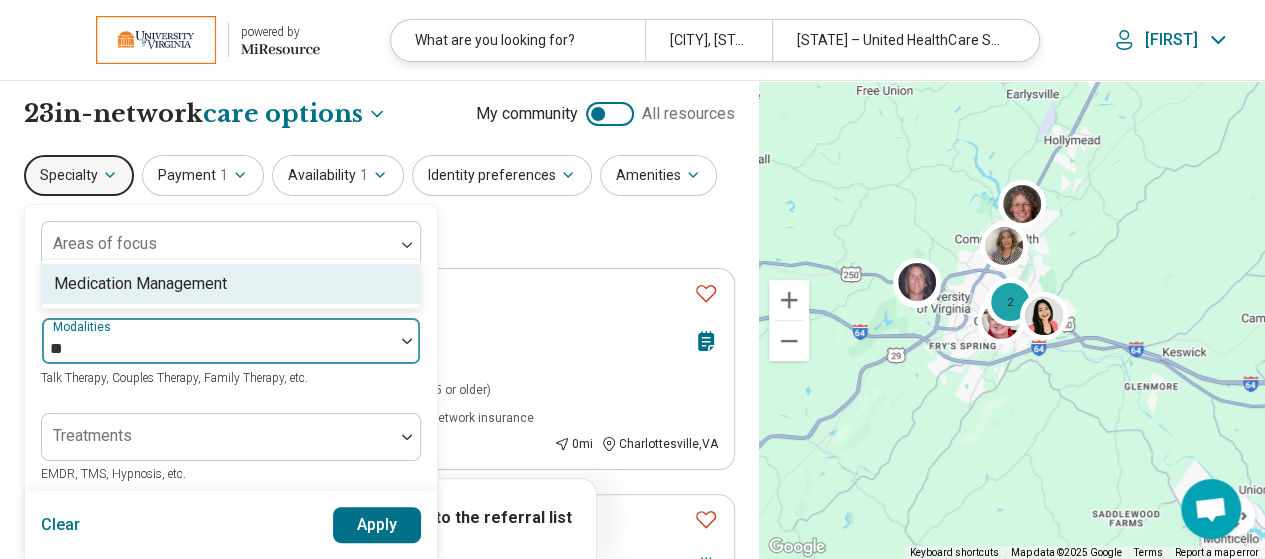 type on "*" 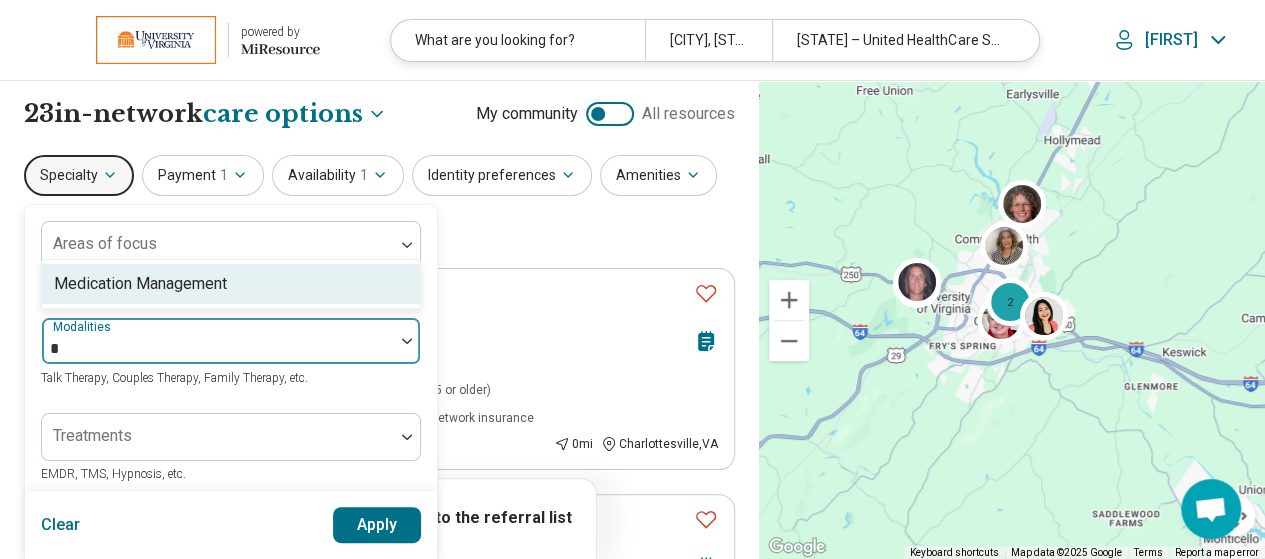 type 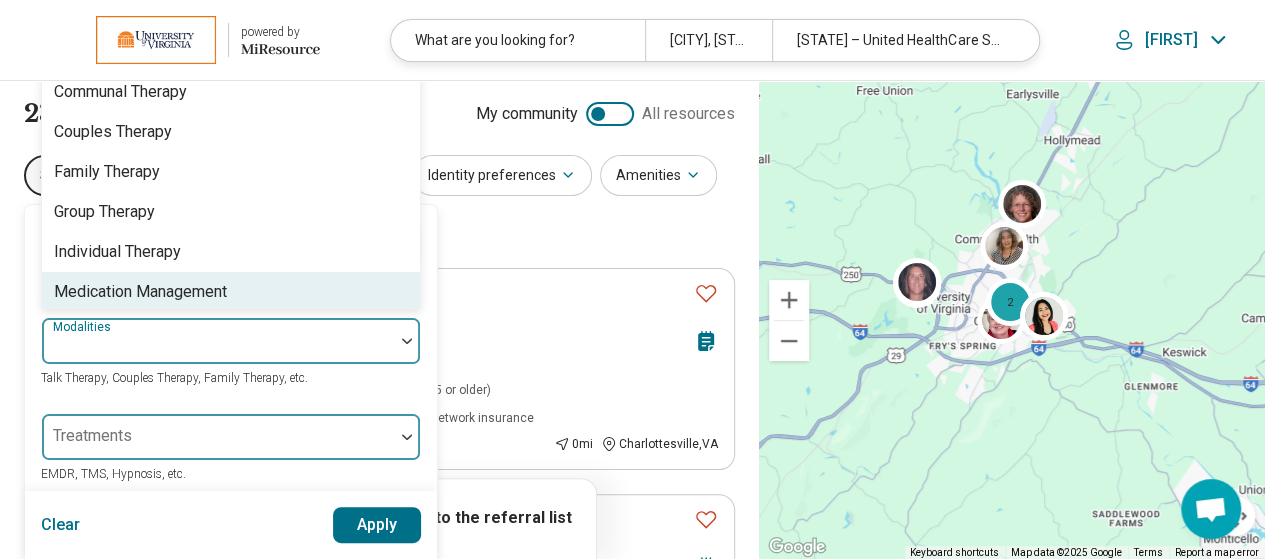 click at bounding box center (218, 445) 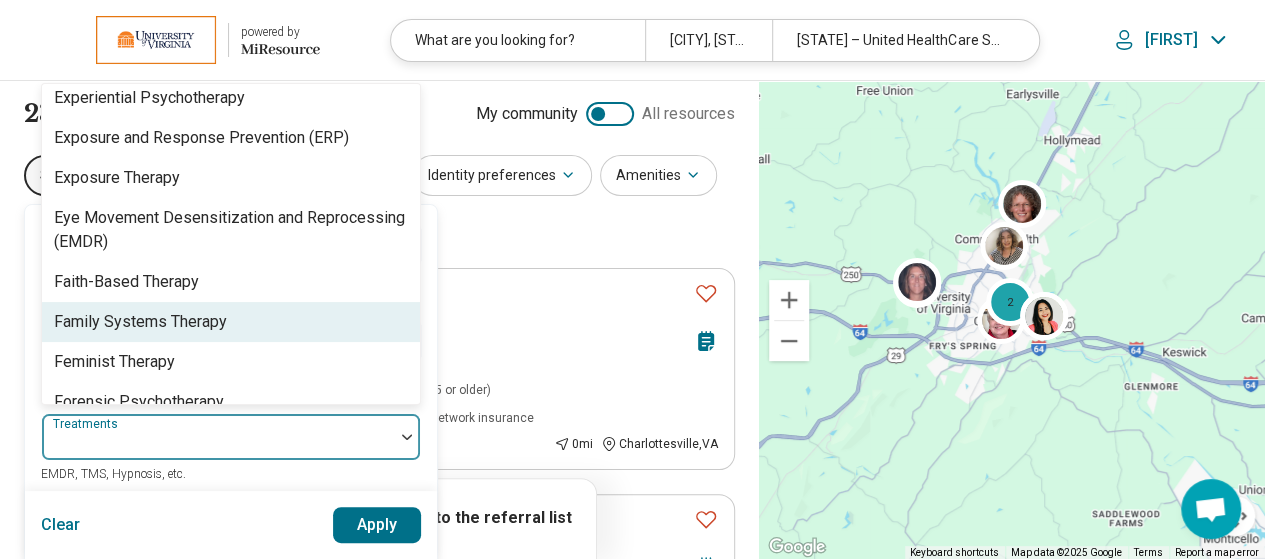 scroll, scrollTop: 1595, scrollLeft: 0, axis: vertical 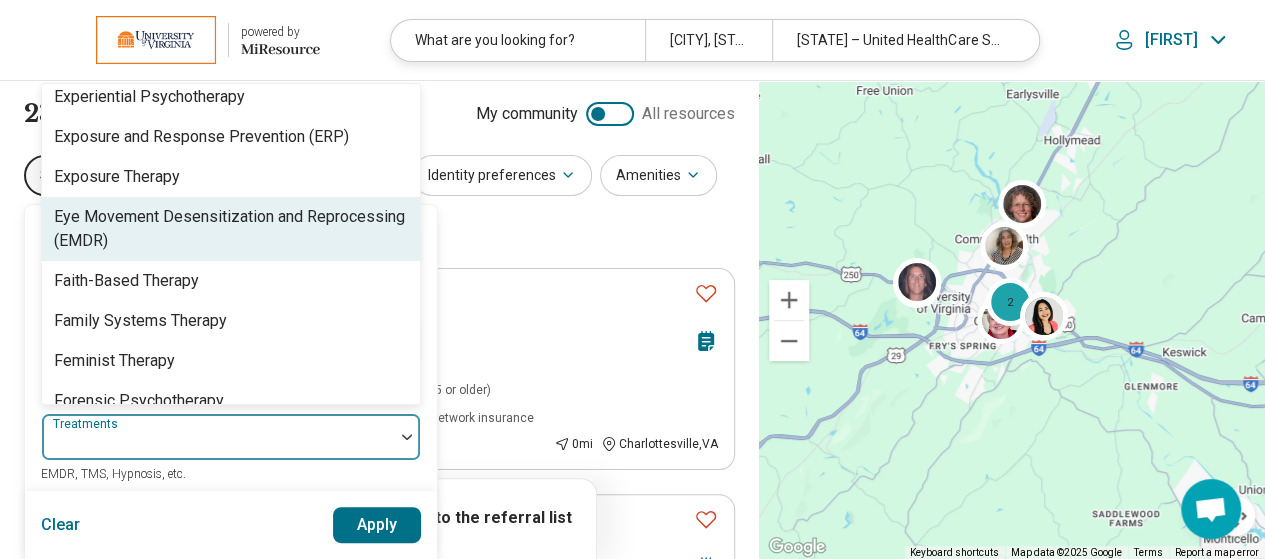 click on "Eye Movement Desensitization and Reprocessing (EMDR)" at bounding box center (231, 229) 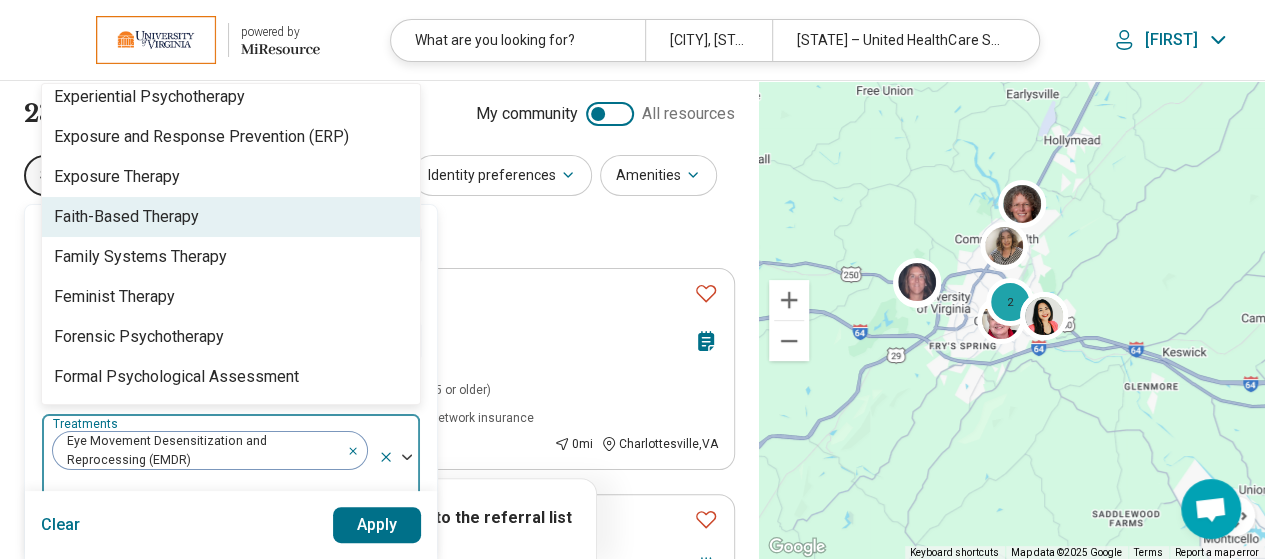click on "Faith-Based Therapy" at bounding box center (126, 217) 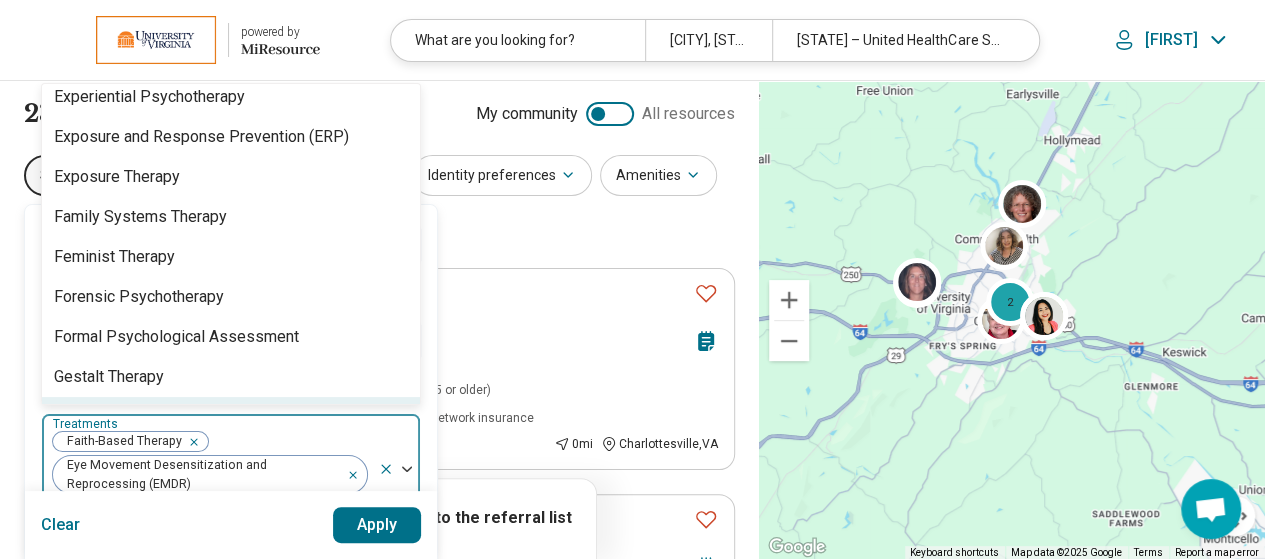 click 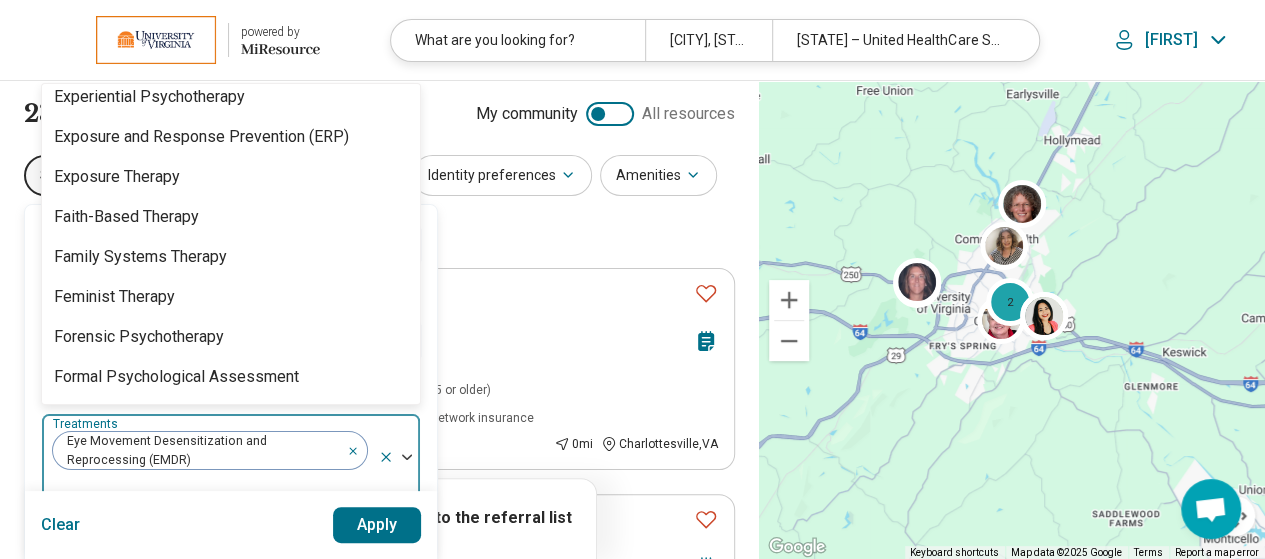 click at bounding box center [407, 457] 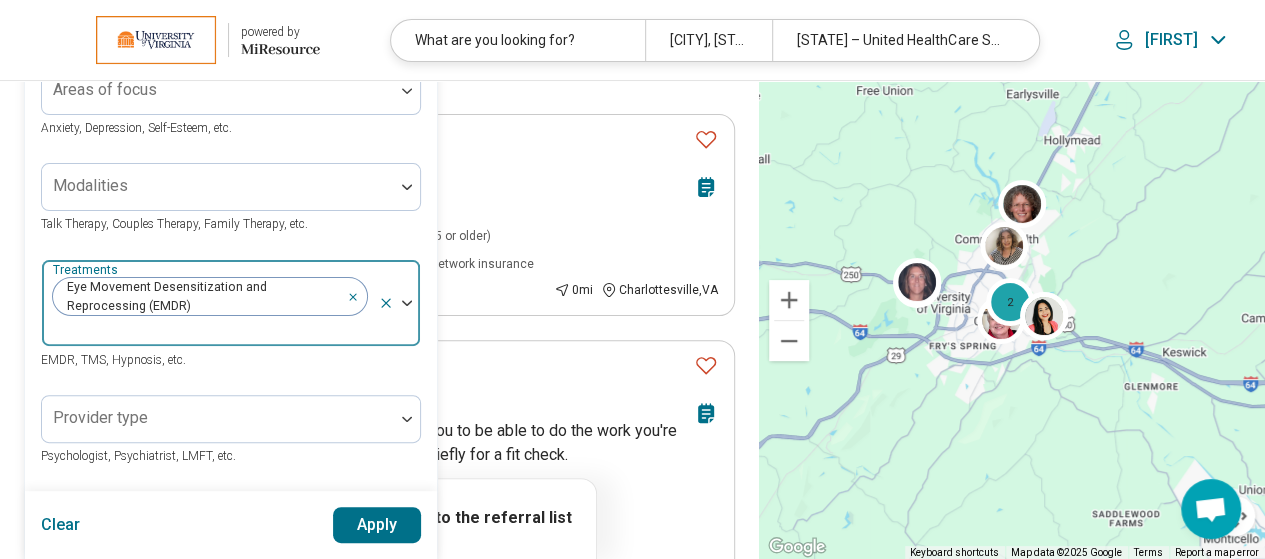 scroll, scrollTop: 170, scrollLeft: 0, axis: vertical 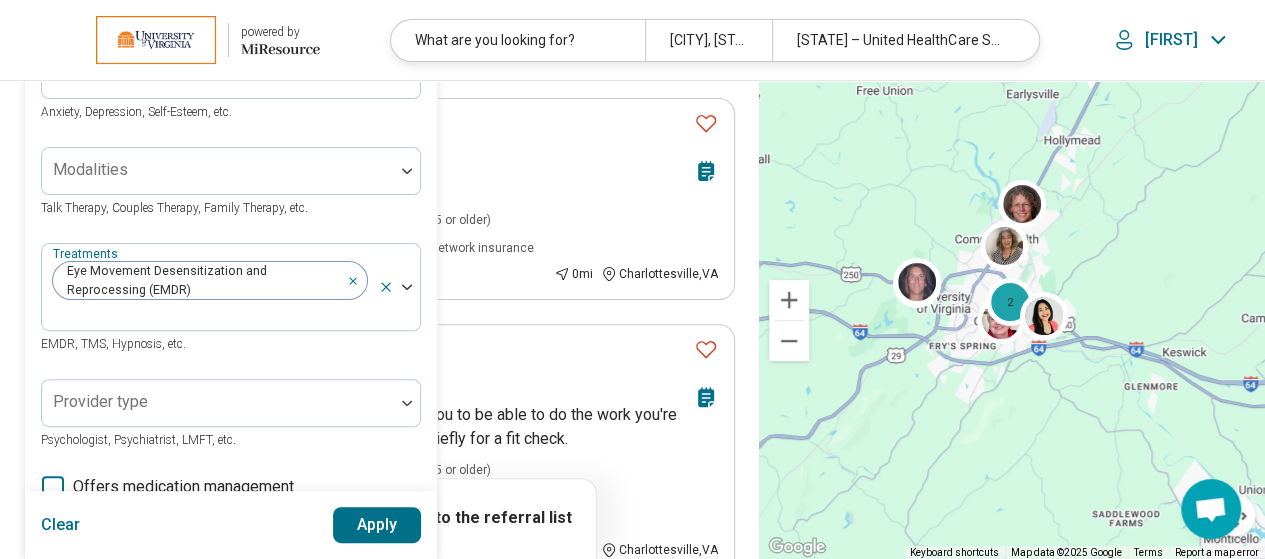 click on "Apply" at bounding box center (377, 525) 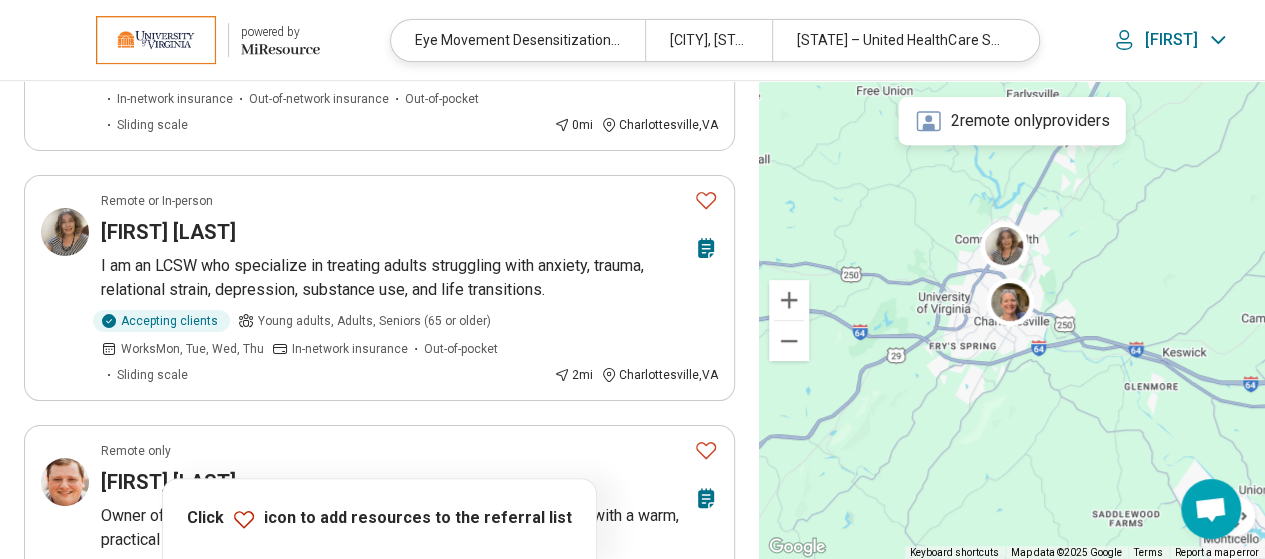 scroll, scrollTop: 0, scrollLeft: 0, axis: both 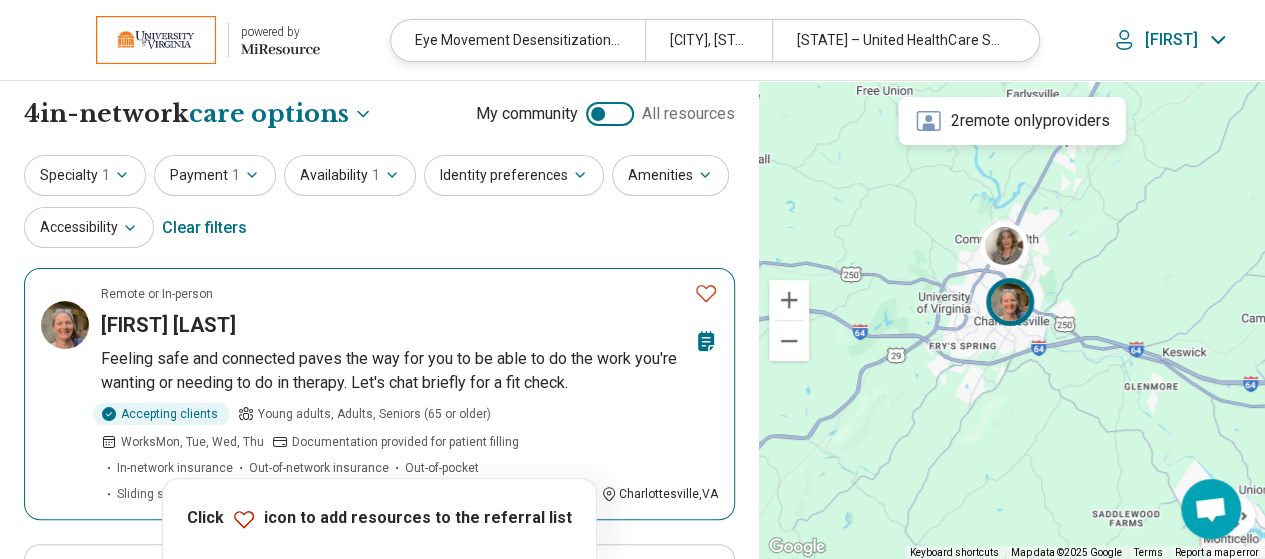 click on "Feeling safe and connected paves the way for you to be able to do the work you're wanting or needing to do in therapy. Let's chat briefly for a fit check." at bounding box center (409, 371) 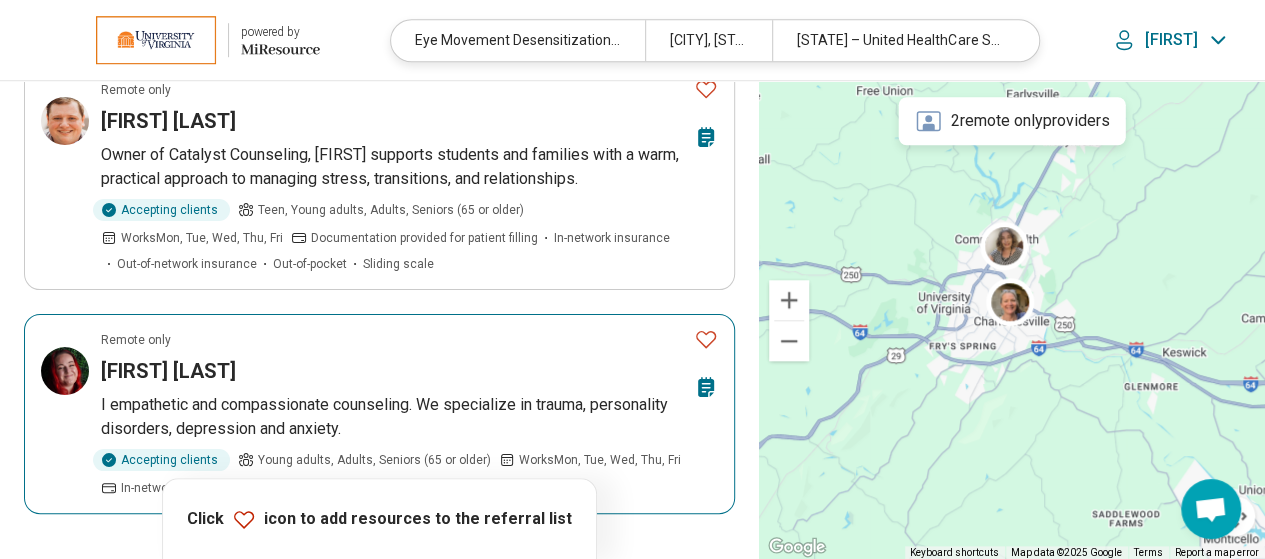 scroll, scrollTop: 729, scrollLeft: 0, axis: vertical 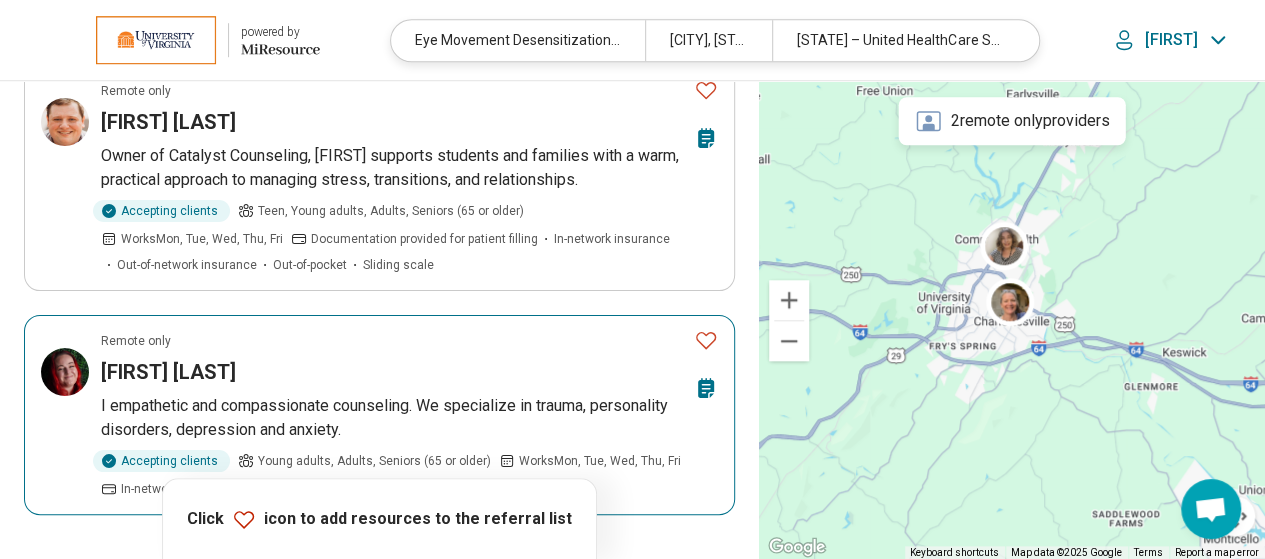 click on "Charlena Correll" at bounding box center [393, 372] 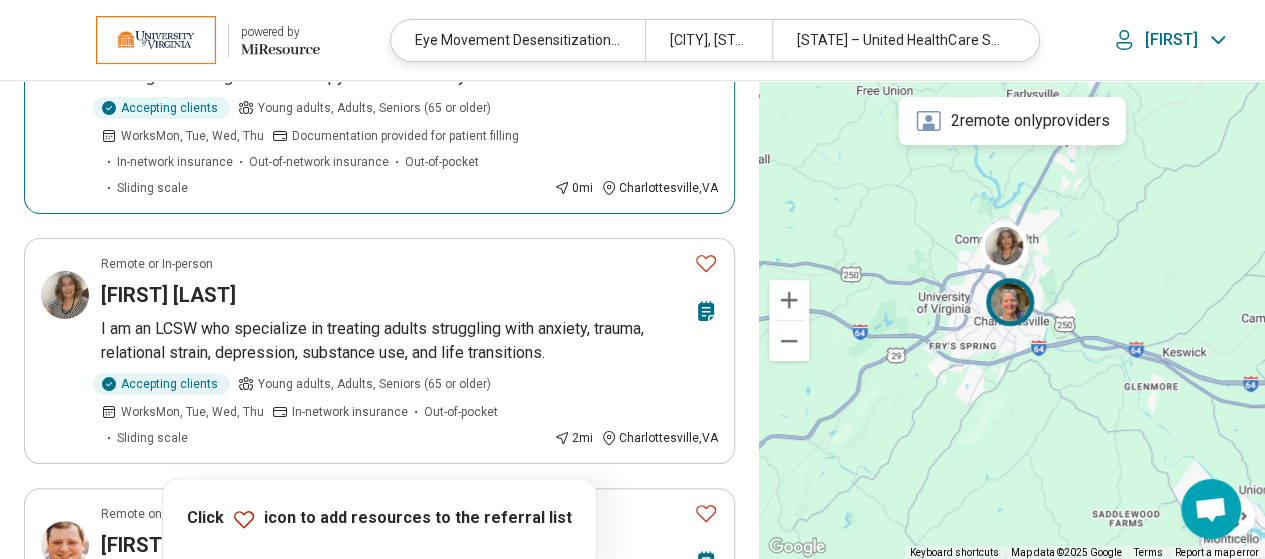 scroll, scrollTop: 0, scrollLeft: 0, axis: both 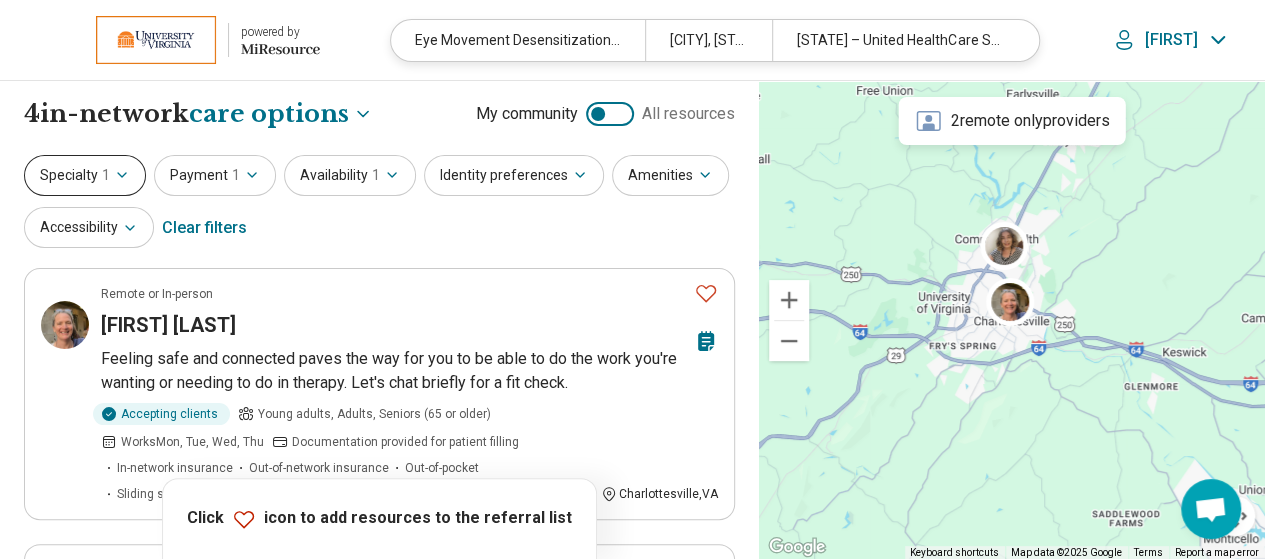 click on "Specialty 1" at bounding box center [85, 175] 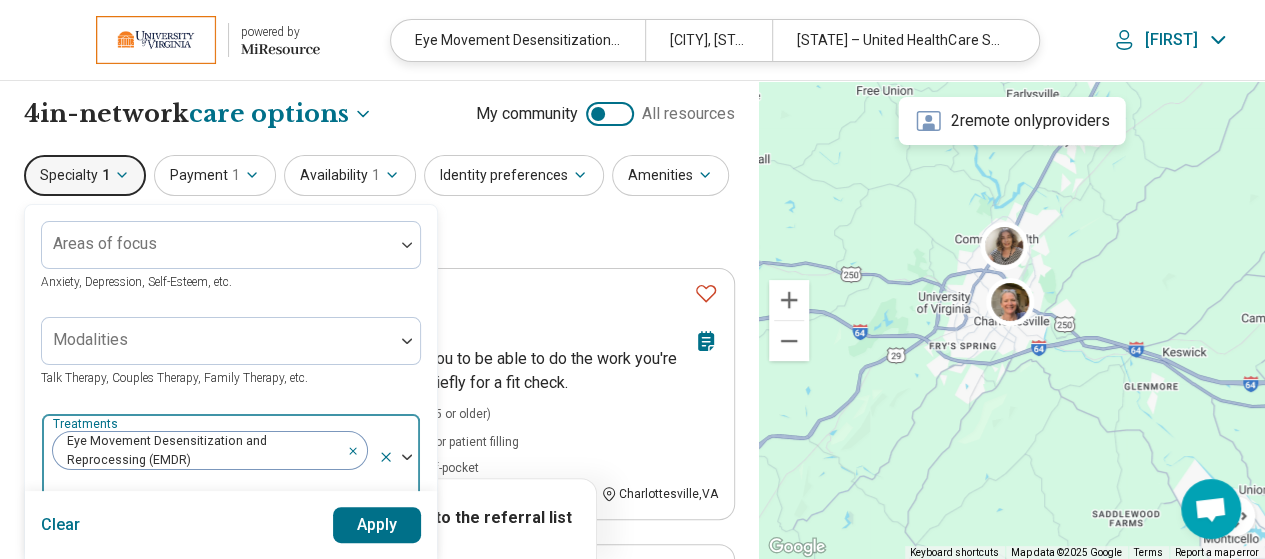 click at bounding box center [350, 442] 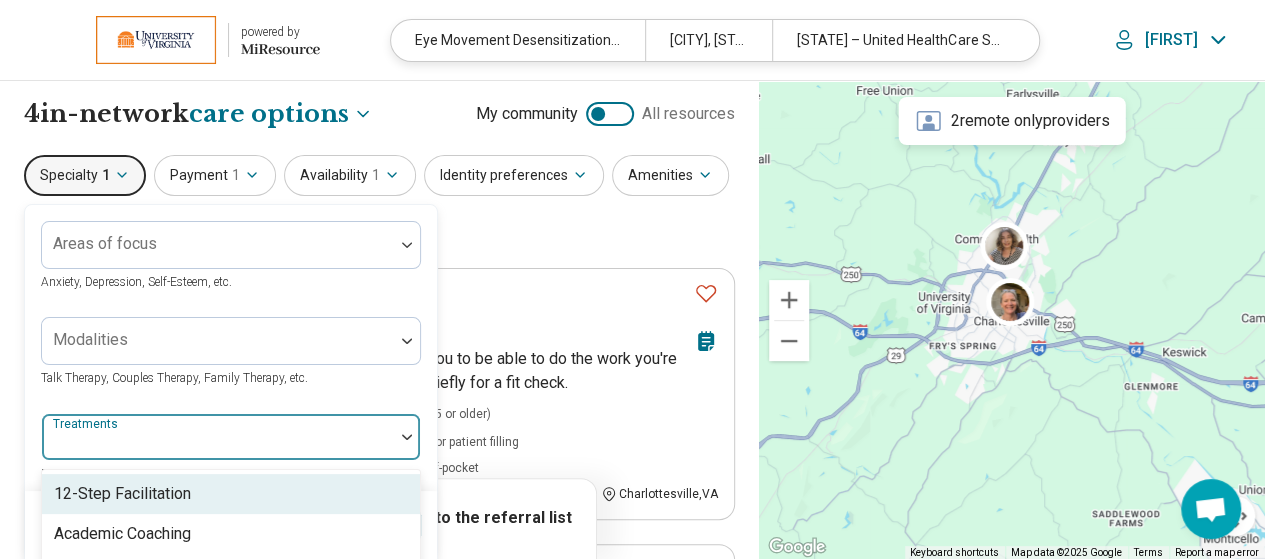 click at bounding box center [218, 445] 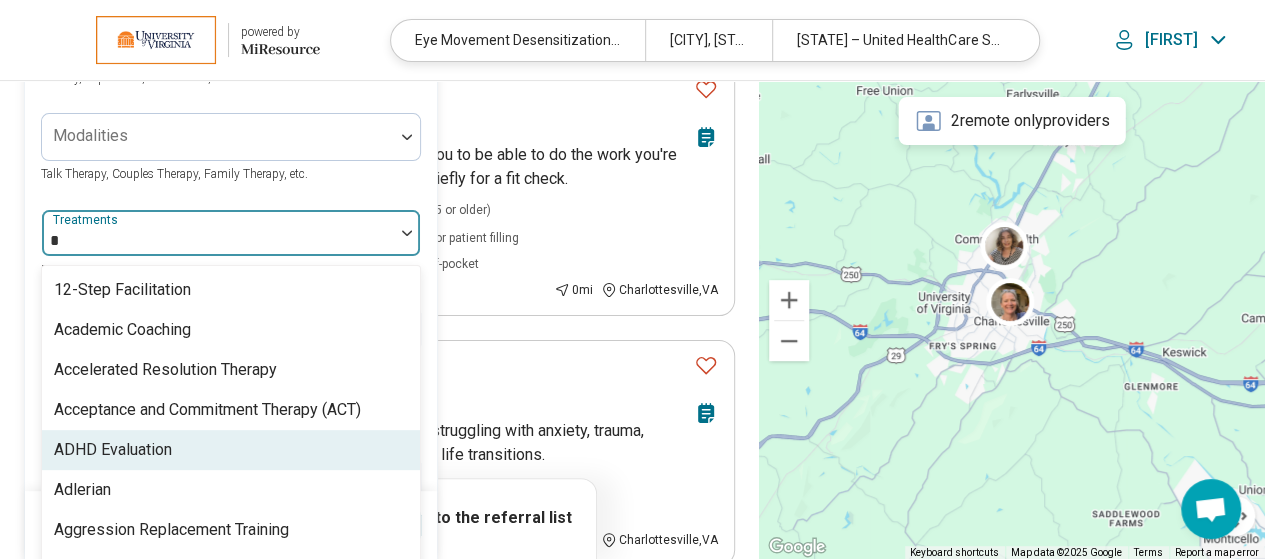 scroll, scrollTop: 238, scrollLeft: 0, axis: vertical 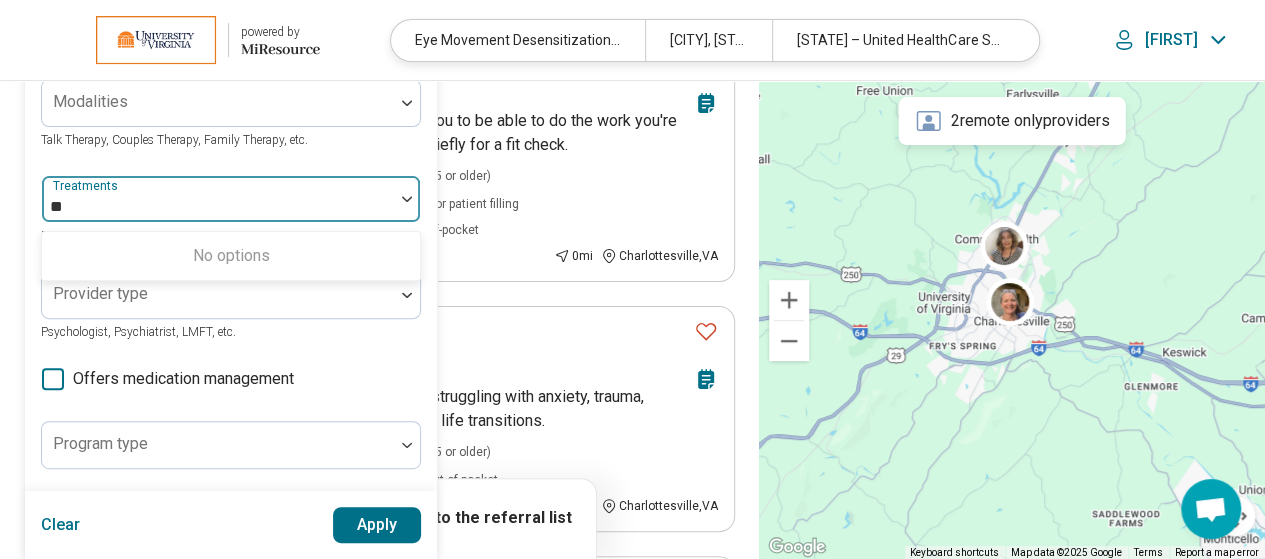 type on "*" 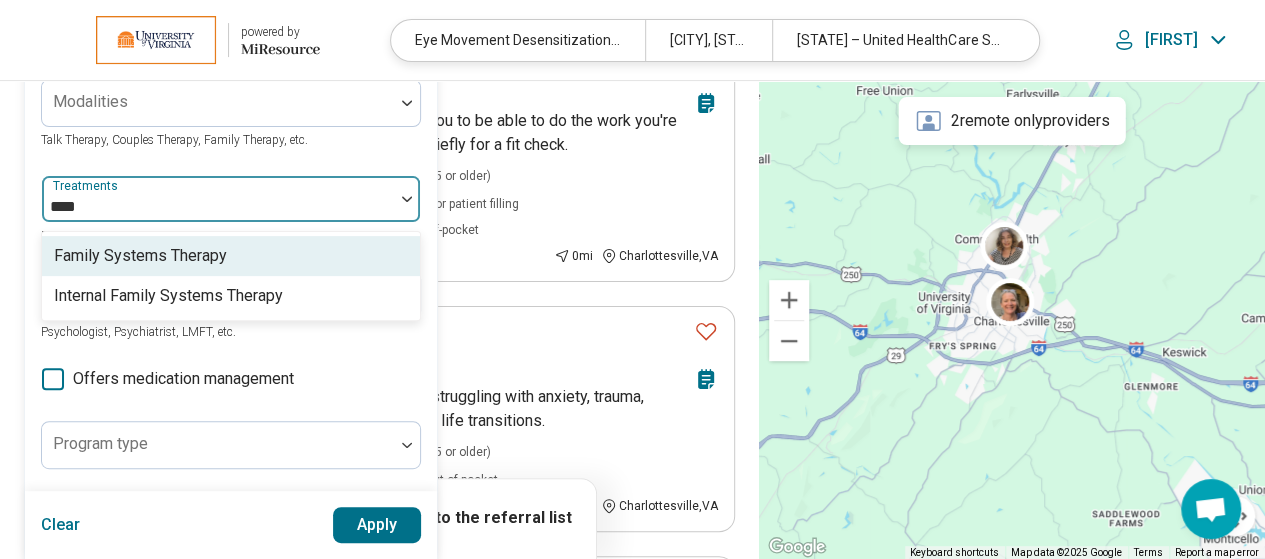 type on "*****" 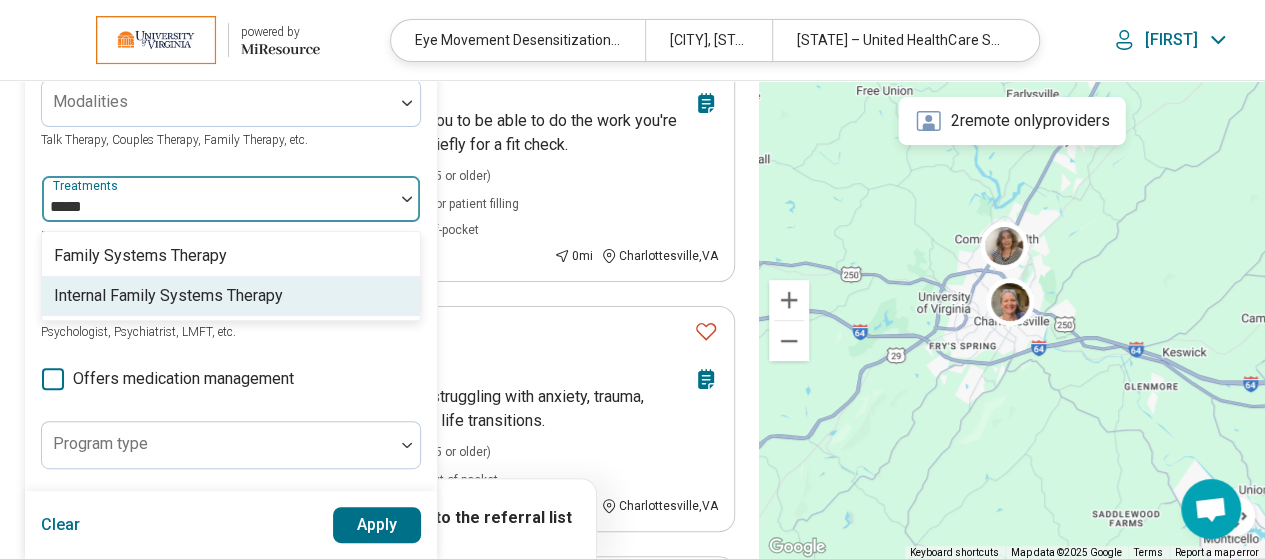 click on "Internal Family Systems Therapy" at bounding box center (168, 296) 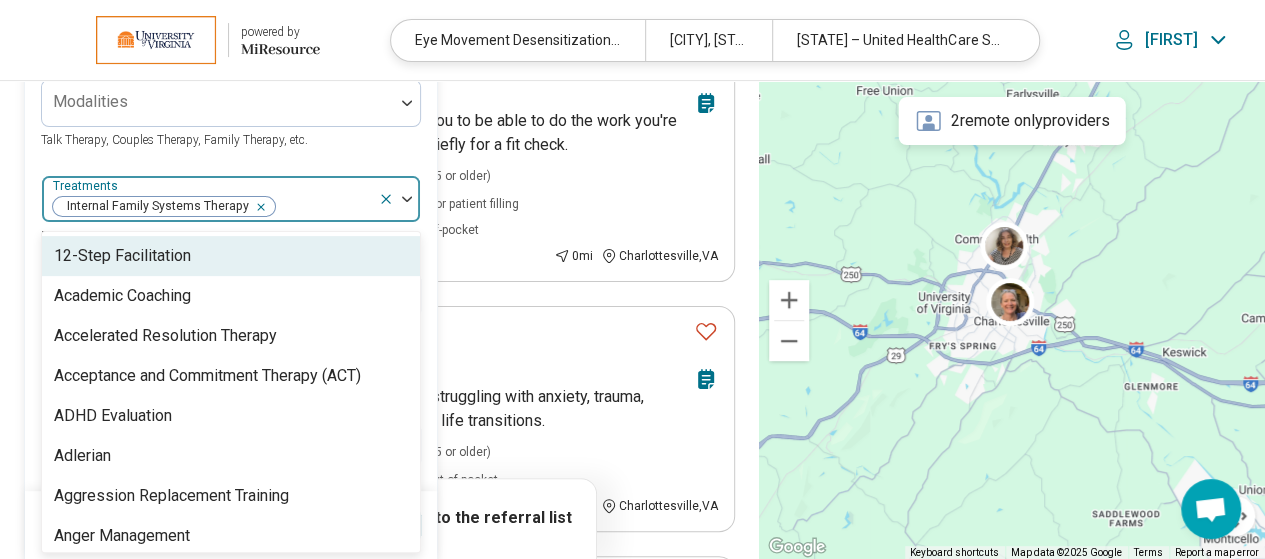 click at bounding box center (323, 207) 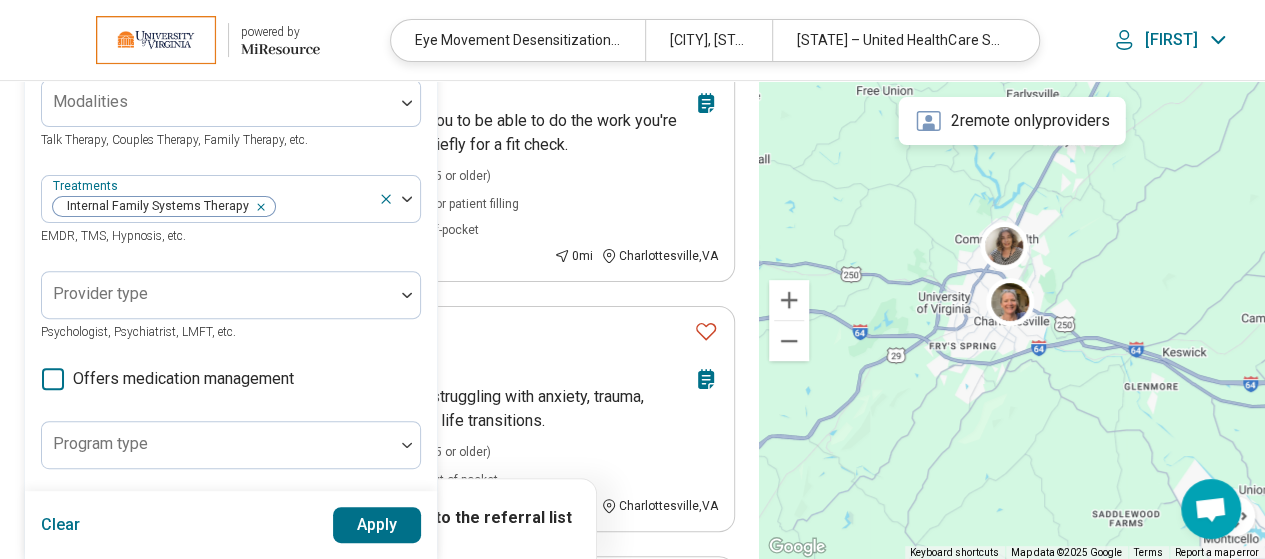 click on "Apply" at bounding box center [377, 525] 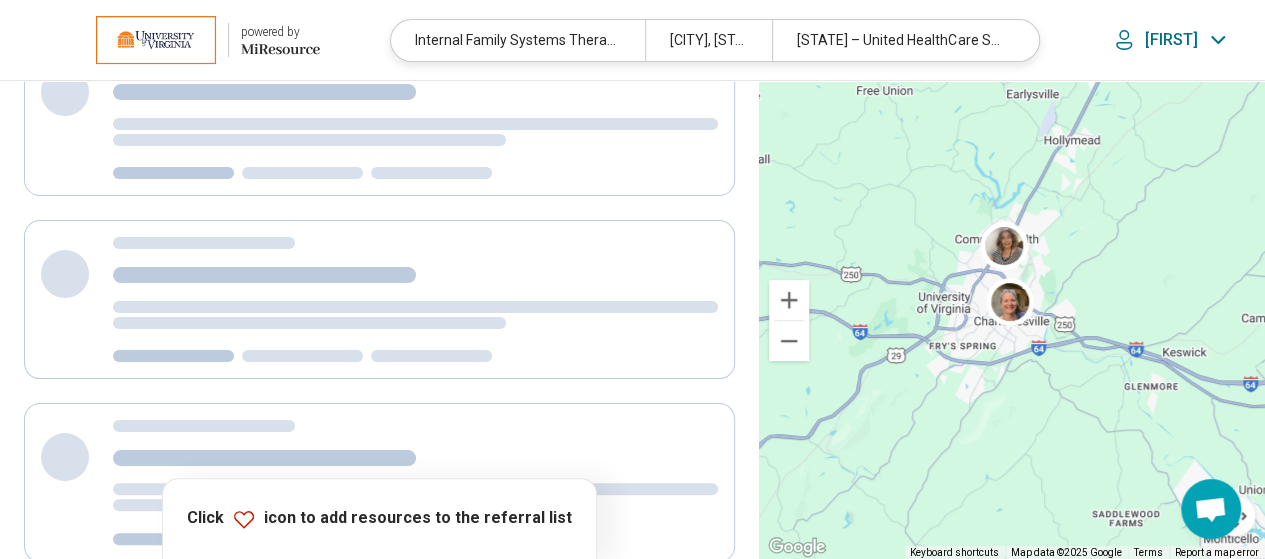 scroll, scrollTop: 72, scrollLeft: 0, axis: vertical 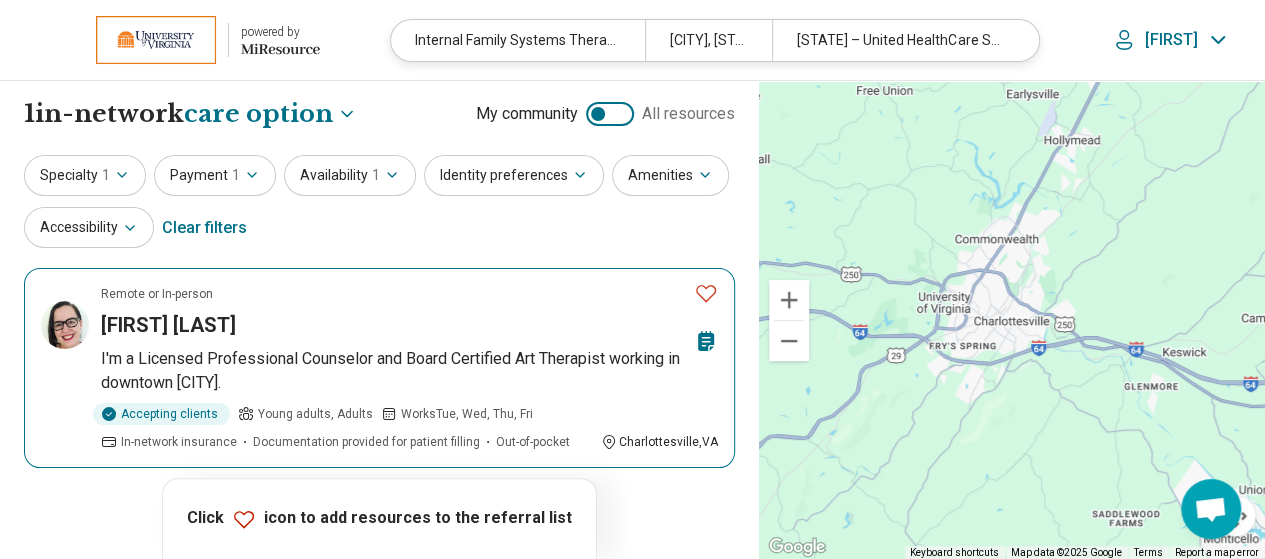 click on "I'm a Licensed Profesional Counselor and Board Certified Art Therapist working in downtown Charlottesville." at bounding box center [409, 371] 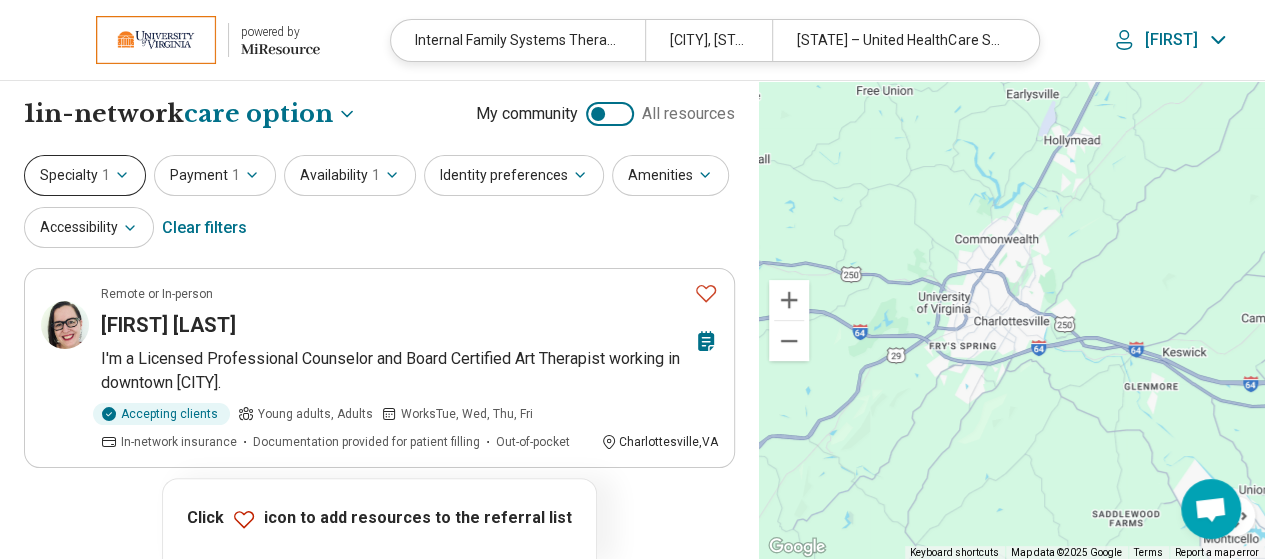 click 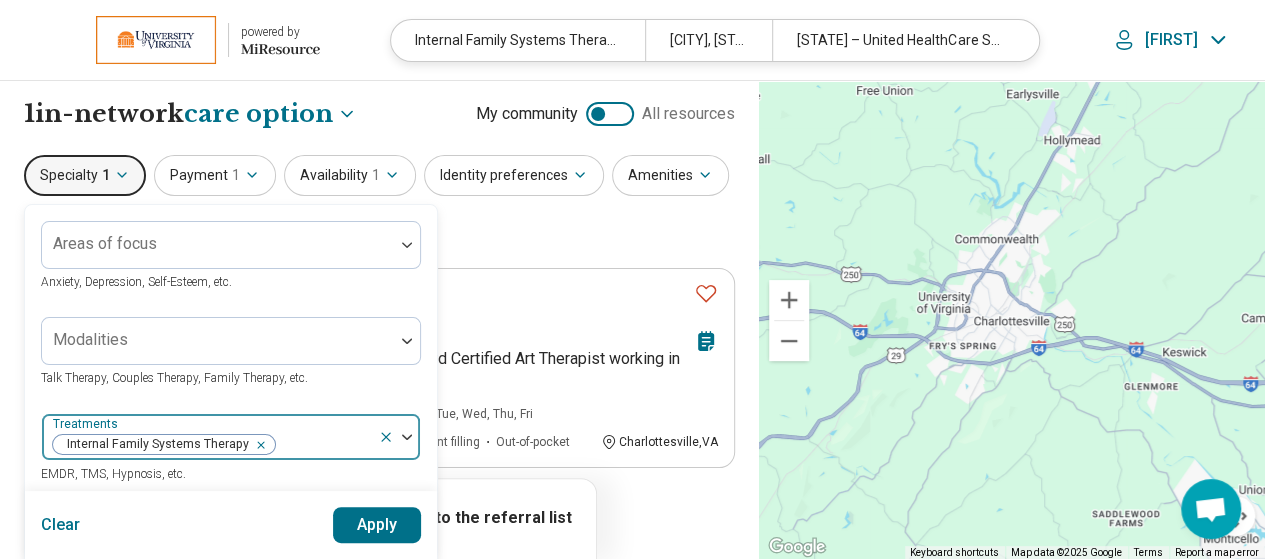 click at bounding box center (257, 445) 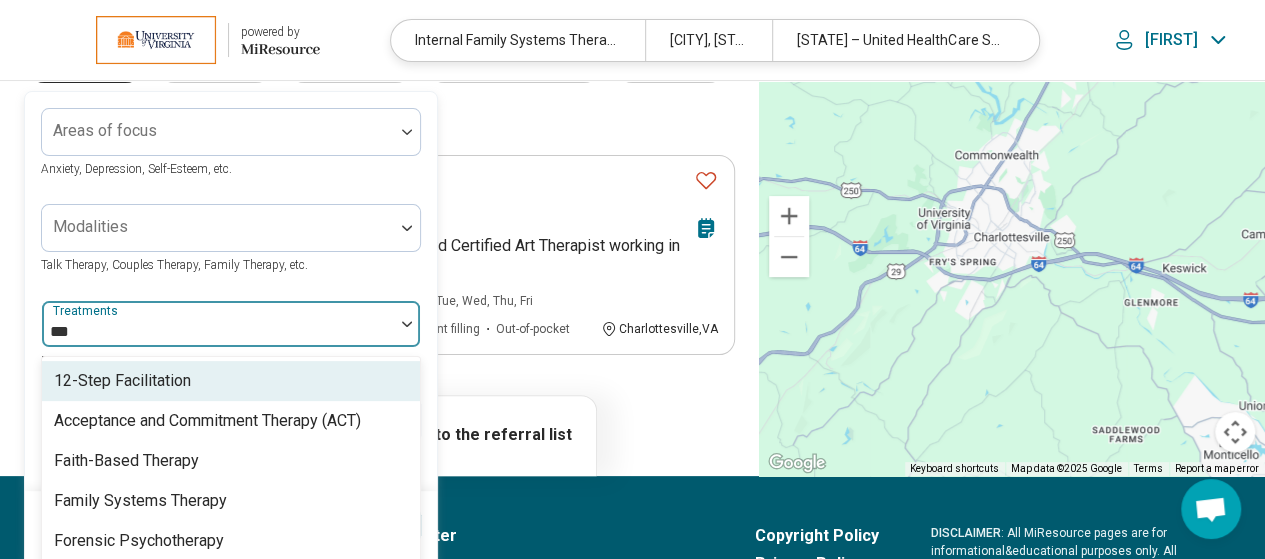 type on "****" 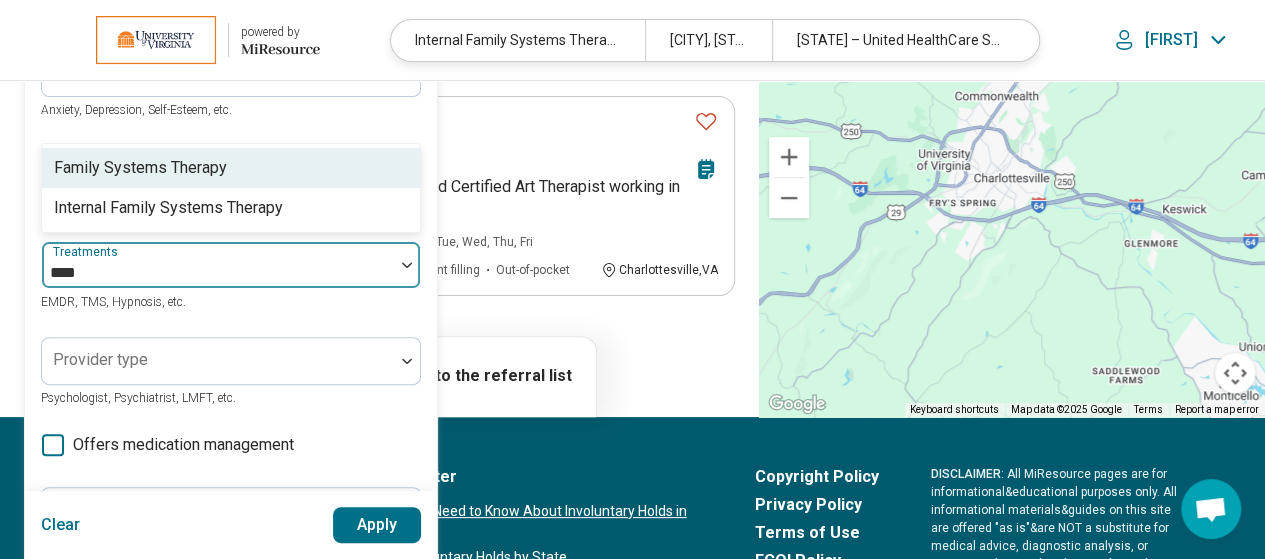 scroll, scrollTop: 238, scrollLeft: 0, axis: vertical 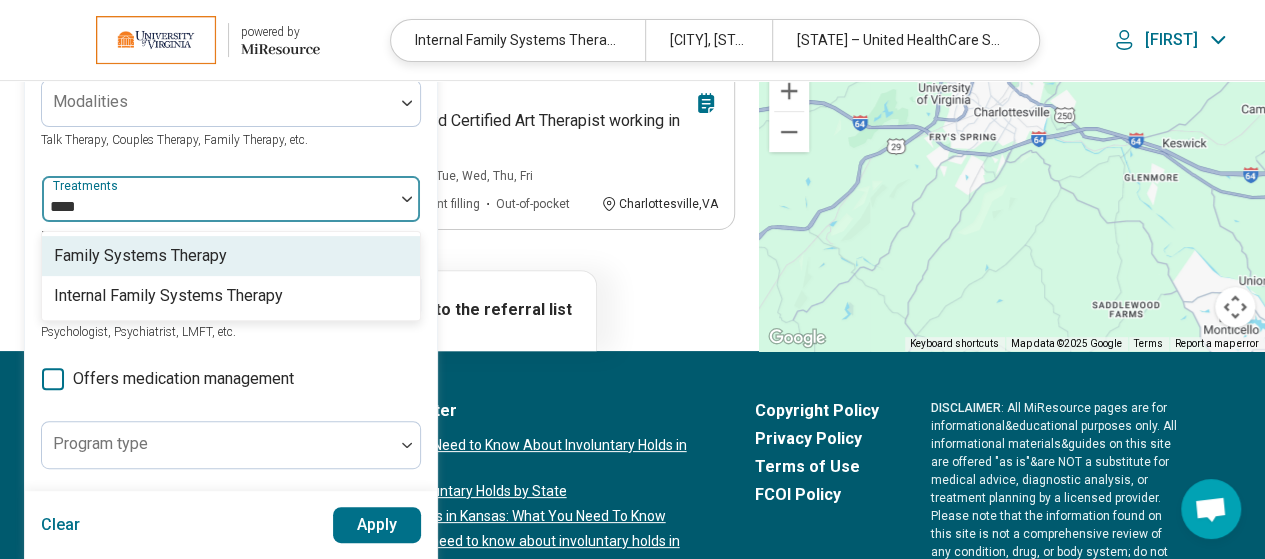 click on "Family Systems Therapy" at bounding box center [140, 256] 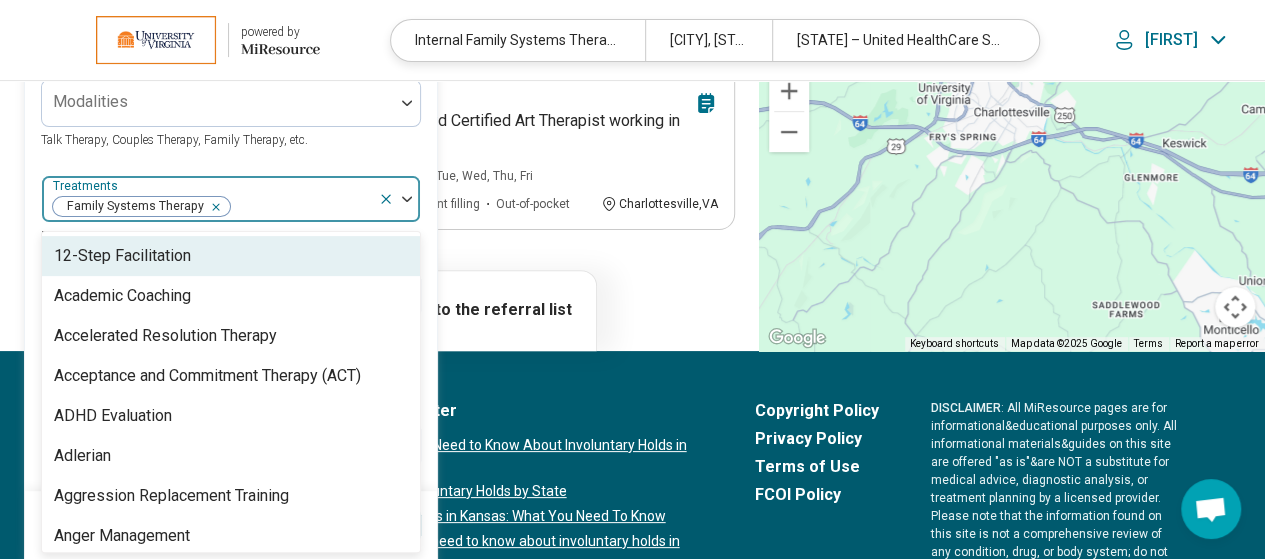click at bounding box center (301, 207) 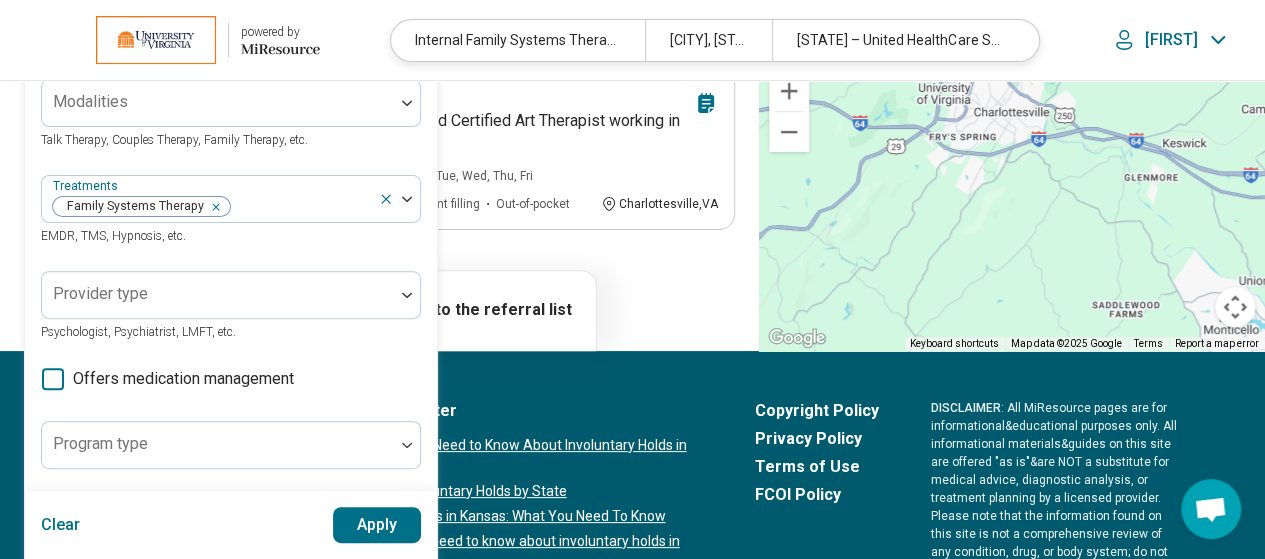 click on "Apply" at bounding box center [377, 525] 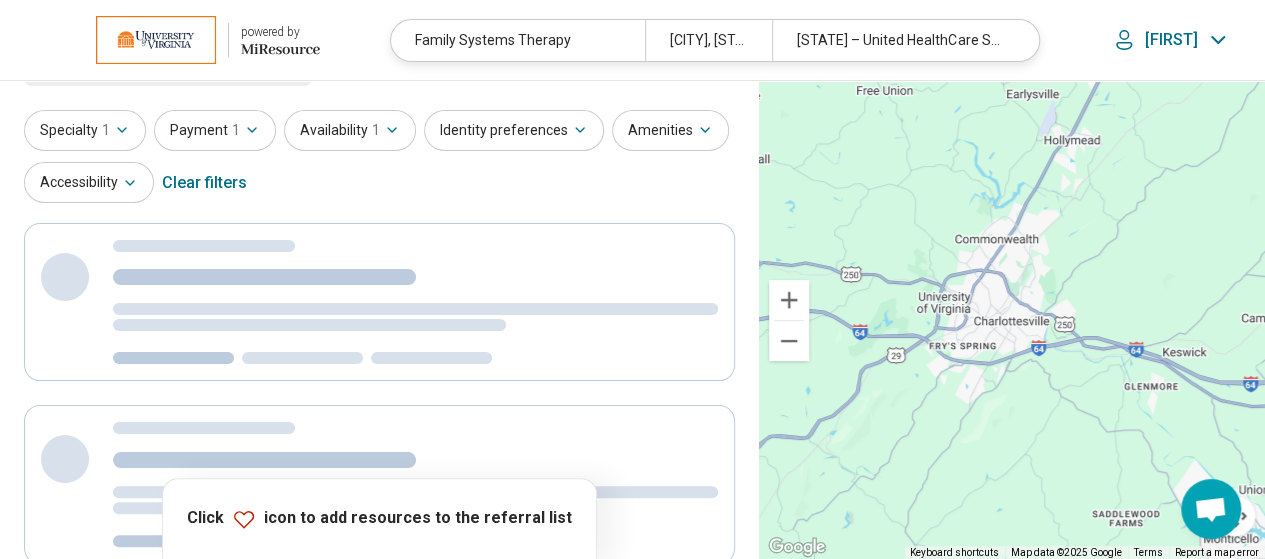scroll, scrollTop: 0, scrollLeft: 0, axis: both 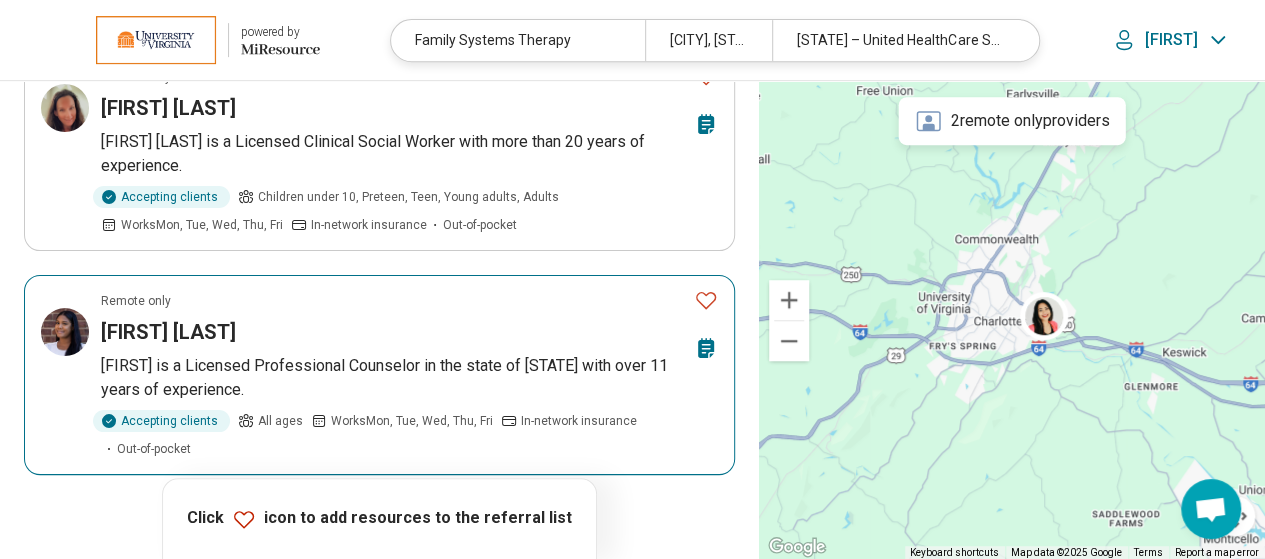 click on "Nakeema is a Licensed Professional Counselor in the state of Virginia with over 11 years of experience." at bounding box center (409, 378) 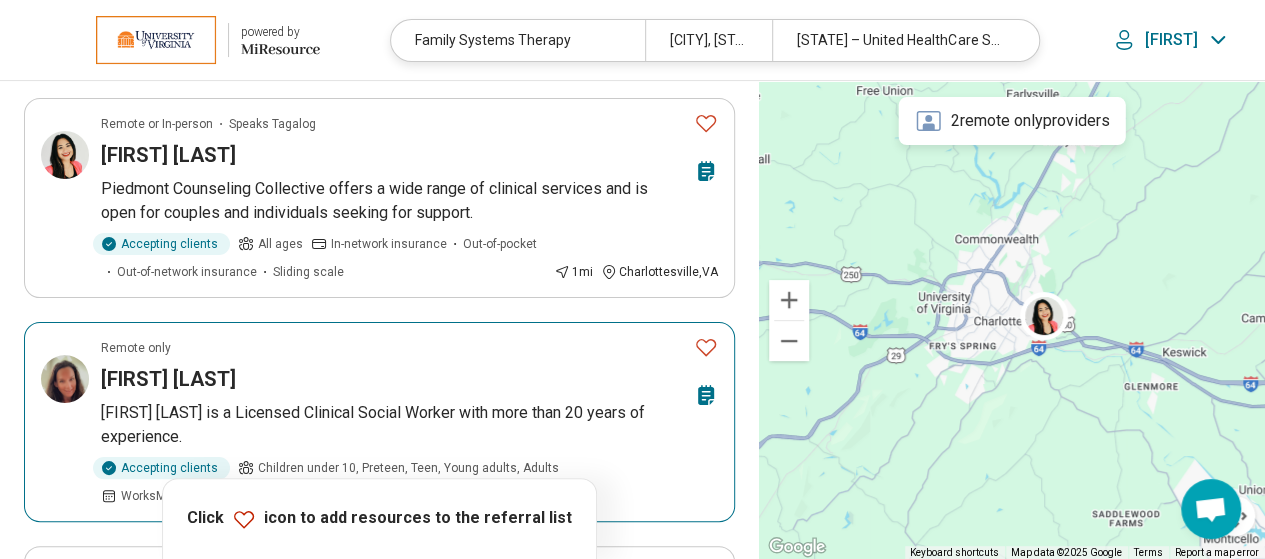 scroll, scrollTop: 169, scrollLeft: 0, axis: vertical 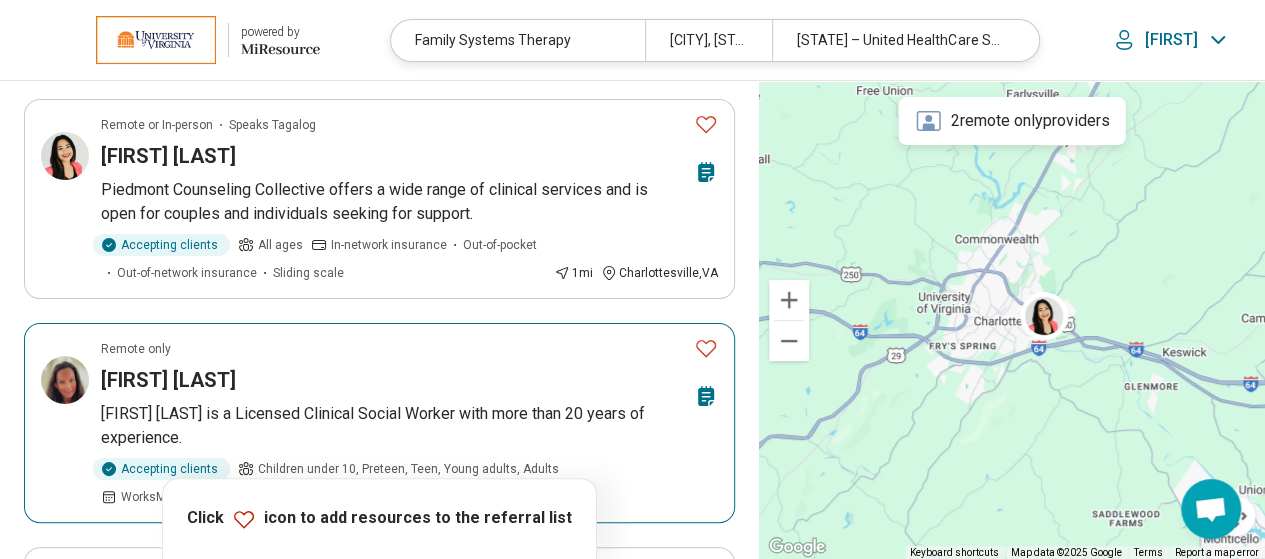 click on "Angela Edmonds is a Licensed Clinical Social Worker with more than 20 years of experience." at bounding box center (409, 426) 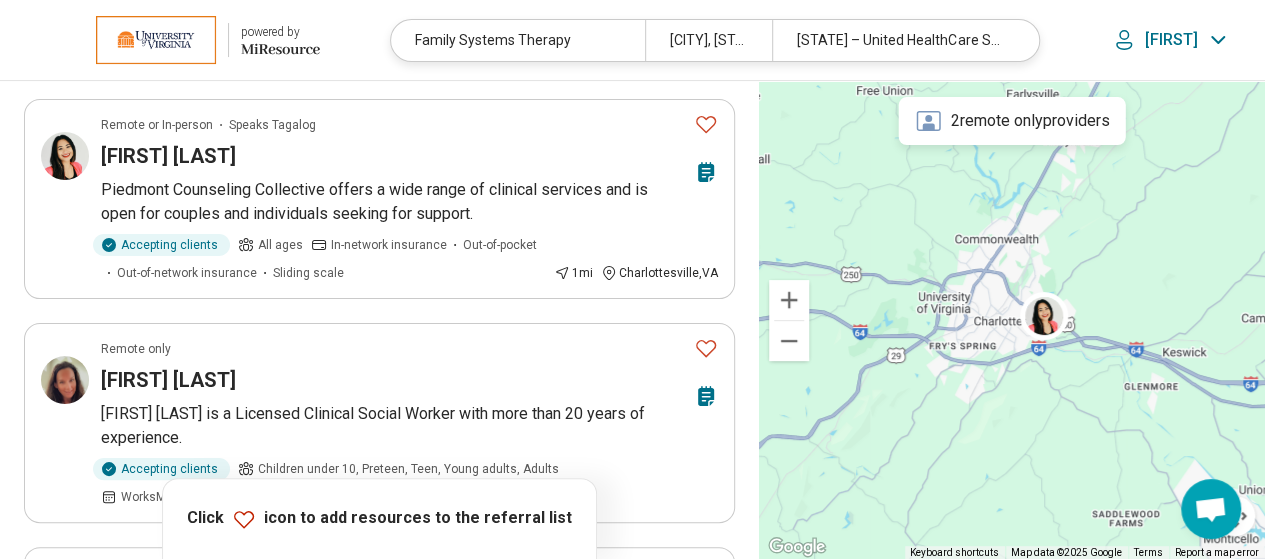 scroll, scrollTop: 0, scrollLeft: 0, axis: both 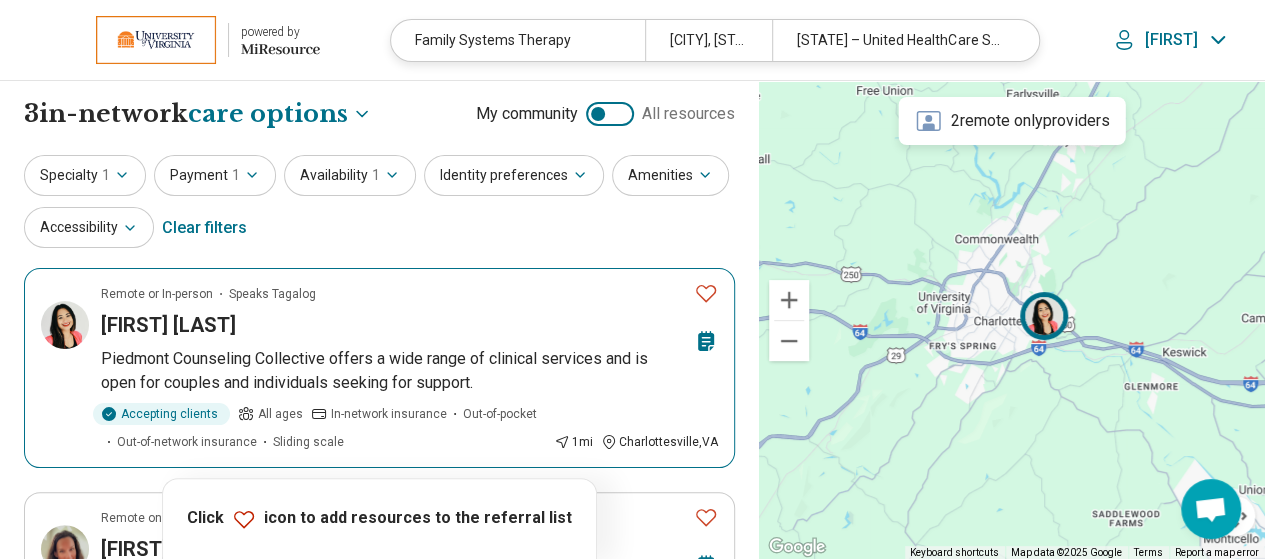 click on "Jem Iwatsubo" at bounding box center (393, 325) 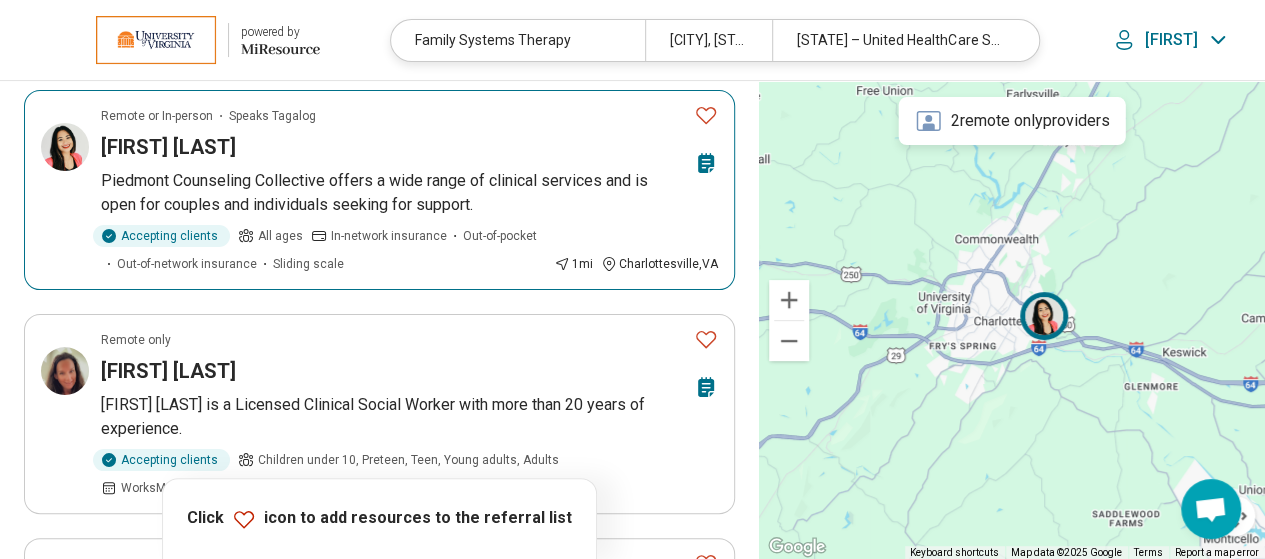scroll, scrollTop: 0, scrollLeft: 0, axis: both 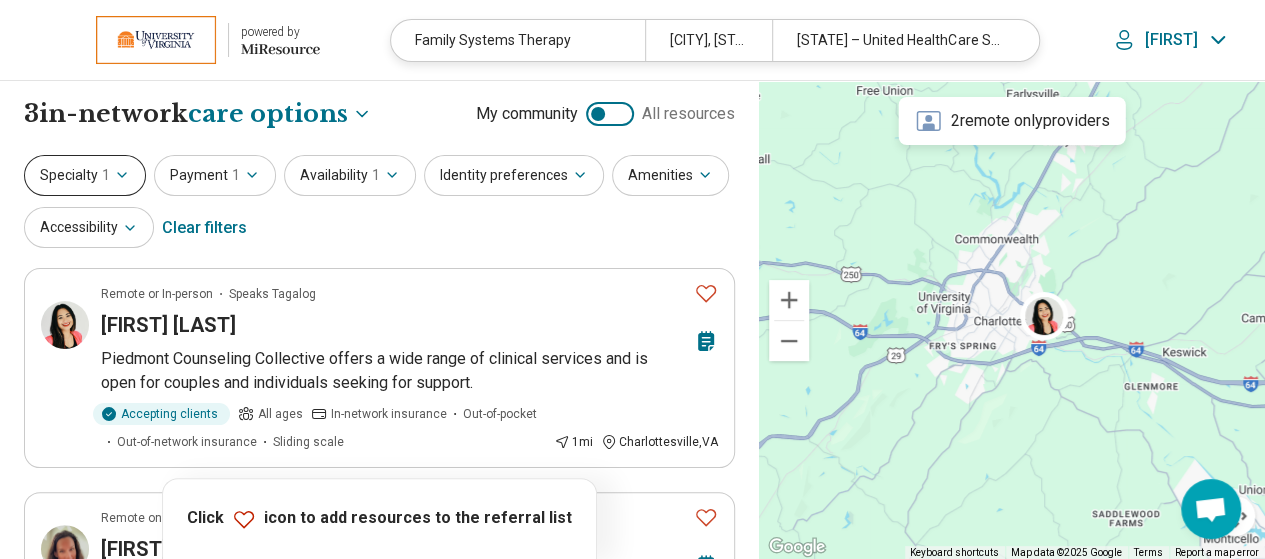 click on "1" at bounding box center (106, 175) 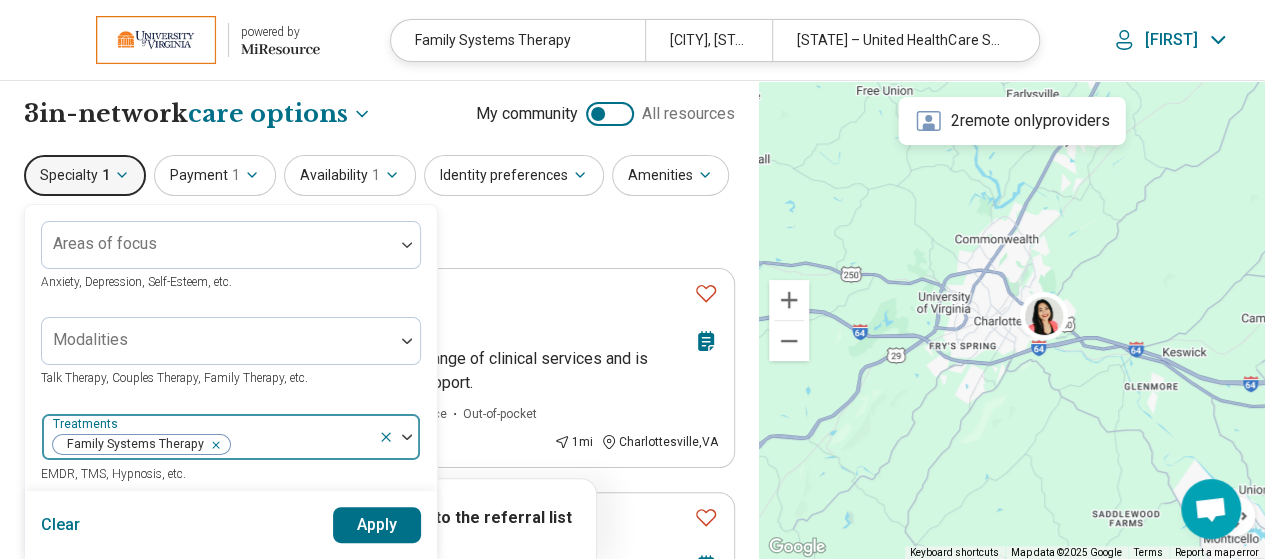 click 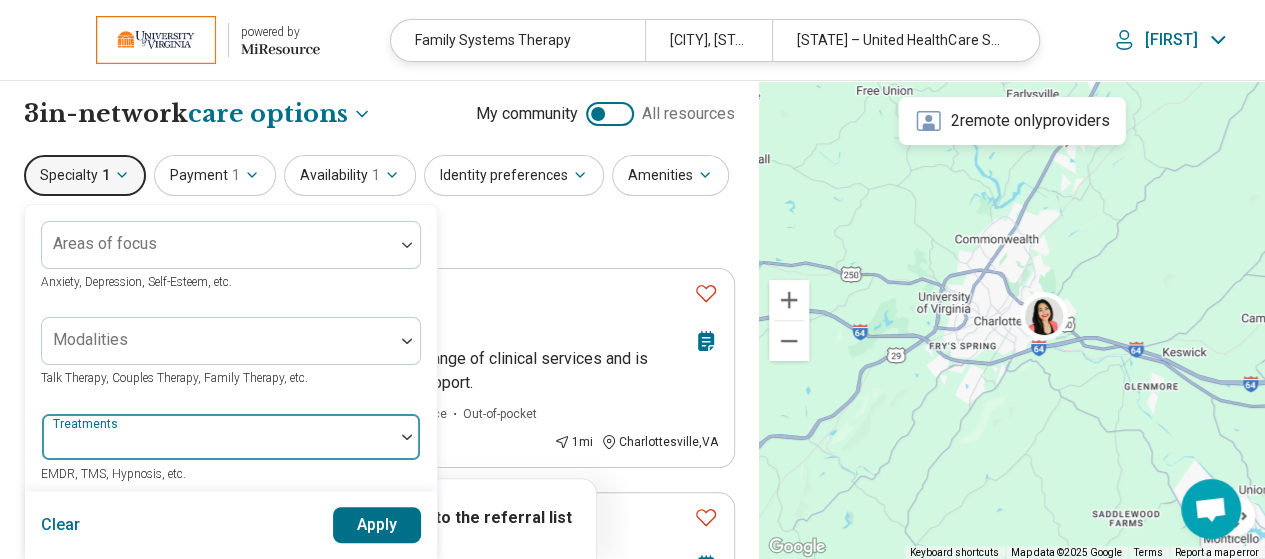 click on "Apply" at bounding box center (377, 525) 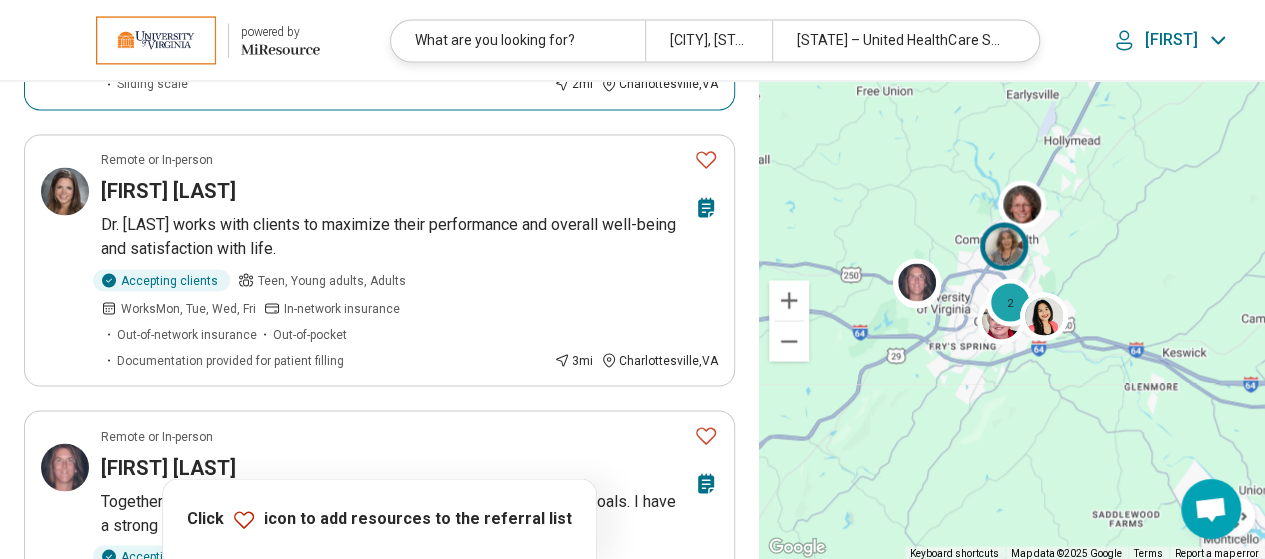 scroll, scrollTop: 1649, scrollLeft: 0, axis: vertical 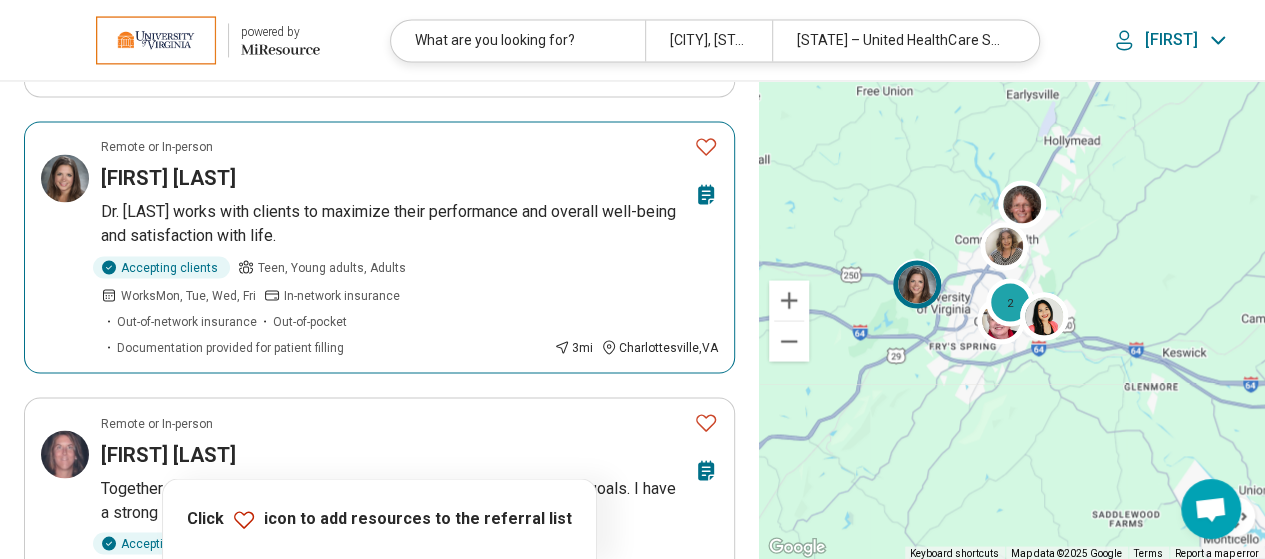 click on "Lori Freeman" at bounding box center (393, 178) 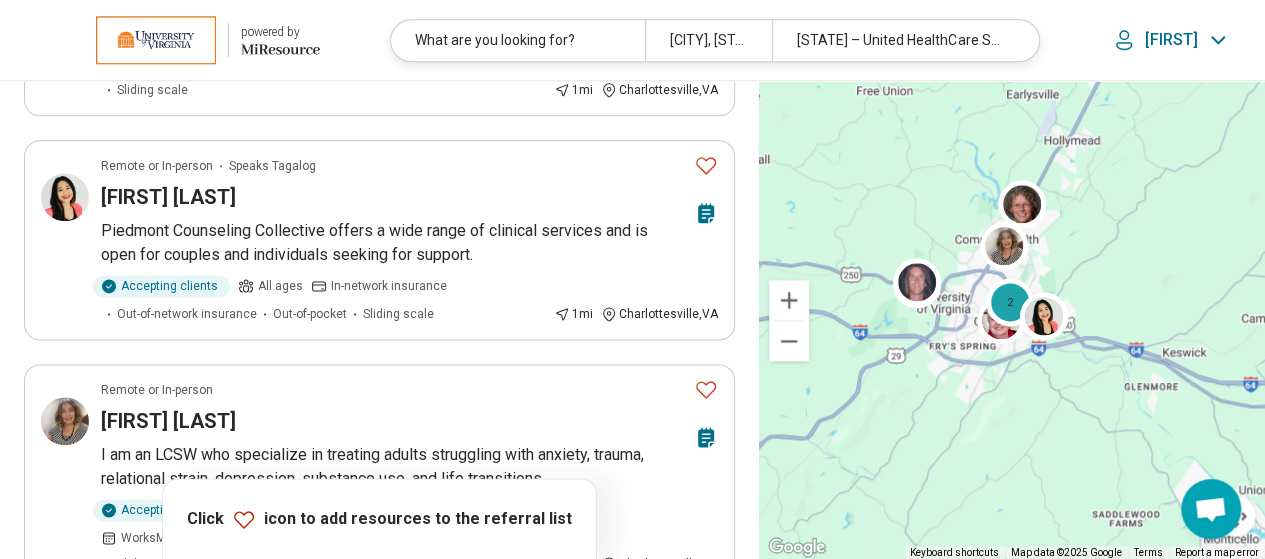 scroll, scrollTop: 0, scrollLeft: 0, axis: both 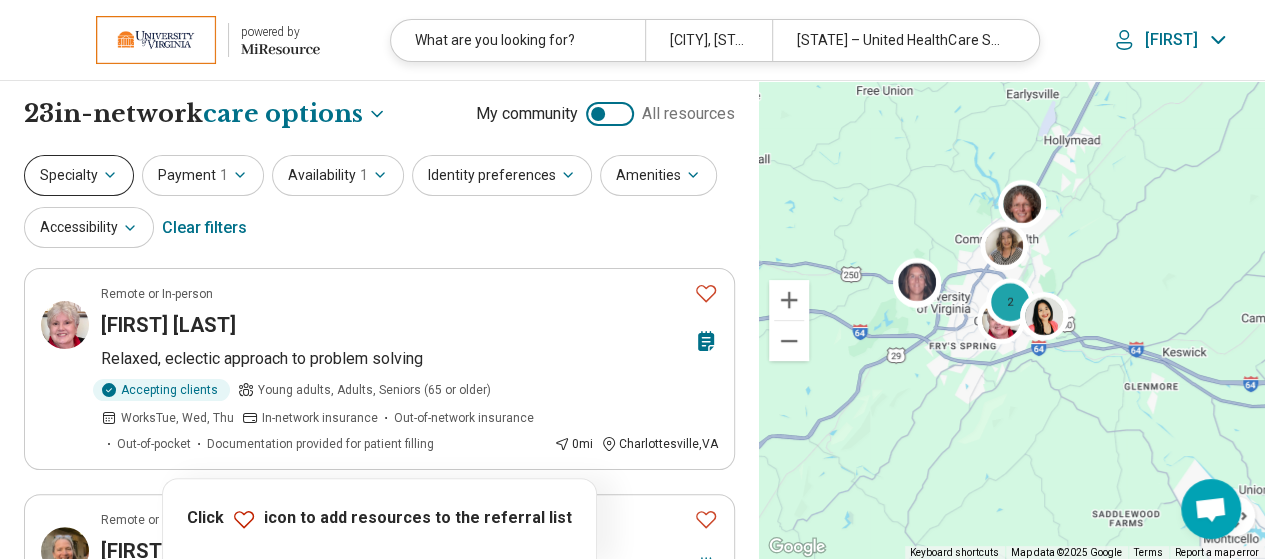 click on "Specialty" at bounding box center (79, 175) 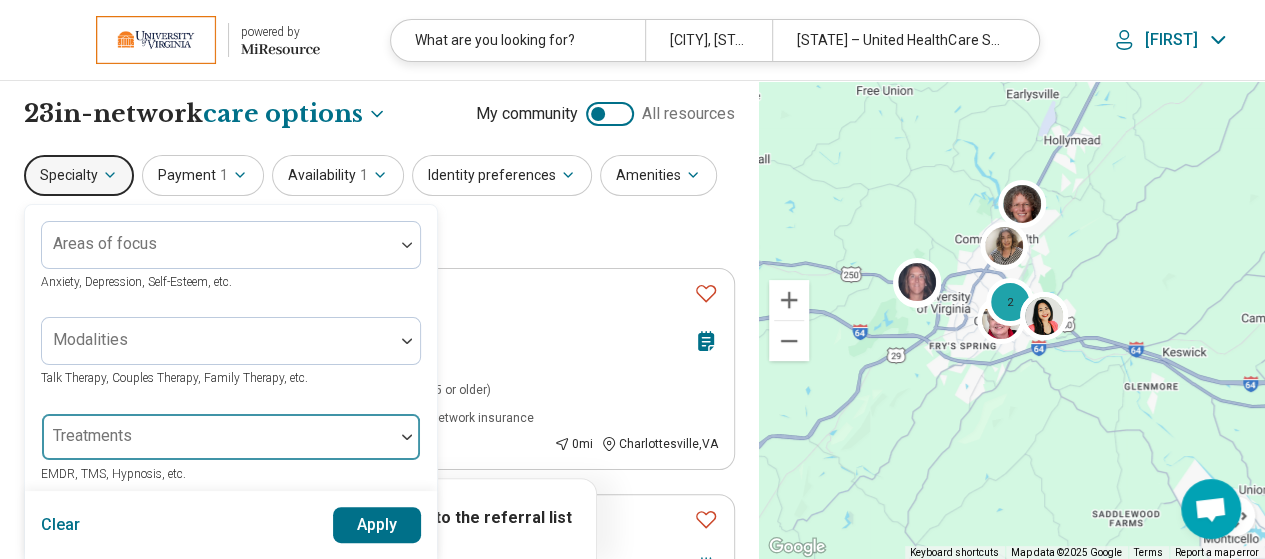 click at bounding box center (218, 445) 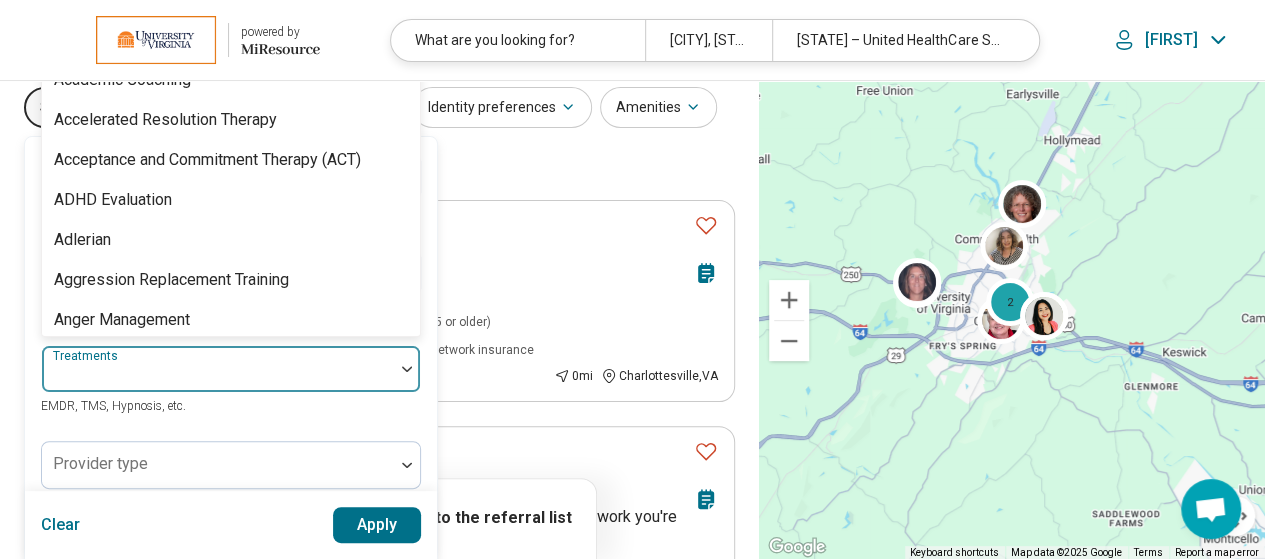 scroll, scrollTop: 238, scrollLeft: 0, axis: vertical 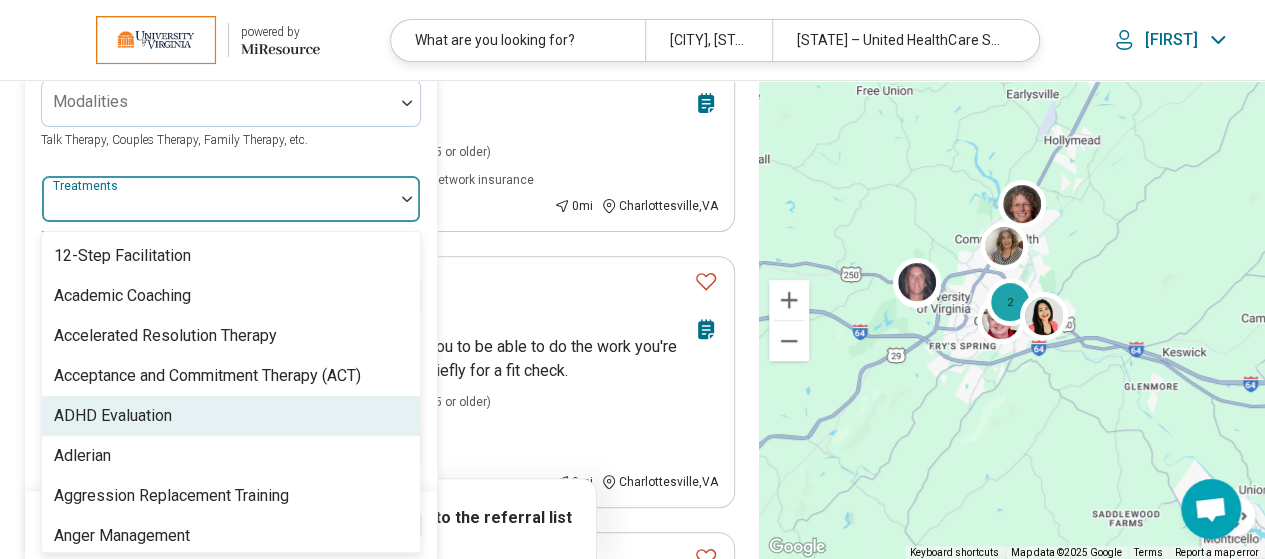 type on "*" 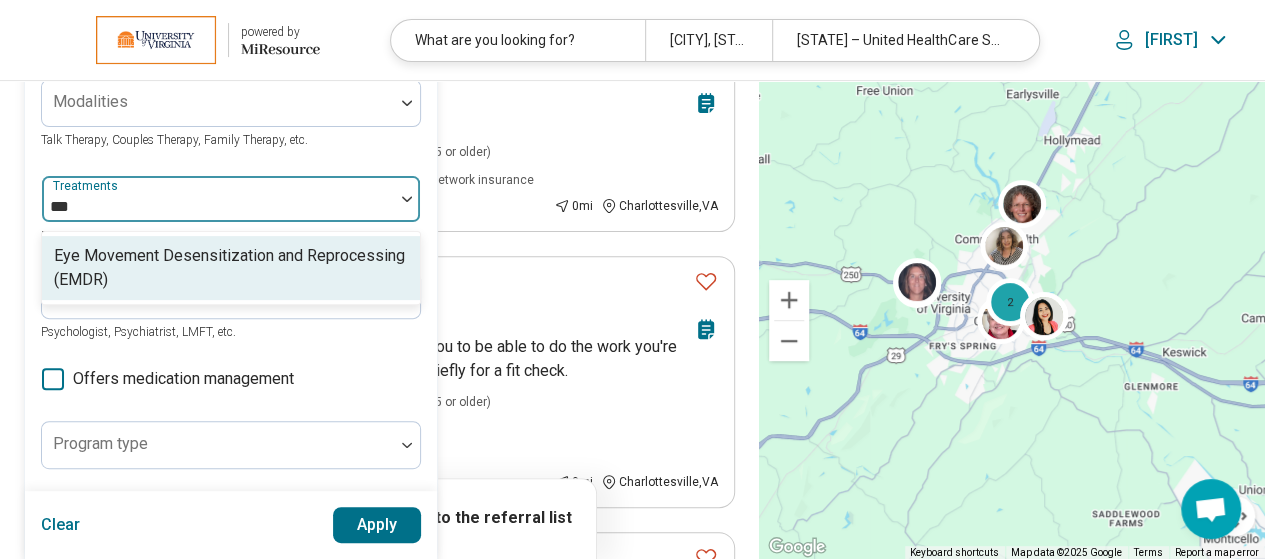 type on "****" 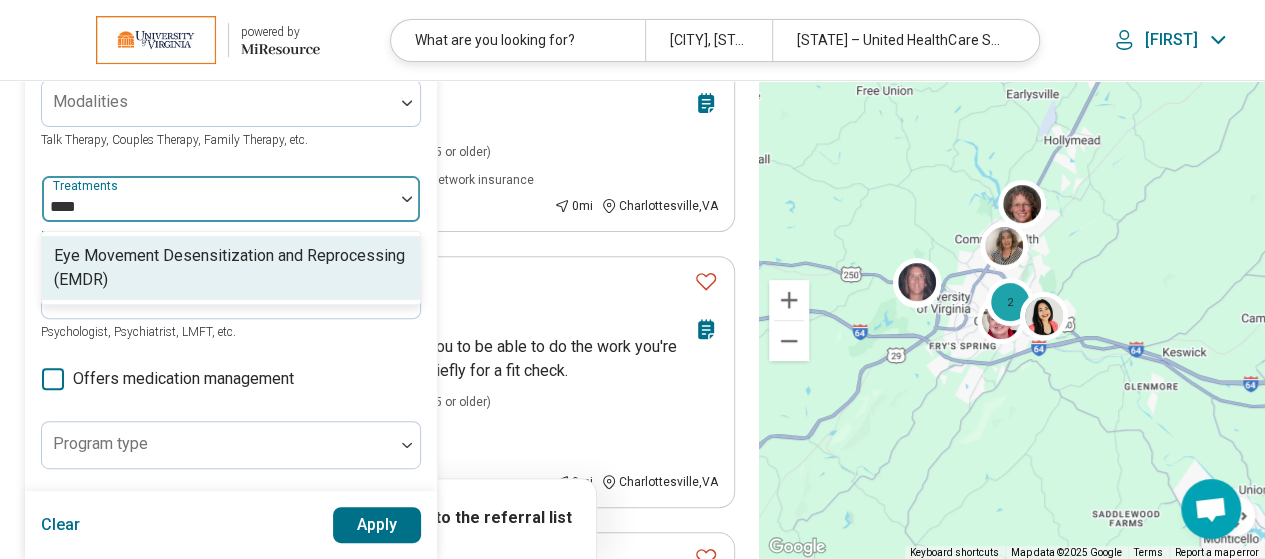 click on "Eye Movement Desensitization and Reprocessing (EMDR)" at bounding box center (231, 268) 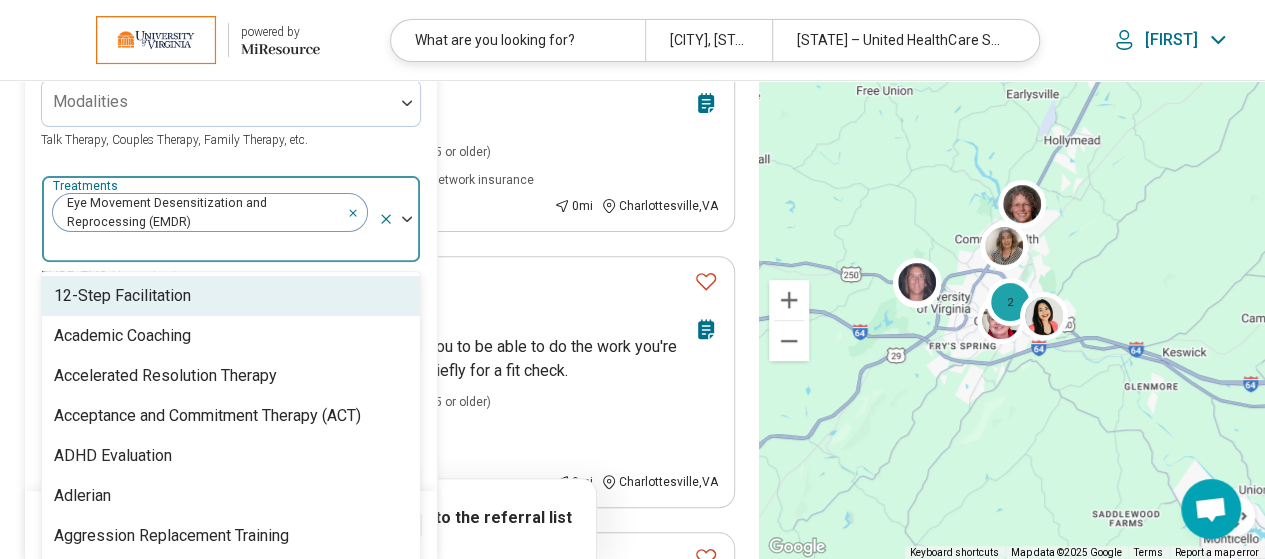 click at bounding box center (210, 248) 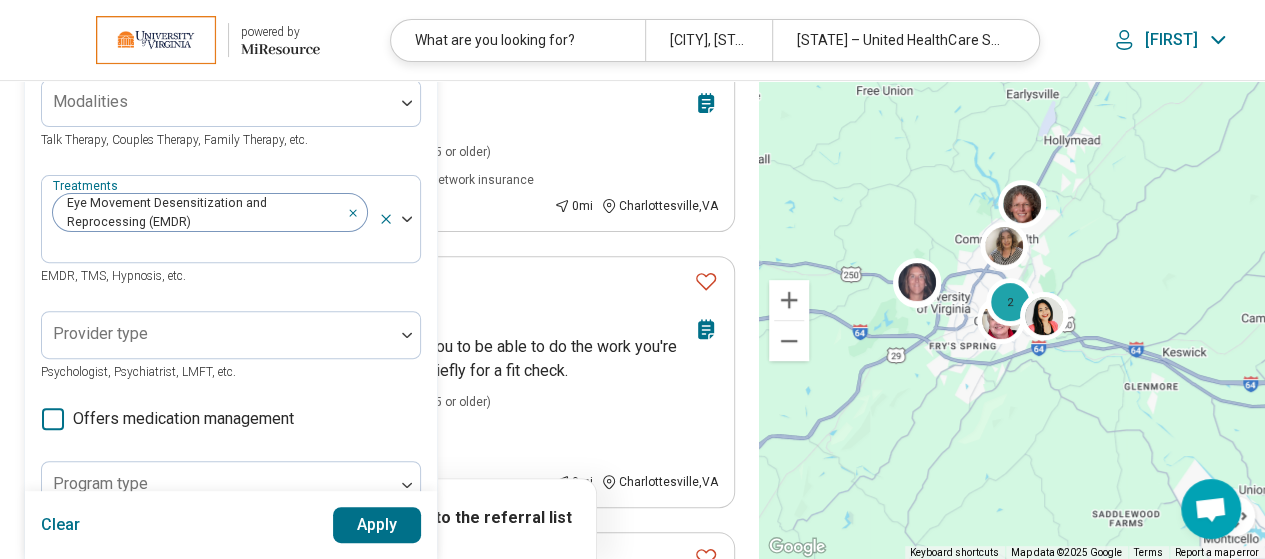 click on "Apply" at bounding box center (377, 525) 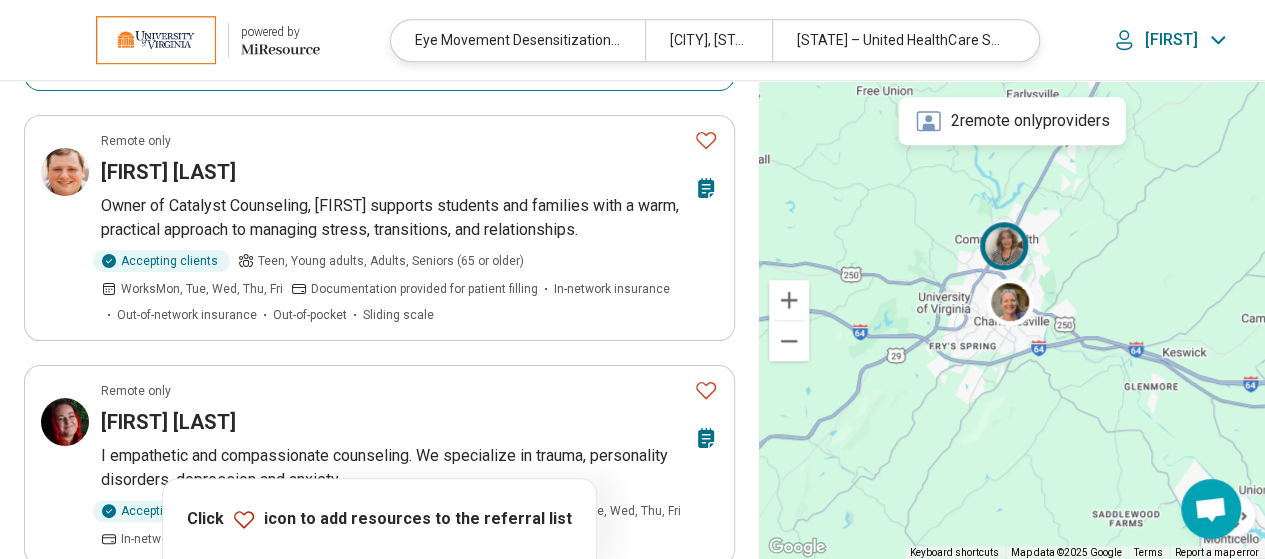scroll, scrollTop: 712, scrollLeft: 0, axis: vertical 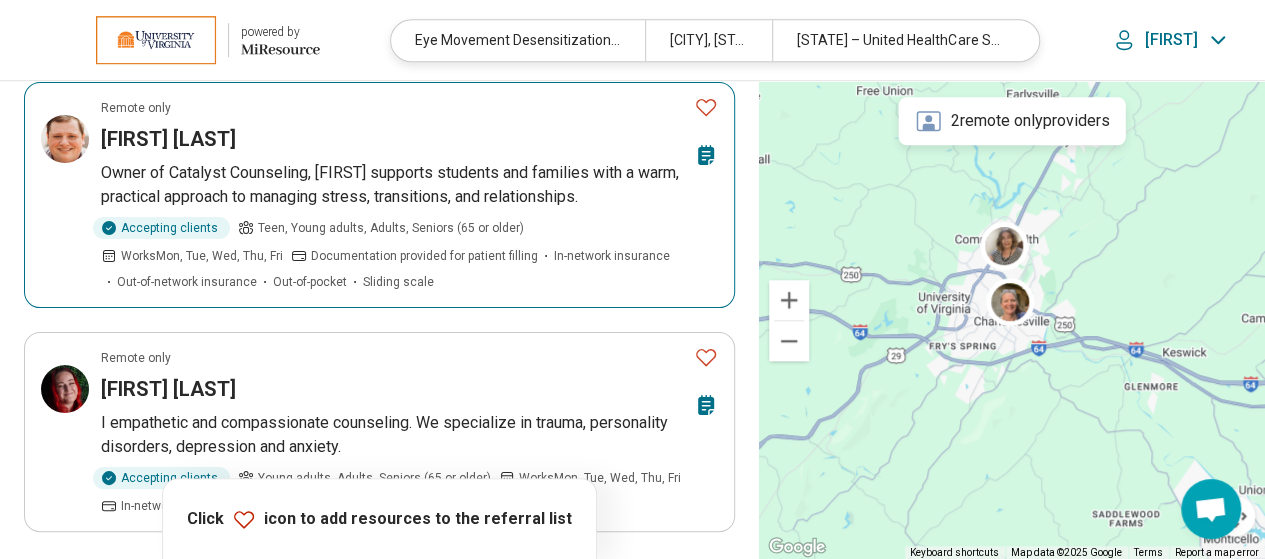 click on "Owner of Catalyst Counseling, Gardner supports students and families with a warm, practical approach to managing stress, transitions, and relationships." at bounding box center [409, 185] 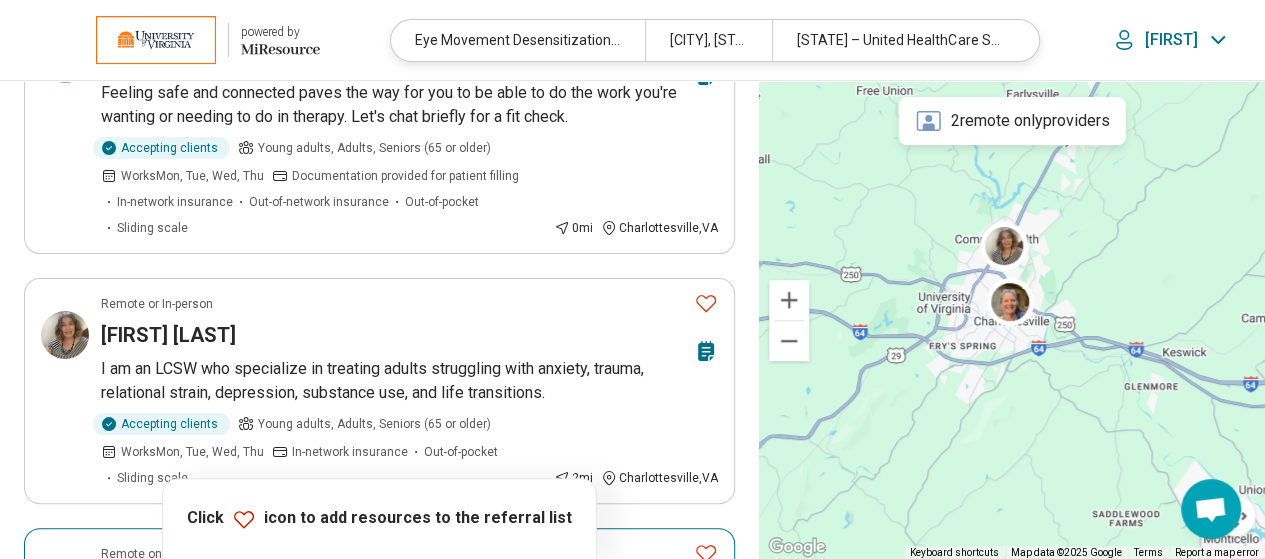scroll, scrollTop: 0, scrollLeft: 0, axis: both 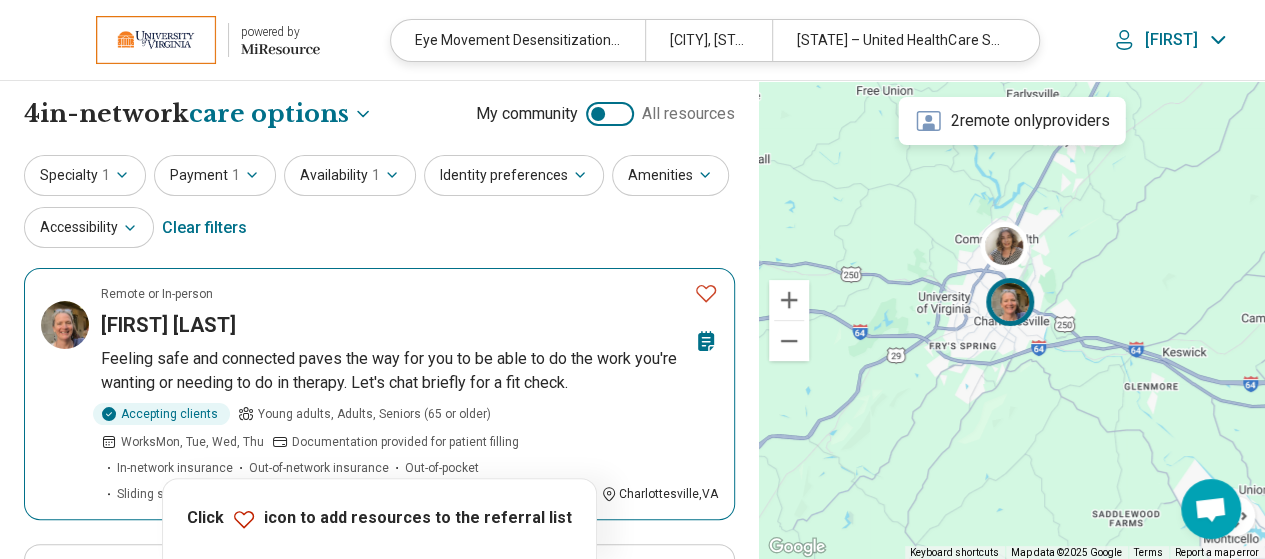 click on "Ann Tourangeau" at bounding box center (168, 325) 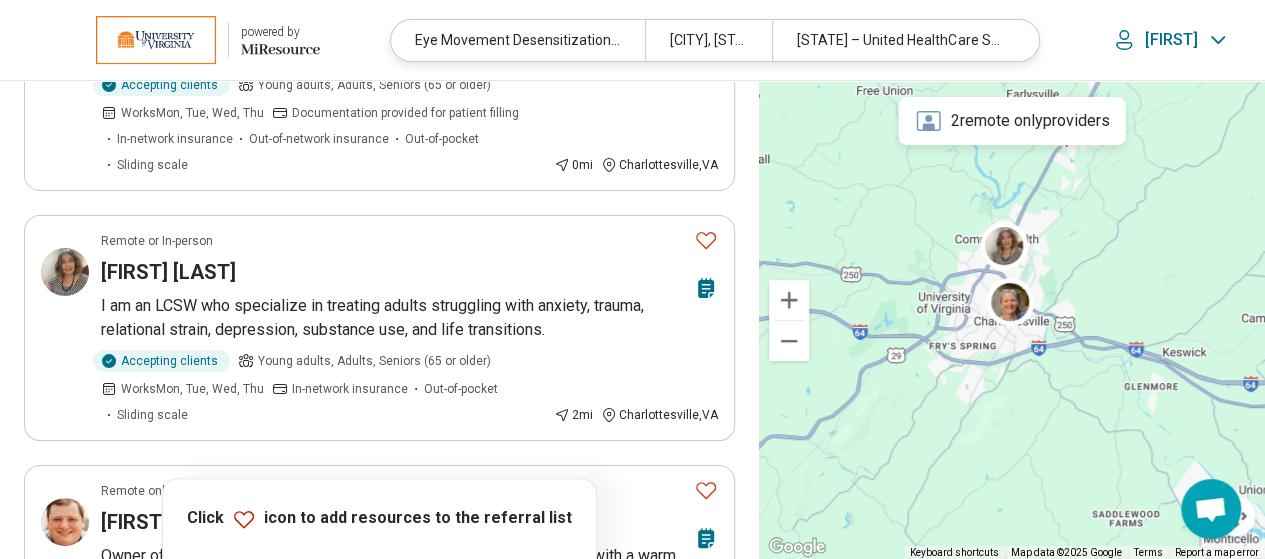 scroll, scrollTop: 0, scrollLeft: 0, axis: both 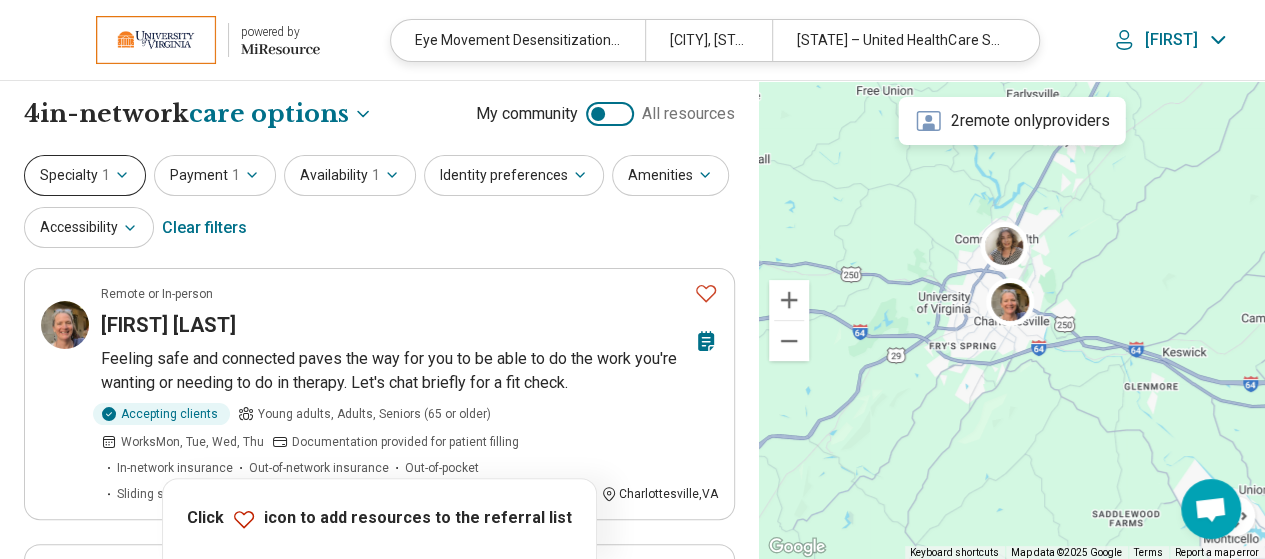 click 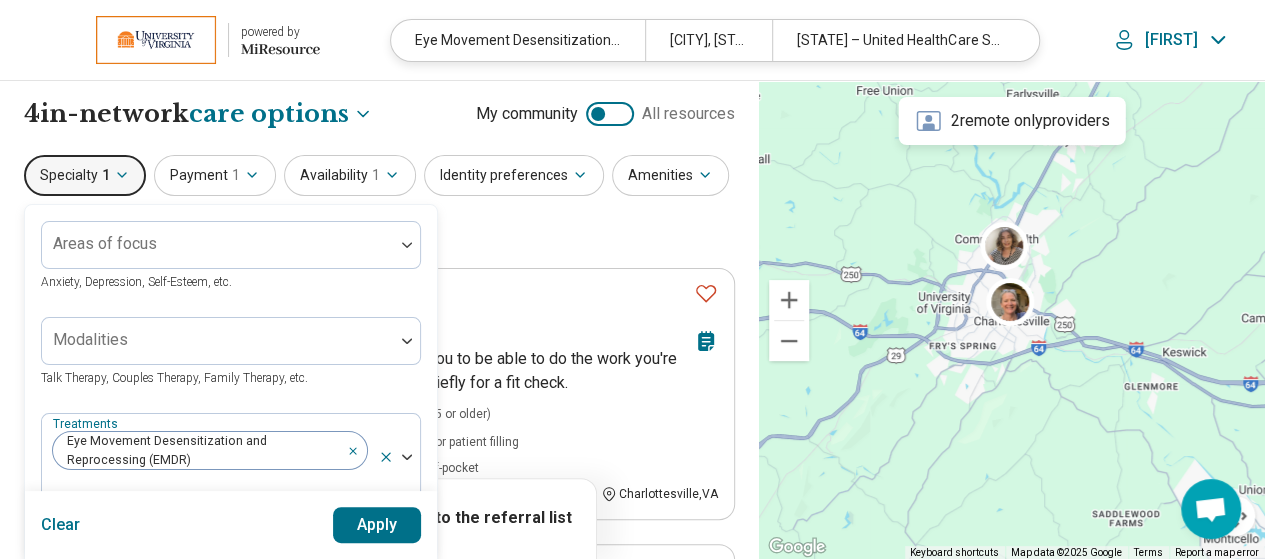 click on "Specialty 1" at bounding box center [85, 175] 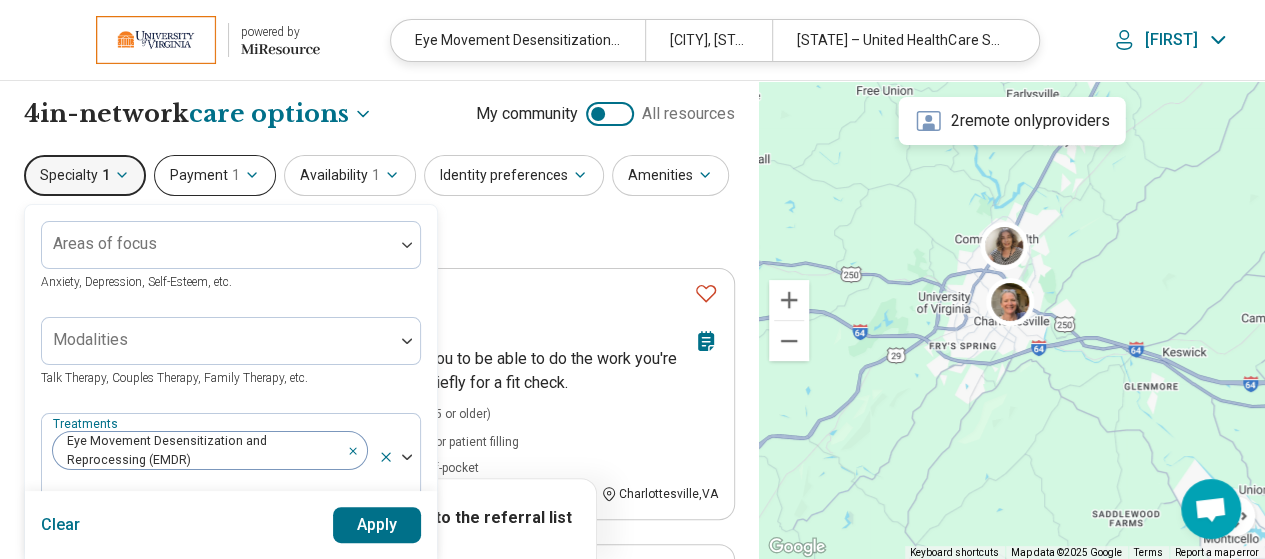 click on "Payment 1" at bounding box center (215, 175) 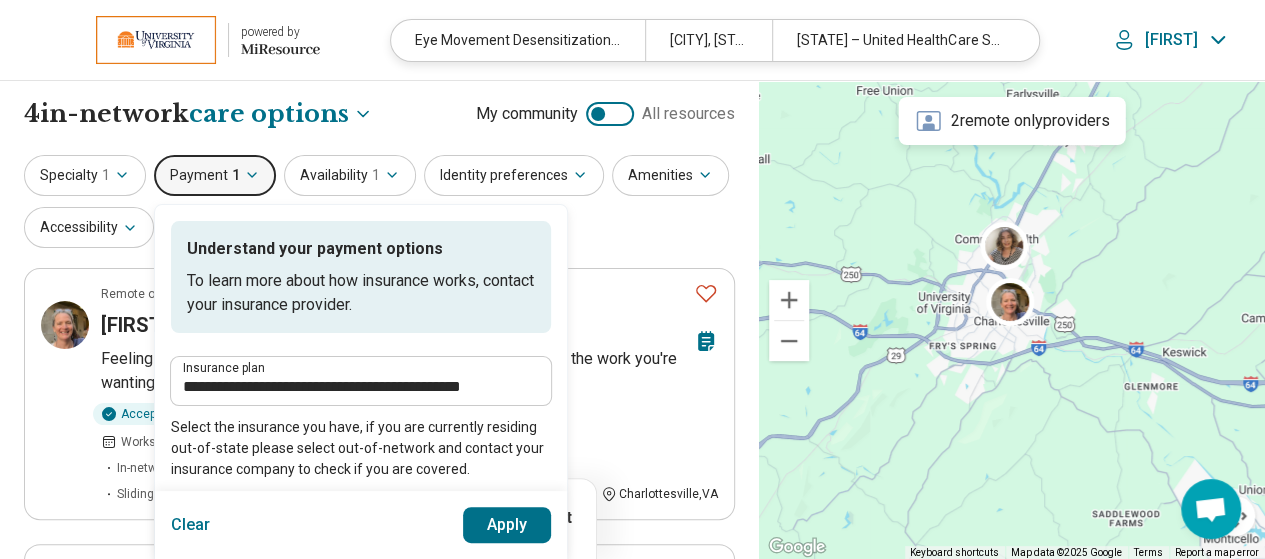 click on "Insurance plan" at bounding box center [361, 368] 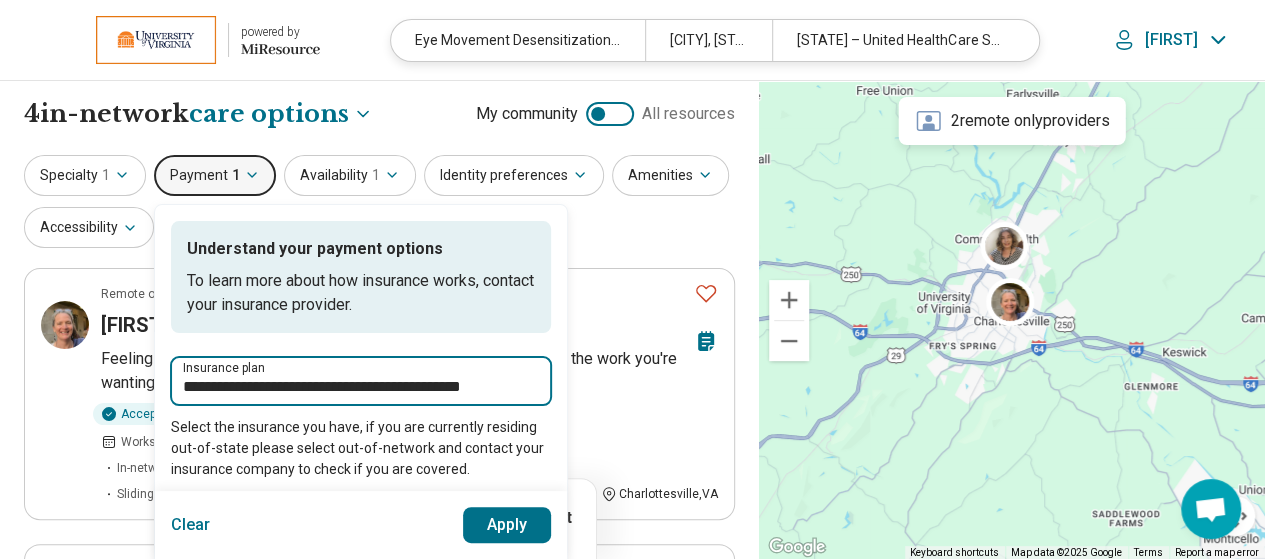 click on "**********" at bounding box center [361, 387] 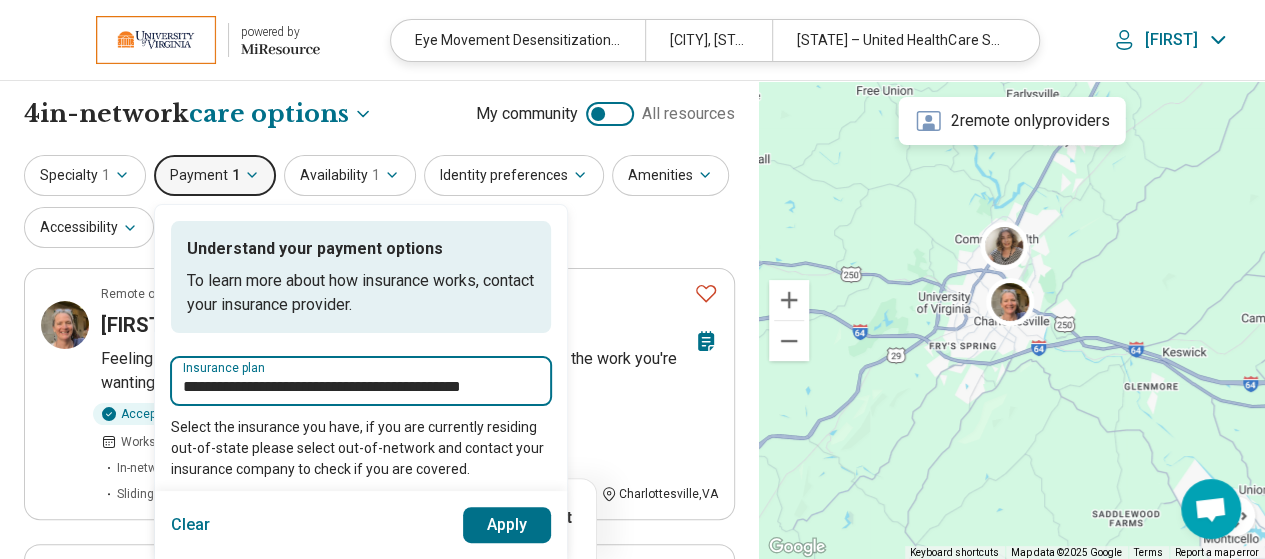 click on "**********" at bounding box center (361, 387) 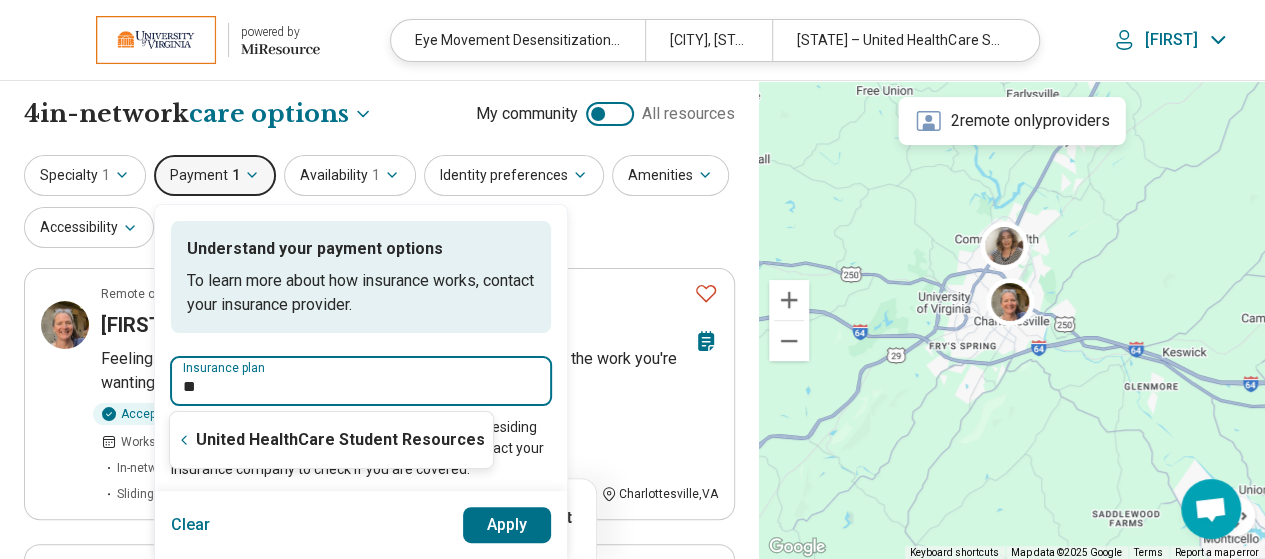 type on "*" 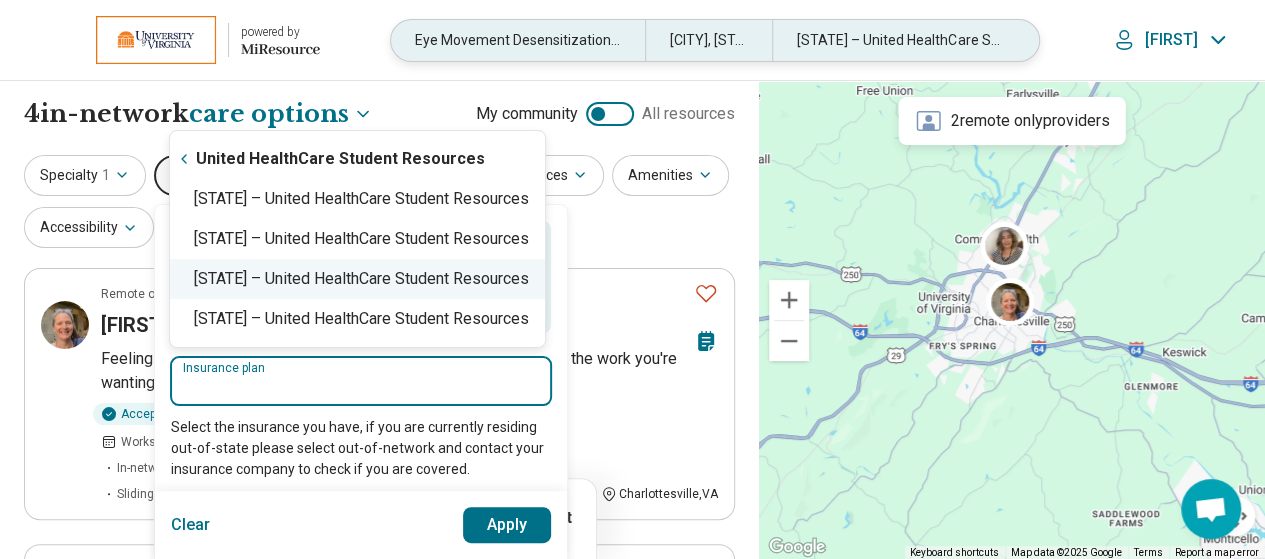 type 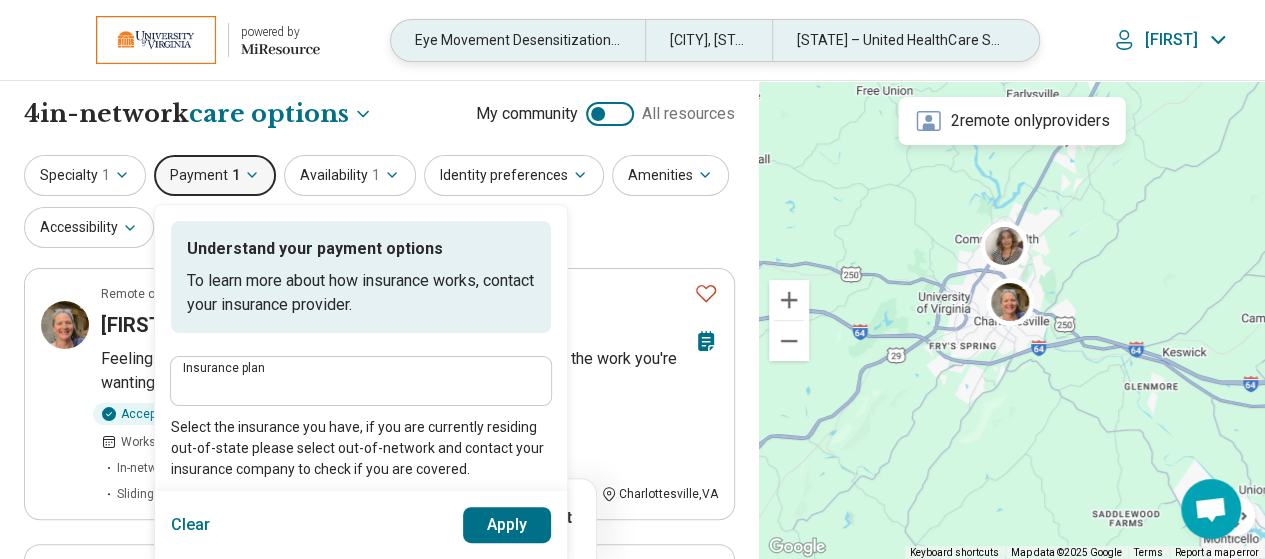 click on "Virginia – United HealthCare Student Resources" at bounding box center (899, 40) 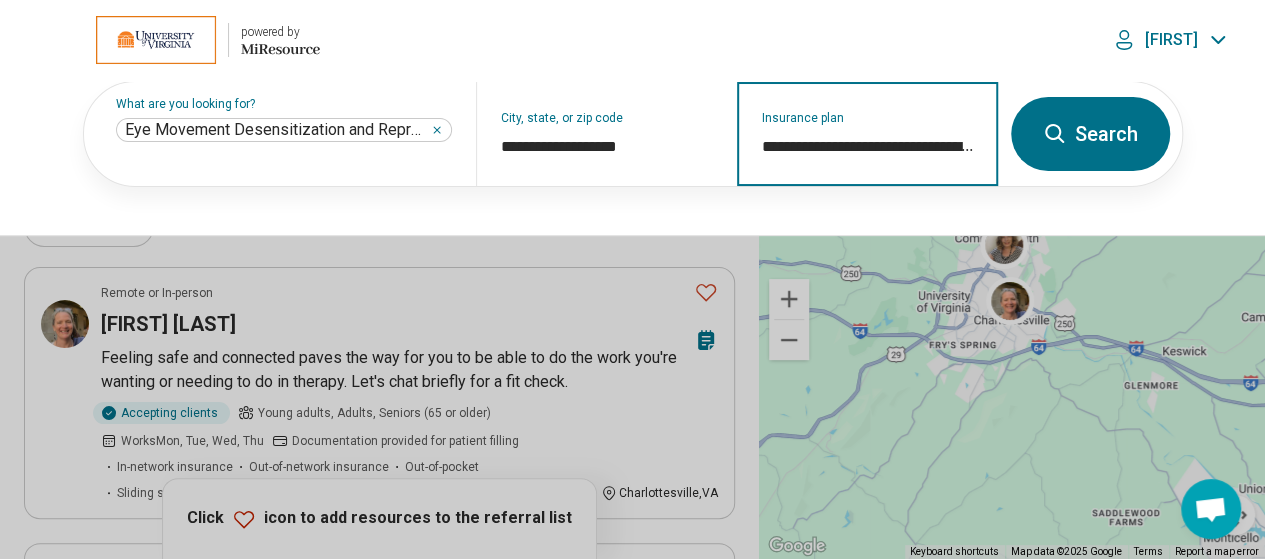 click on "**********" at bounding box center [868, 147] 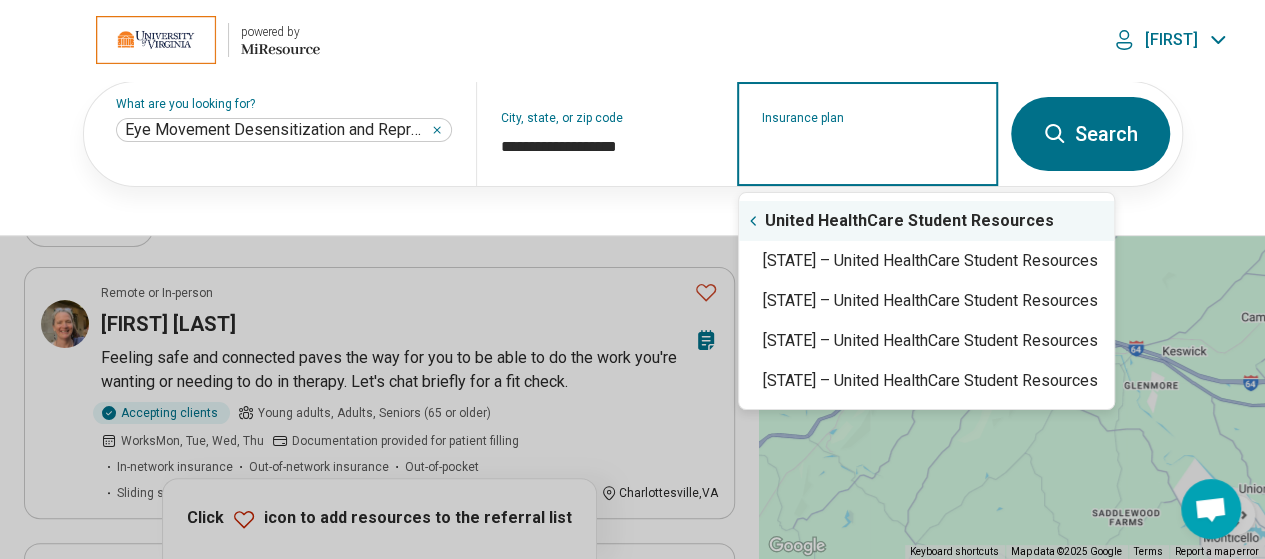click 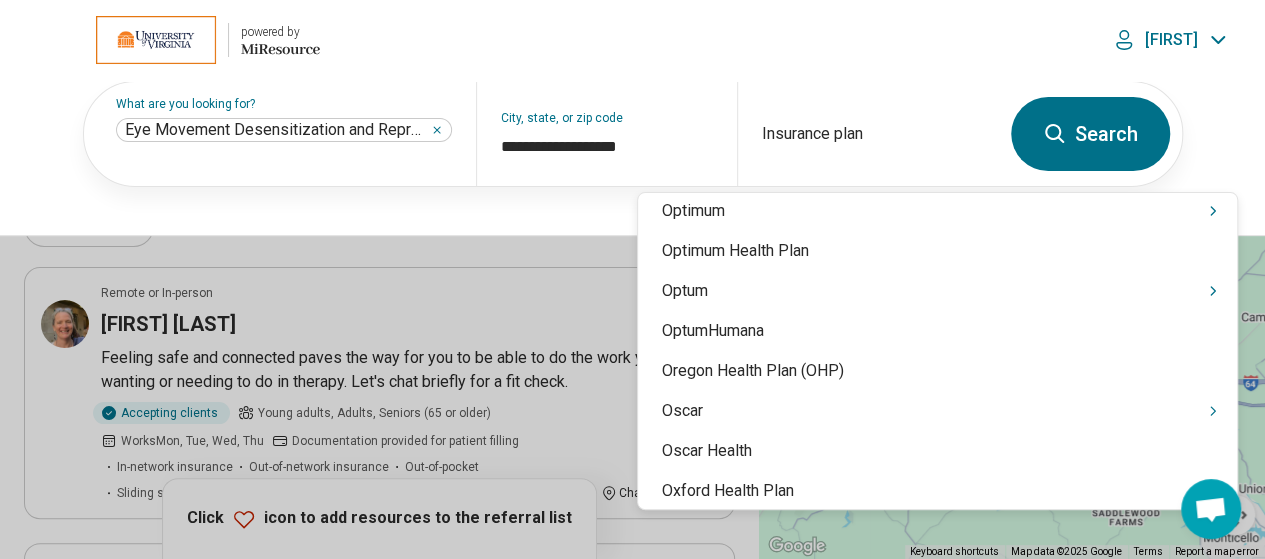 scroll, scrollTop: 16411, scrollLeft: 0, axis: vertical 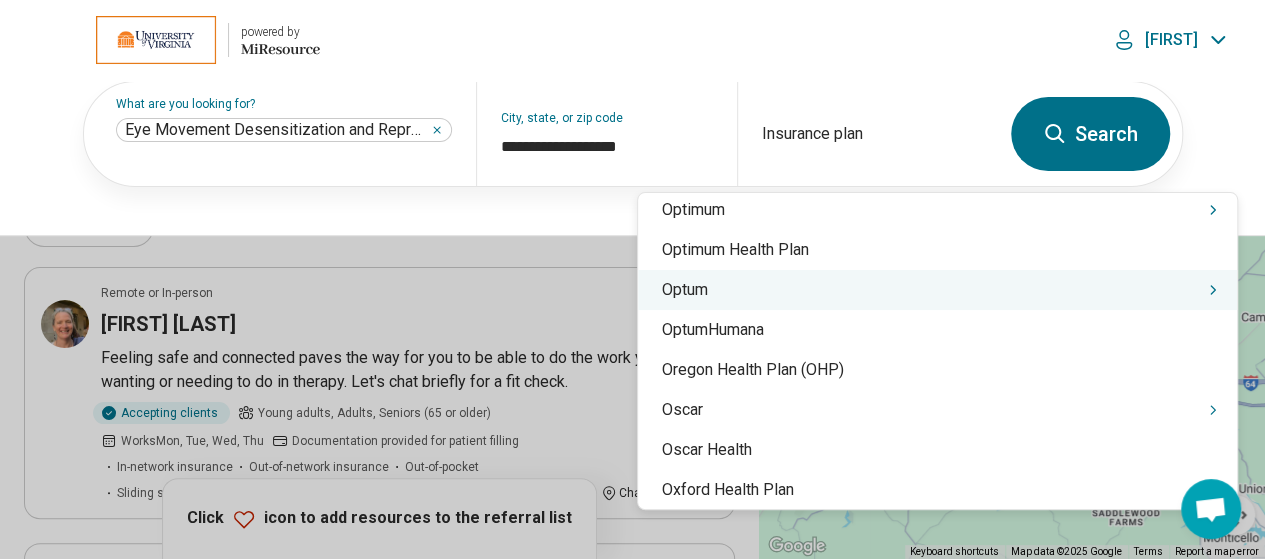 click on "Optum" at bounding box center (937, 290) 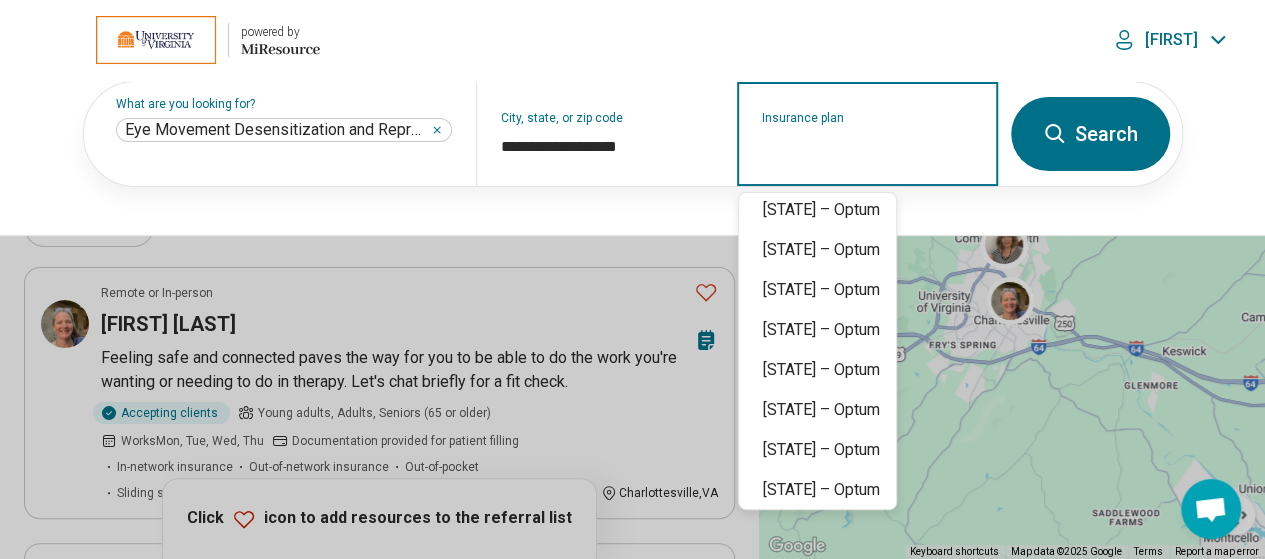 scroll, scrollTop: 0, scrollLeft: 0, axis: both 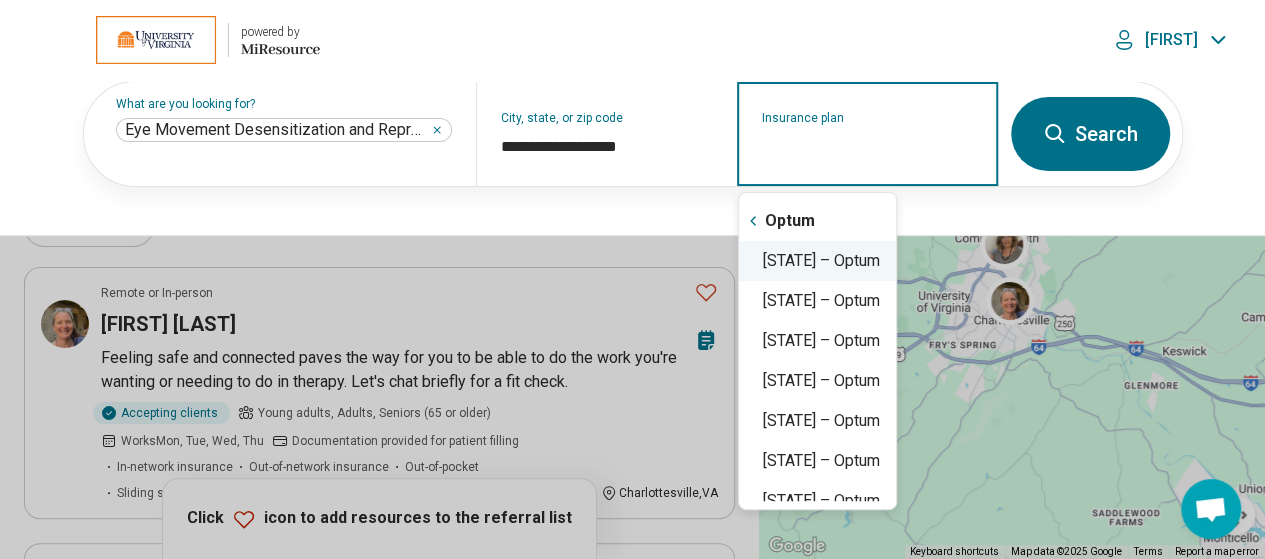 click on "Virginia – Optum" at bounding box center (817, 261) 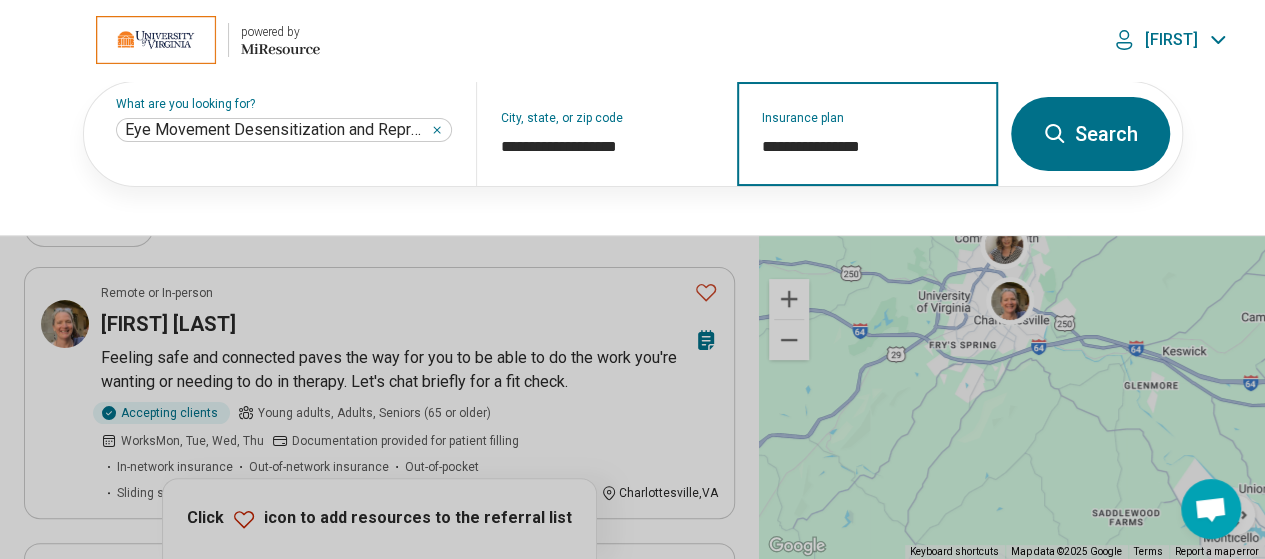type on "**********" 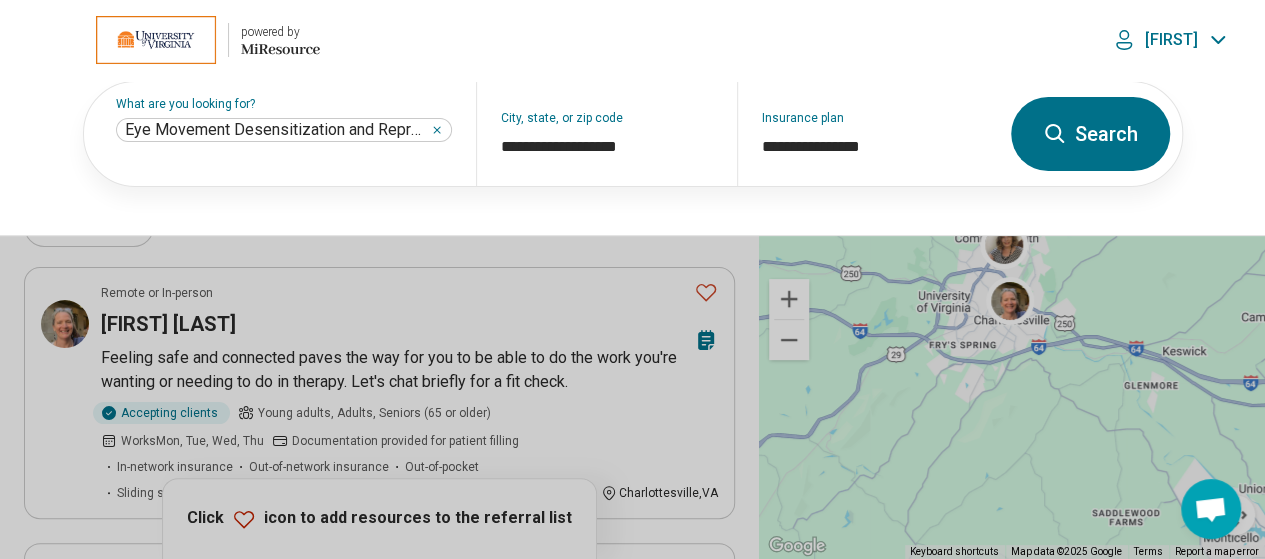 click on "Search" at bounding box center (1090, 134) 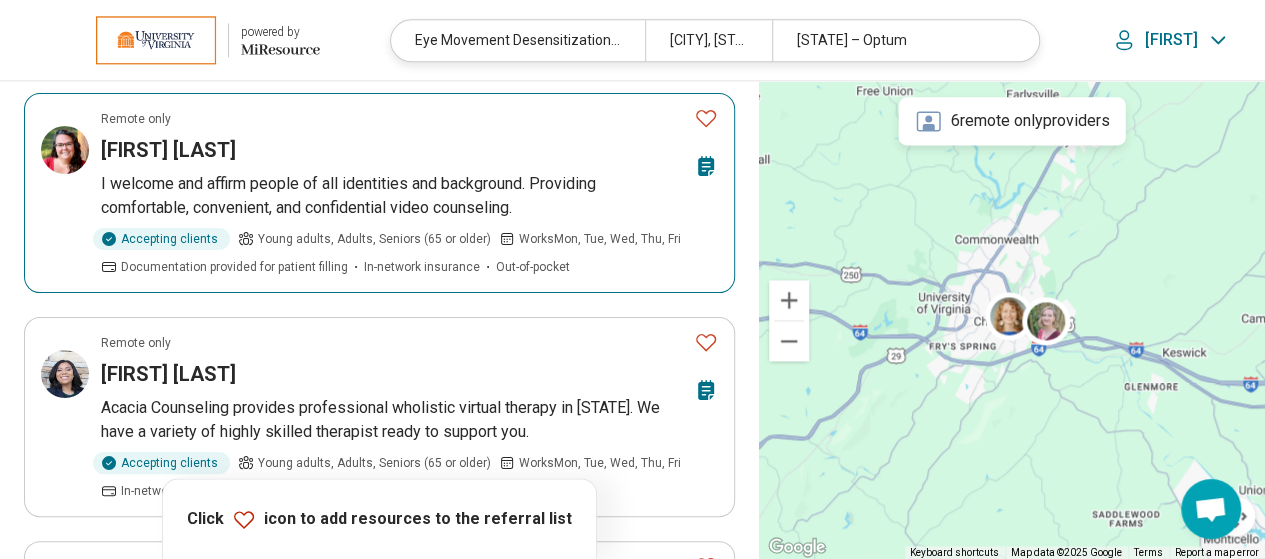 scroll, scrollTop: 1232, scrollLeft: 0, axis: vertical 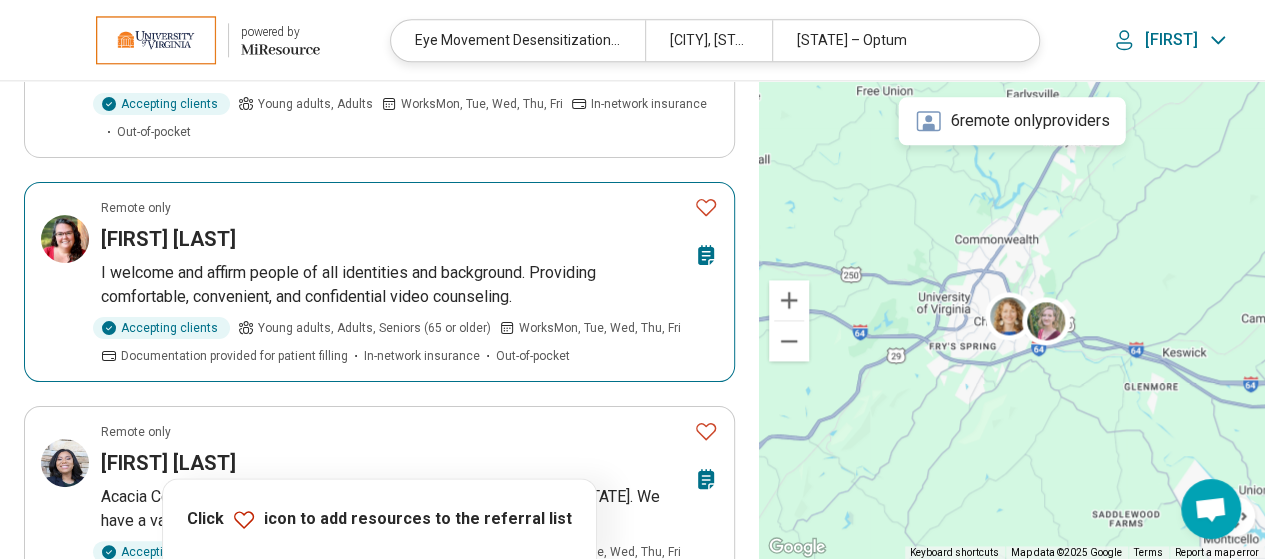 click on "I welcome and affirm people of all identities and background. Providing comfortable, convenient, and confidential video counseling." at bounding box center [409, 285] 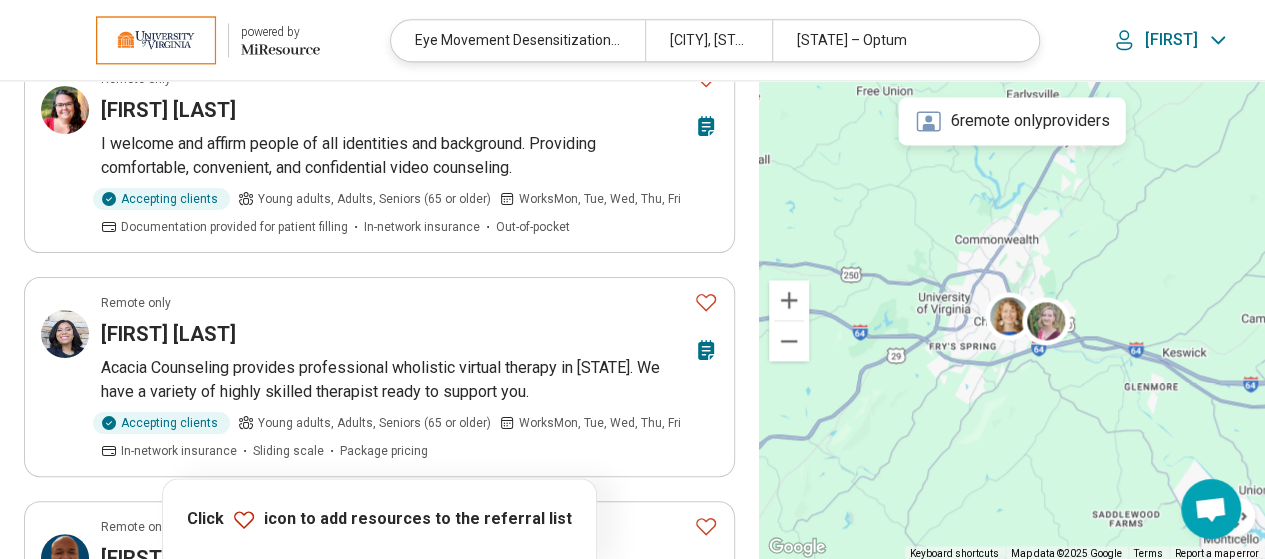 scroll, scrollTop: 1356, scrollLeft: 0, axis: vertical 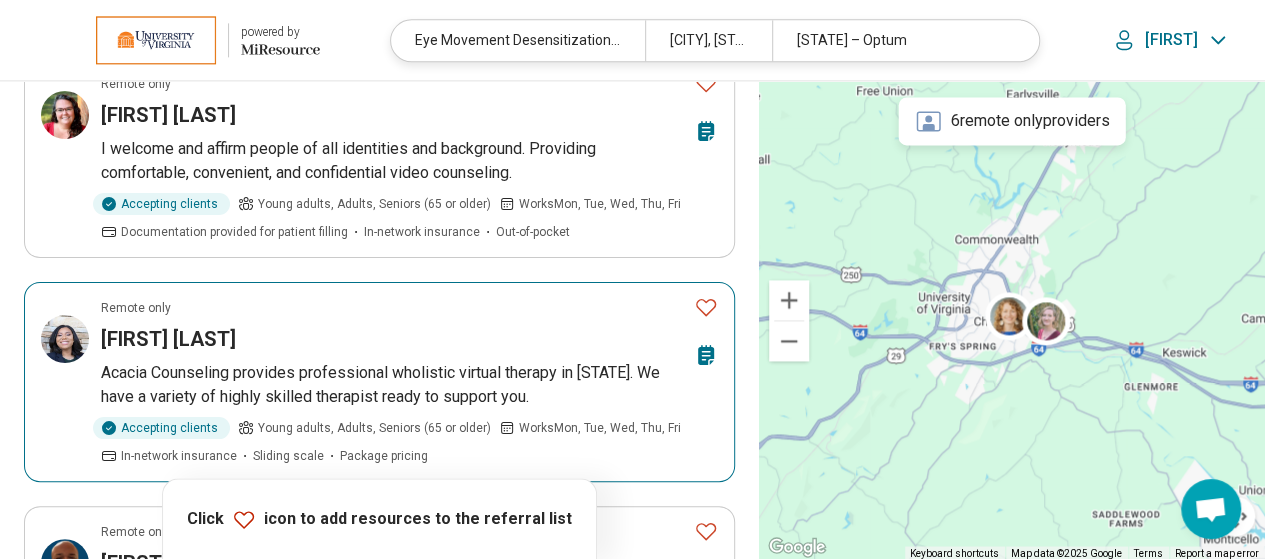 click on "Acacia Counseling provides professional wholistic virtual therapy in [STATE]. We have a variety of highly skilled therapist ready to support you." at bounding box center [409, 385] 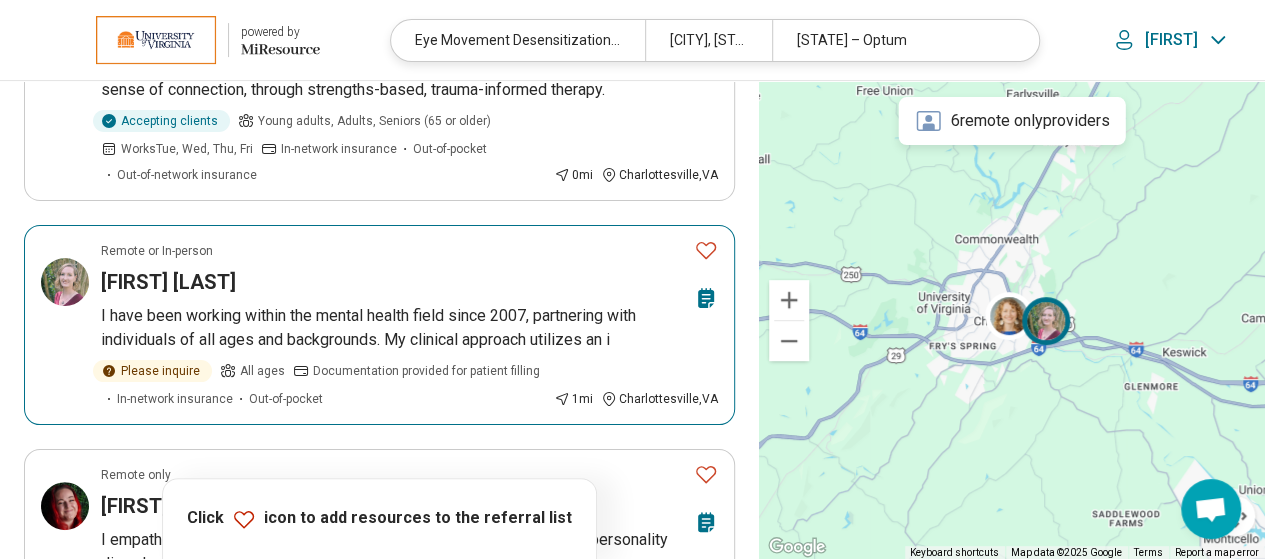 scroll, scrollTop: 292, scrollLeft: 0, axis: vertical 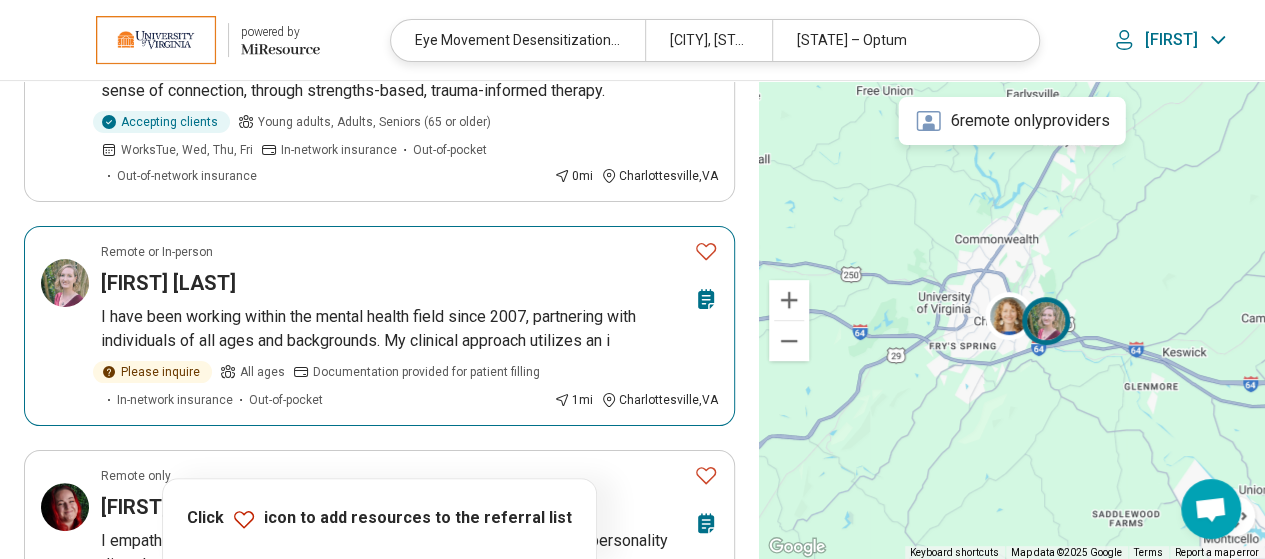 click on "I have been working within the mental health field since 2007, partnering with individuals of all ages and backgrounds. My clinical approach utilizes an i" at bounding box center (409, 329) 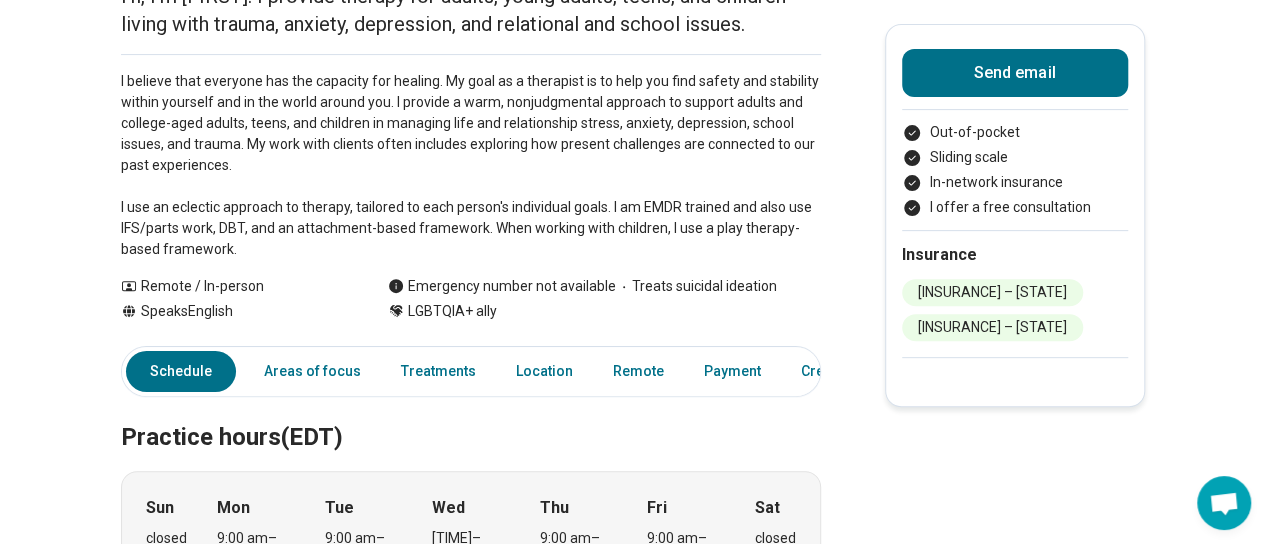 scroll, scrollTop: 330, scrollLeft: 0, axis: vertical 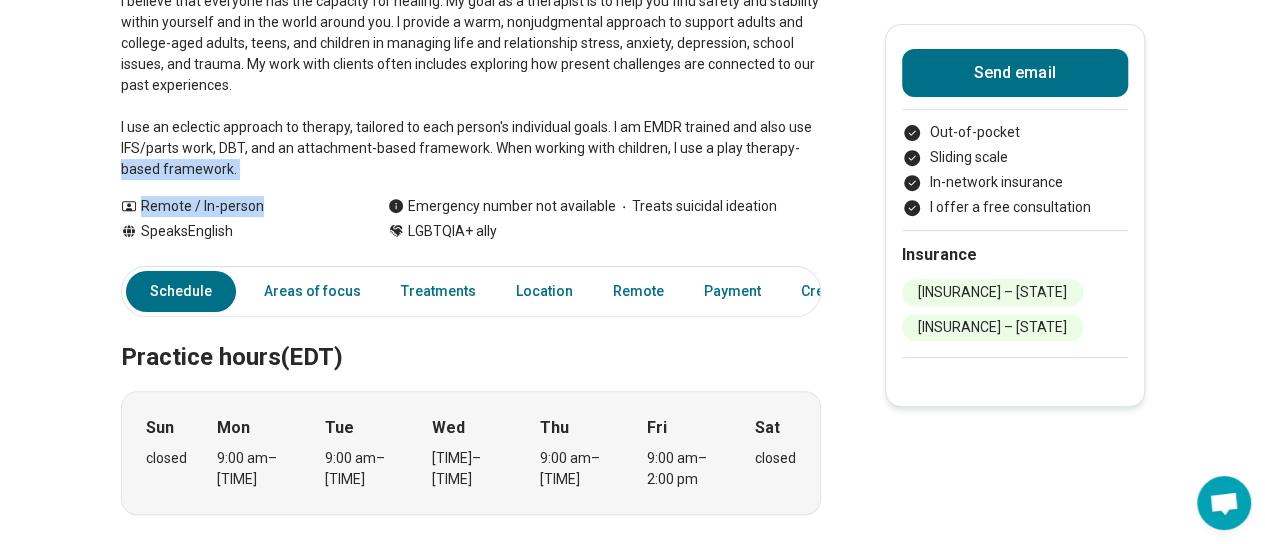 drag, startPoint x: 36, startPoint y: 235, endPoint x: 85, endPoint y: 160, distance: 89.587944 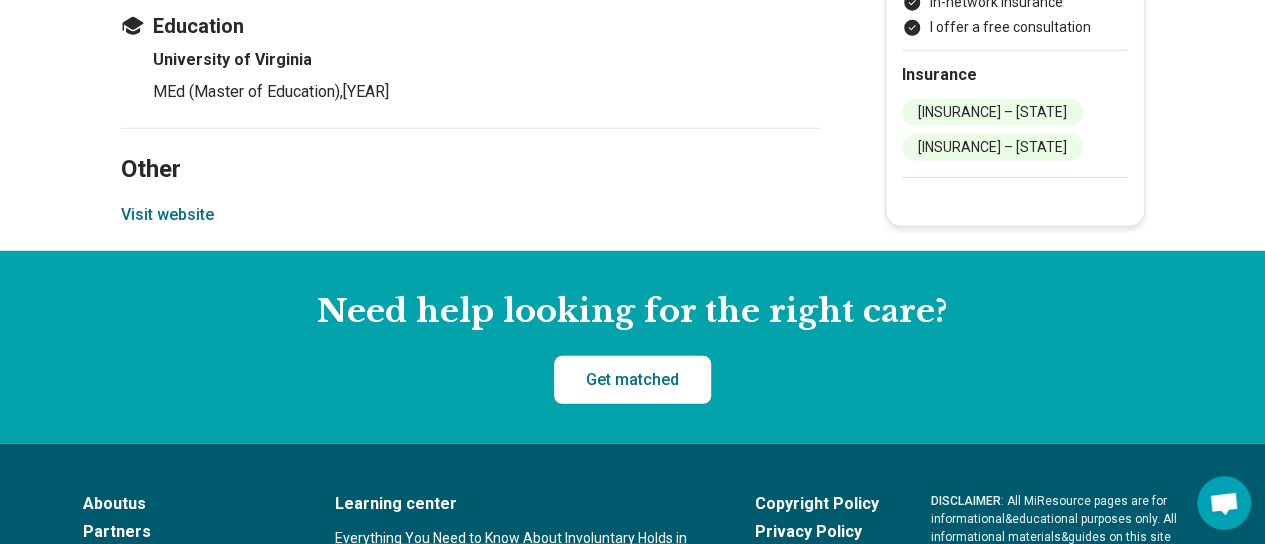 scroll, scrollTop: 2714, scrollLeft: 4, axis: both 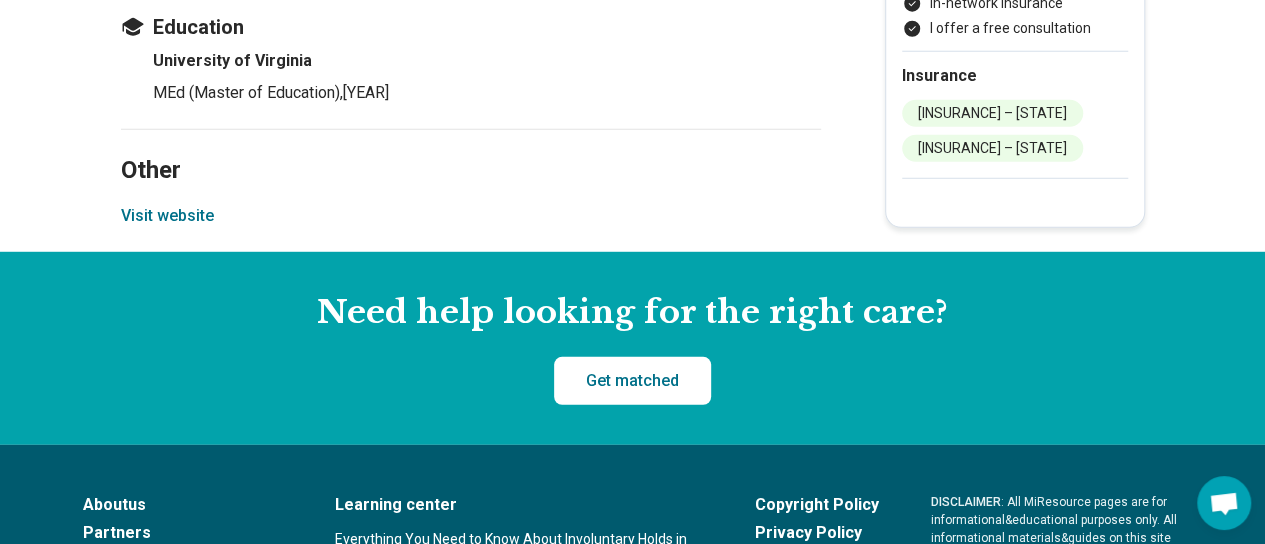 click on "Visit website" at bounding box center (167, 216) 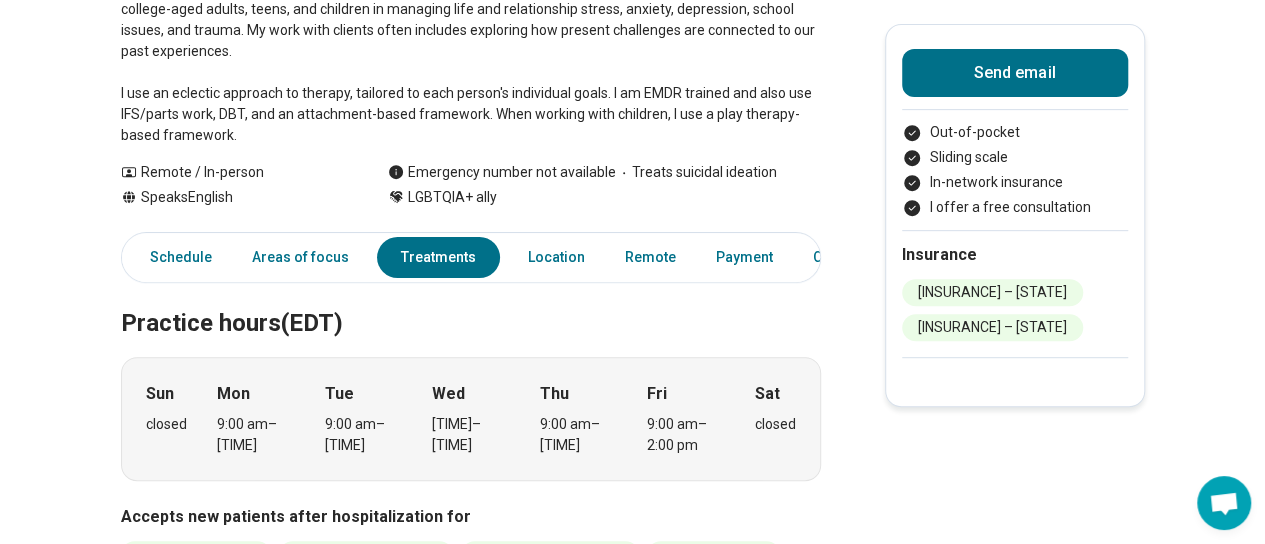 scroll, scrollTop: 0, scrollLeft: 4, axis: horizontal 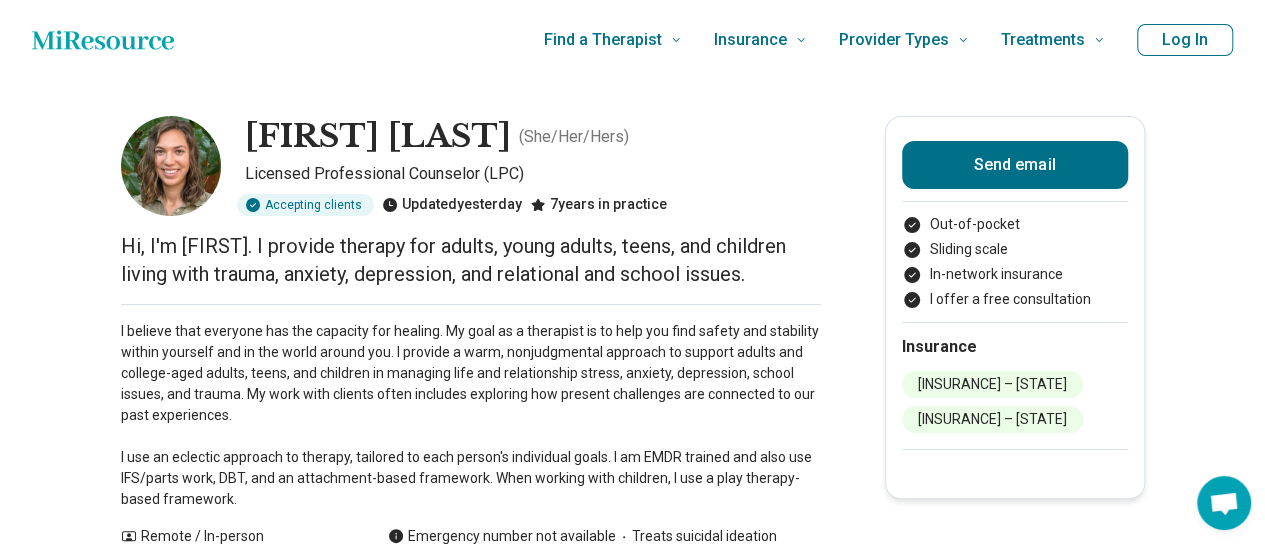 click on "Hi, I'm Rachel. I provide therapy for adults, young adults, teens, and children living with trauma, anxiety, depression, and relational and school issues." at bounding box center (471, 260) 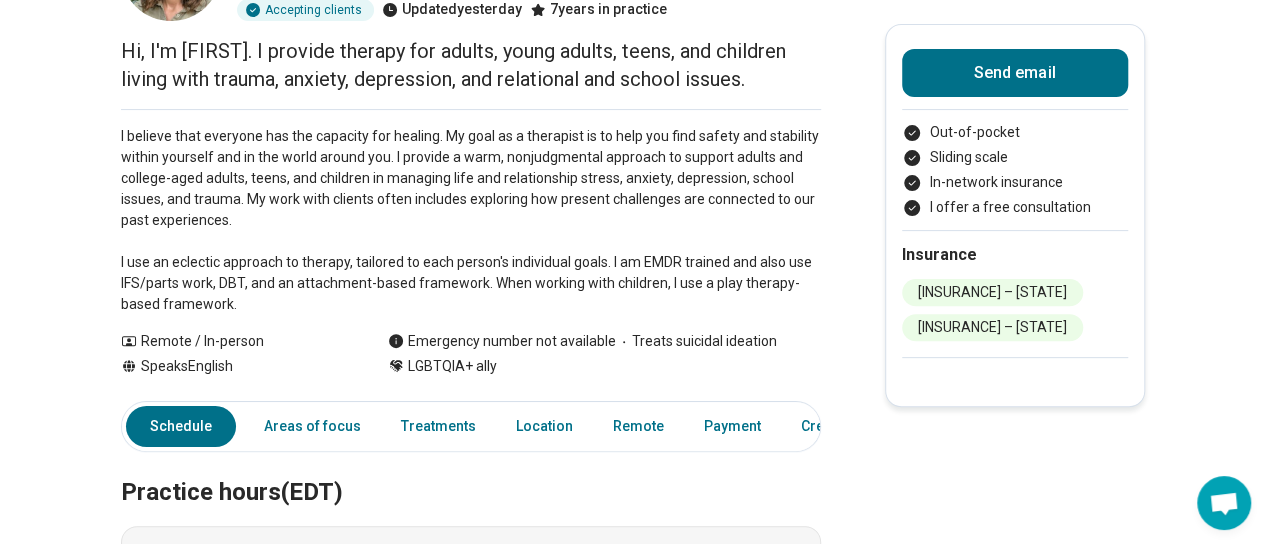 scroll, scrollTop: 0, scrollLeft: 15, axis: horizontal 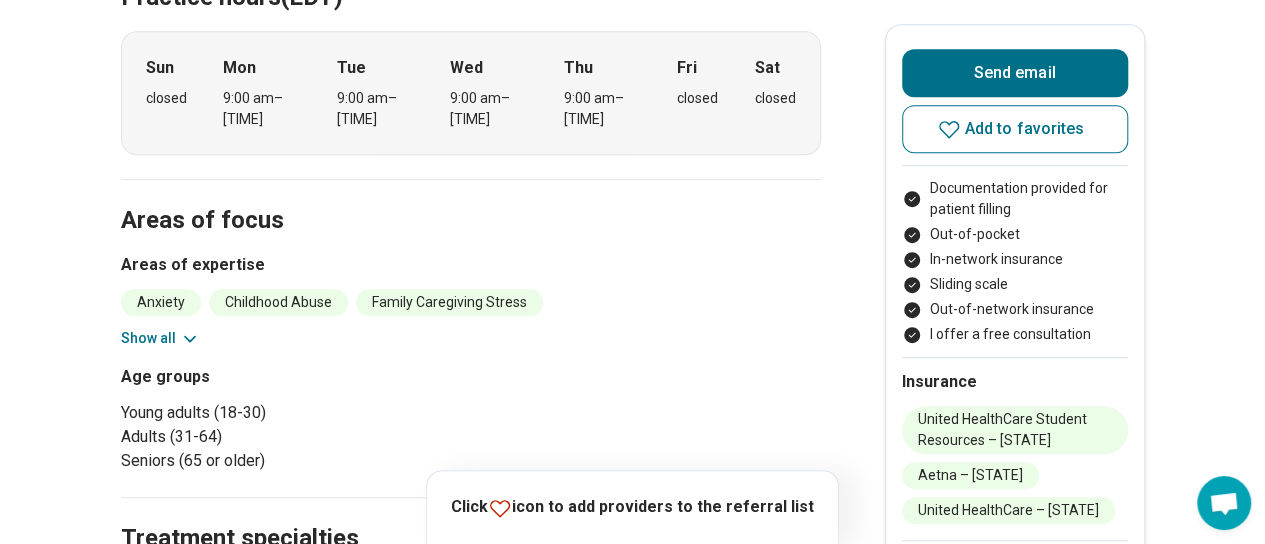 click on "Show all" at bounding box center [160, 338] 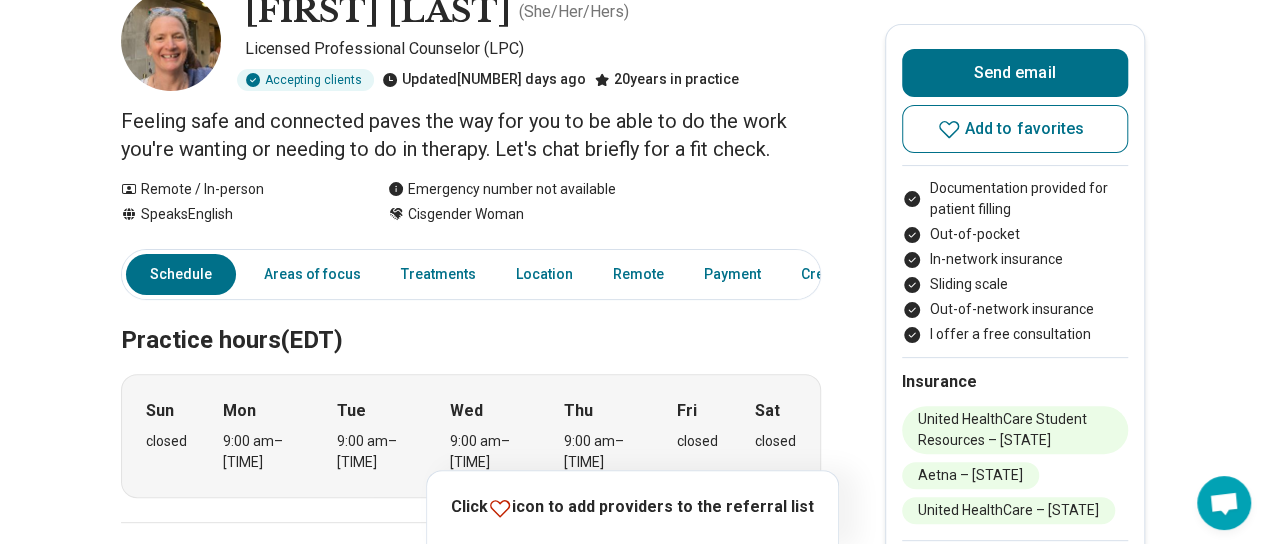 scroll, scrollTop: 0, scrollLeft: 0, axis: both 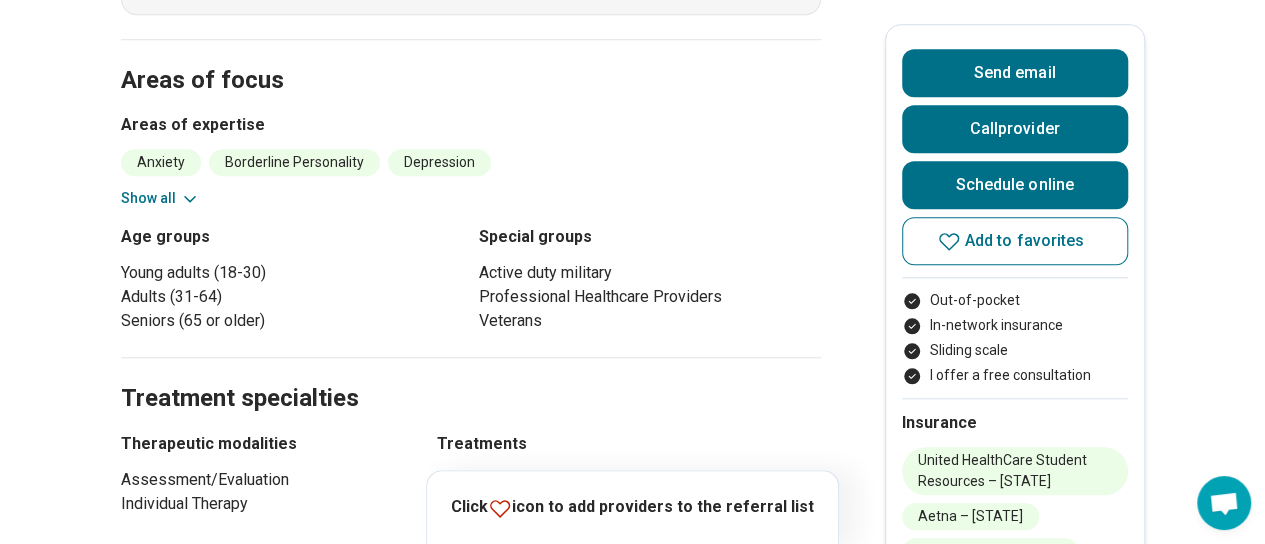 click on "Show all" at bounding box center (160, 198) 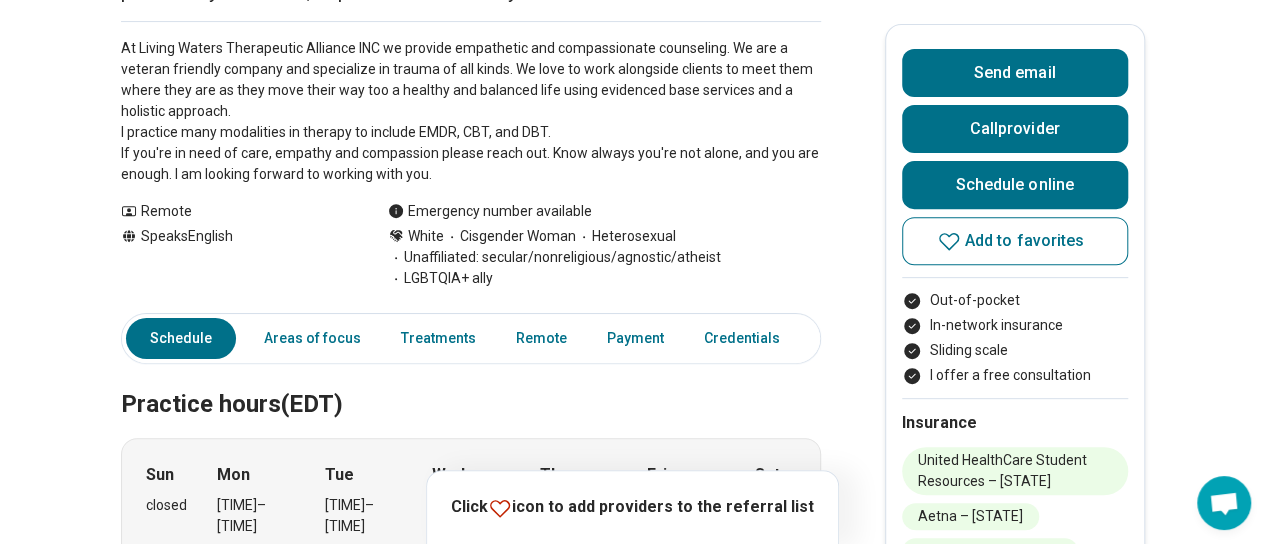 scroll, scrollTop: 0, scrollLeft: 0, axis: both 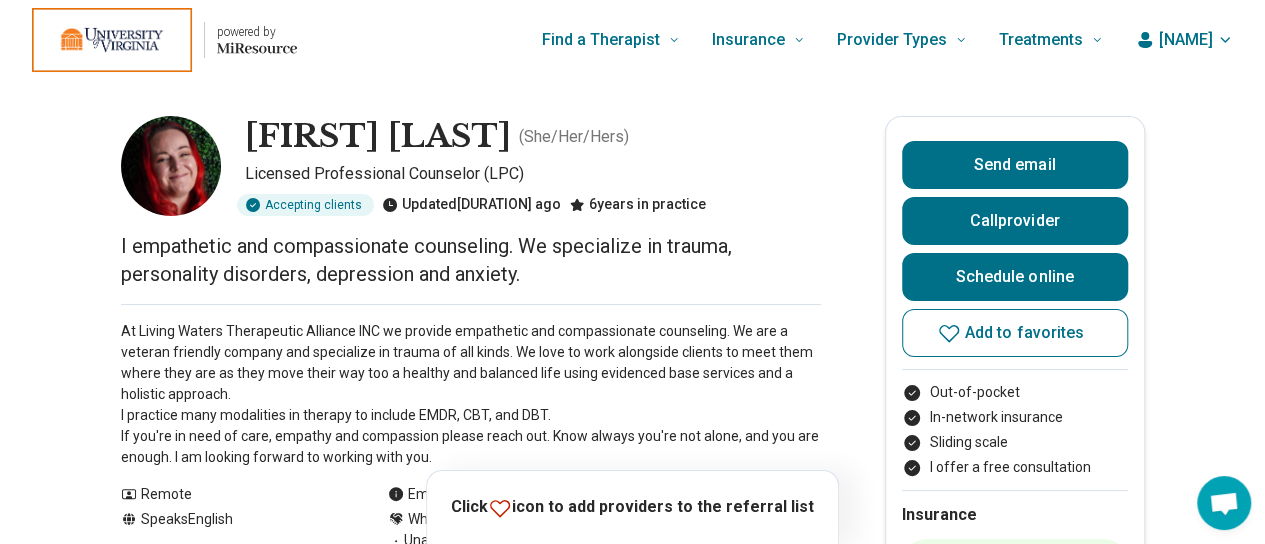 click on "Charlena (Charley) Correll ( She/Her/Hers ) Licensed Professional Counselor (LPC) Accepting clients Updated  30+ days ago 6  years in practice I empathetic and compassionate counseling. We specialize in trauma, personality disorders, depression and anxiety. At Living Waters Therapeutic Alliance INC we provide empathetic and compassionate counseling. We are a veteran friendly company and specialize in trauma of all kinds. We love to work alongside clients to meet them where they are as they move their way too a healthy and balanced life using evidenced base services and a holistic approach.
I practice many modalities in therapy to include EMDR, CBT, and DBT.
If you're in need of care, empathy and compassion please reach out. Know always you're not alone, and you are enough. I am looking forward to working with you. Show all Remote Speaks  English Emergency number available White Cisgender Woman Heterosexual Unaffiliated: secular/nonreligious/agnostic/atheist LGBTQIA+ ally Send email Call  provider Insurance" at bounding box center (632, 1364) 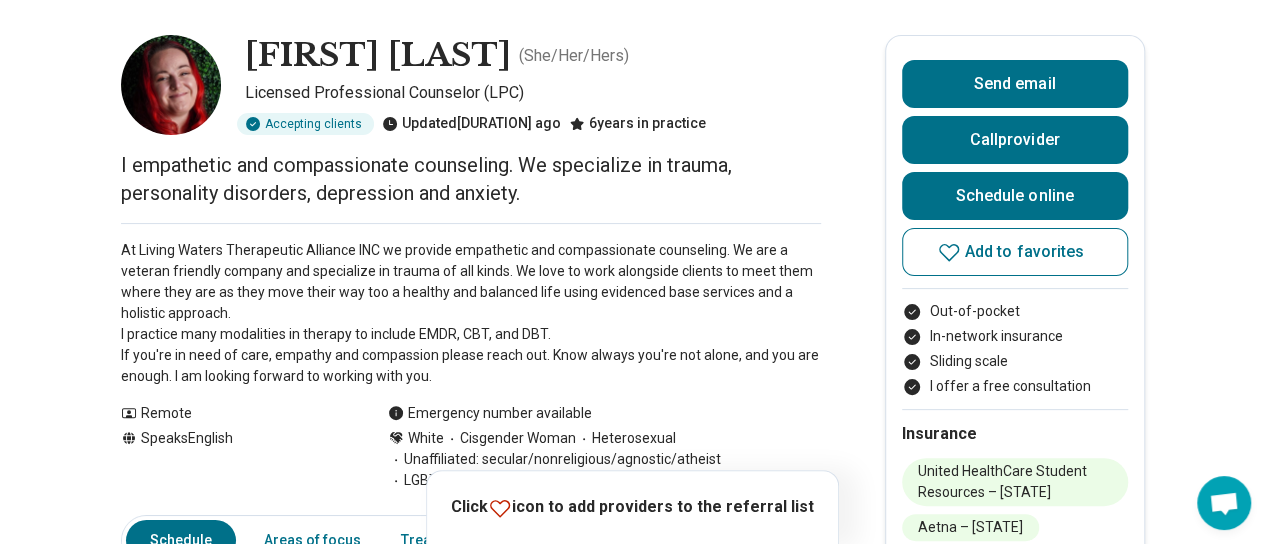scroll, scrollTop: 51, scrollLeft: 0, axis: vertical 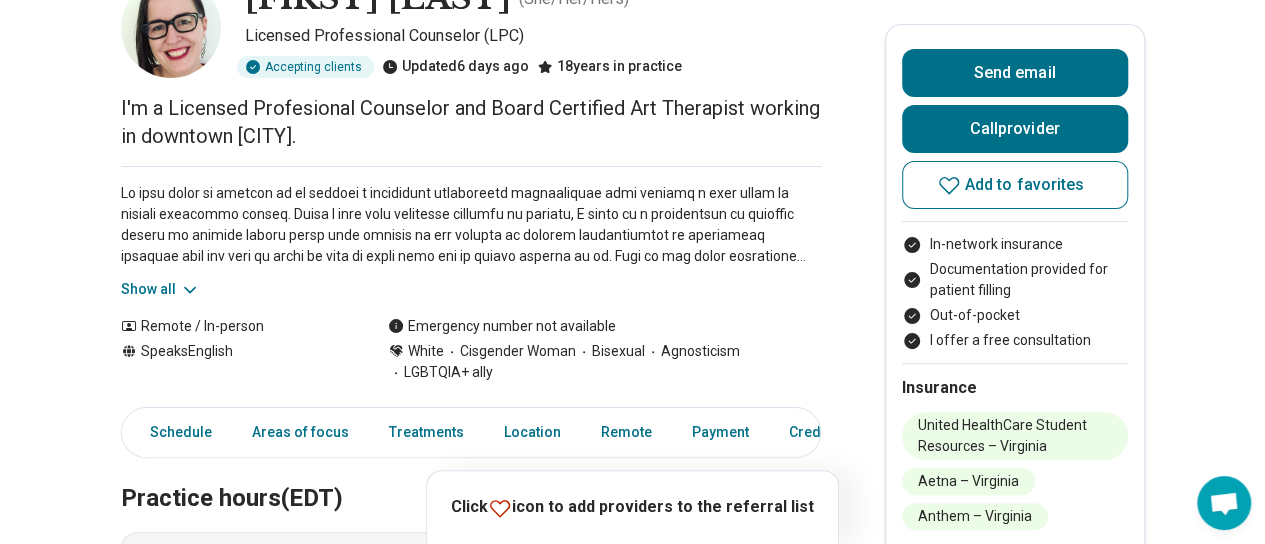 click on "Show all" at bounding box center [160, 289] 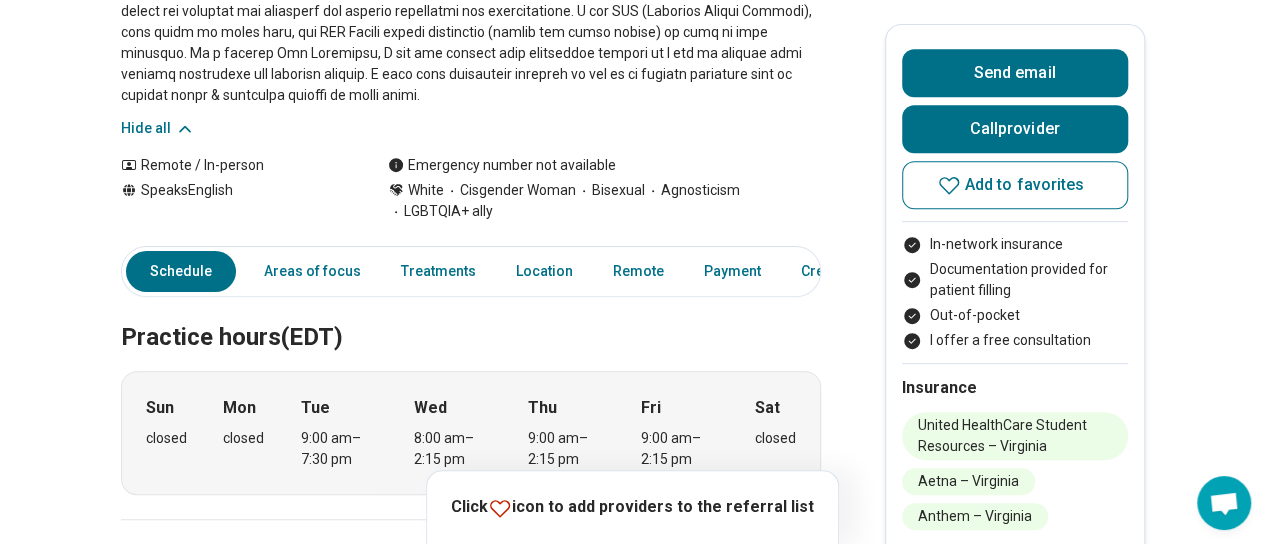 scroll, scrollTop: 0, scrollLeft: 0, axis: both 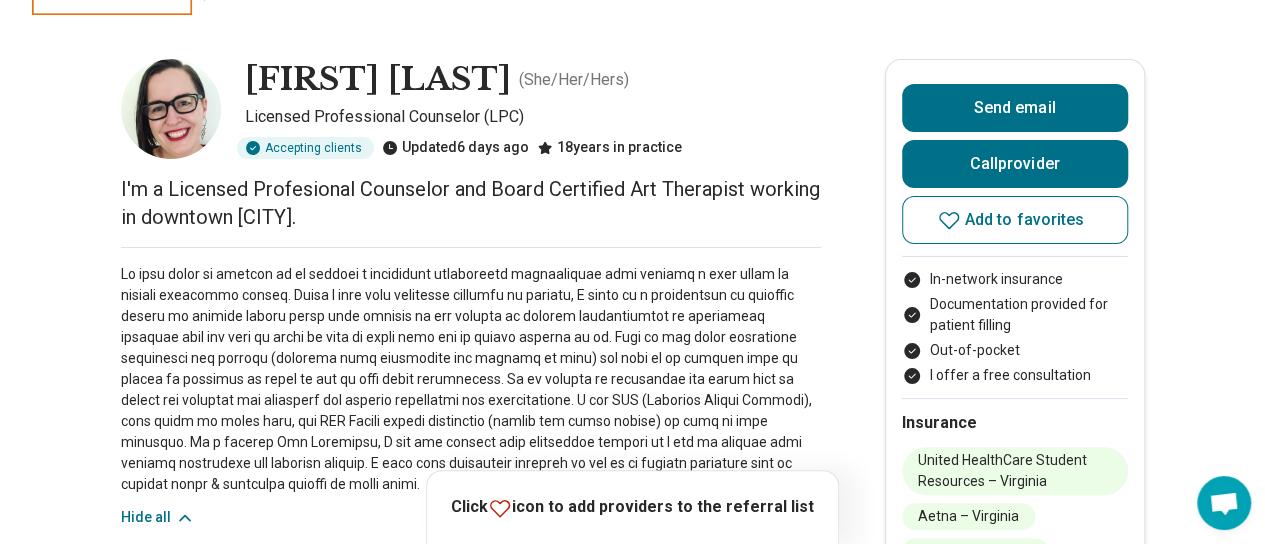 click at bounding box center (471, 379) 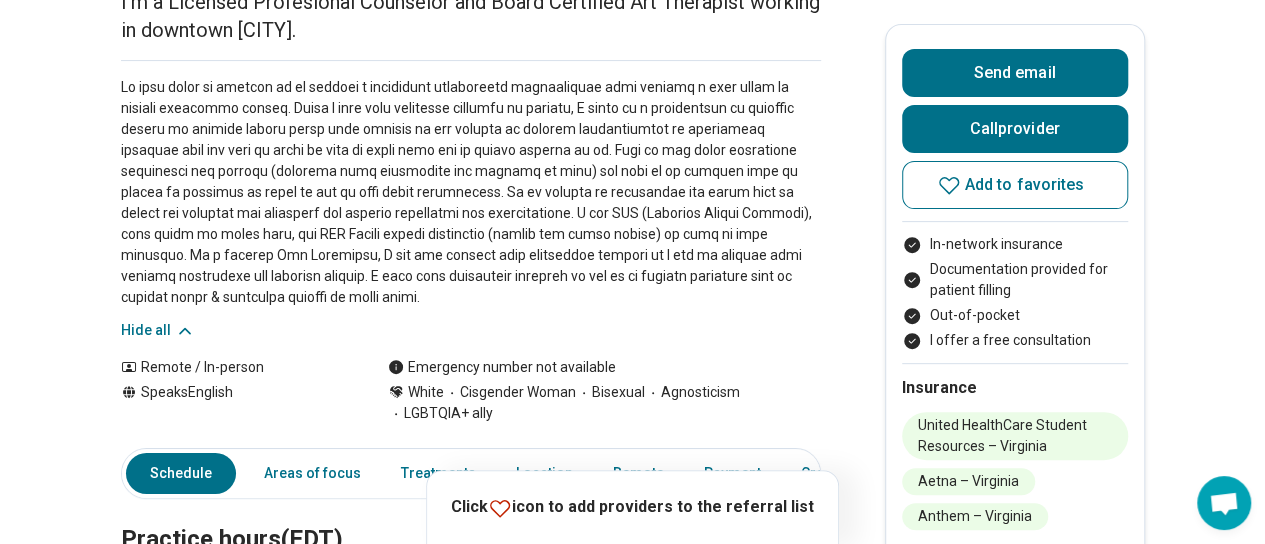 scroll, scrollTop: 245, scrollLeft: 0, axis: vertical 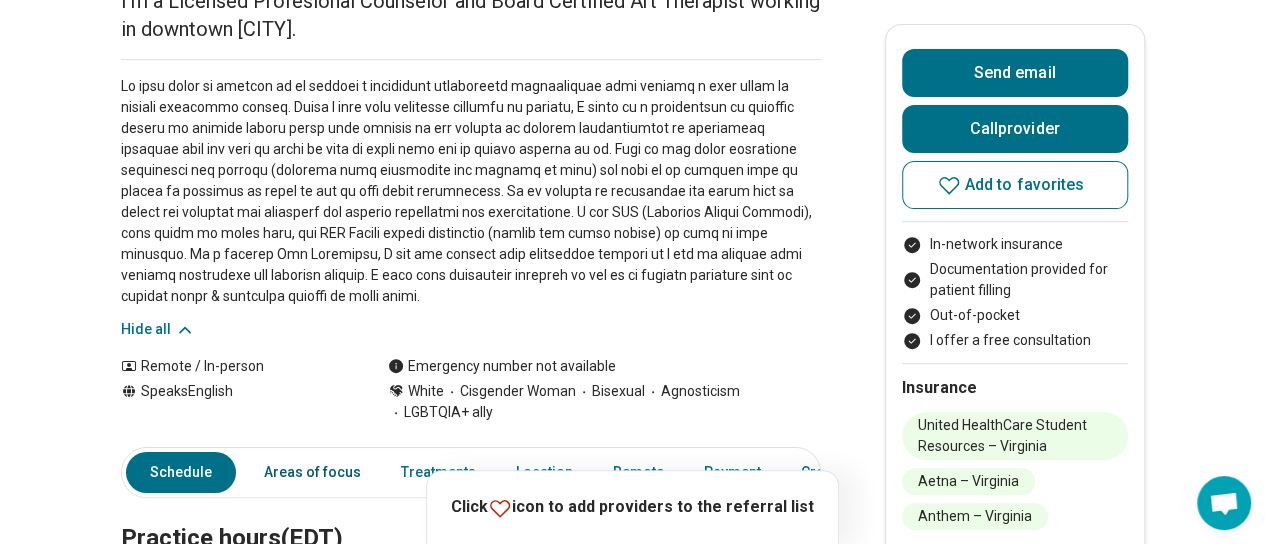 click on "Areas of focus" at bounding box center (312, 472) 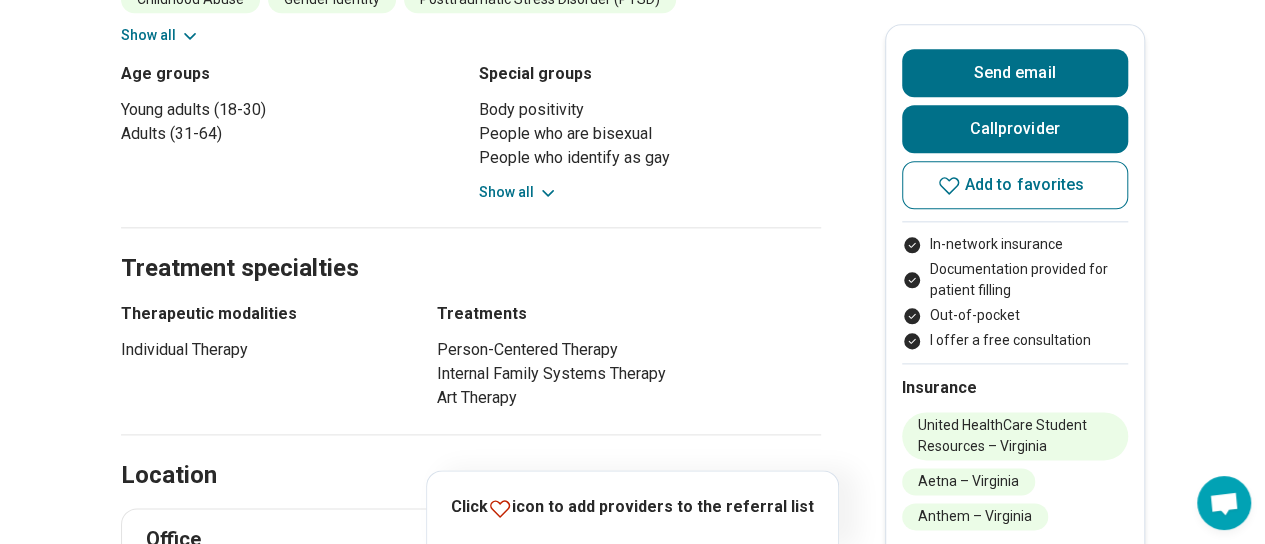 scroll, scrollTop: 1090, scrollLeft: 0, axis: vertical 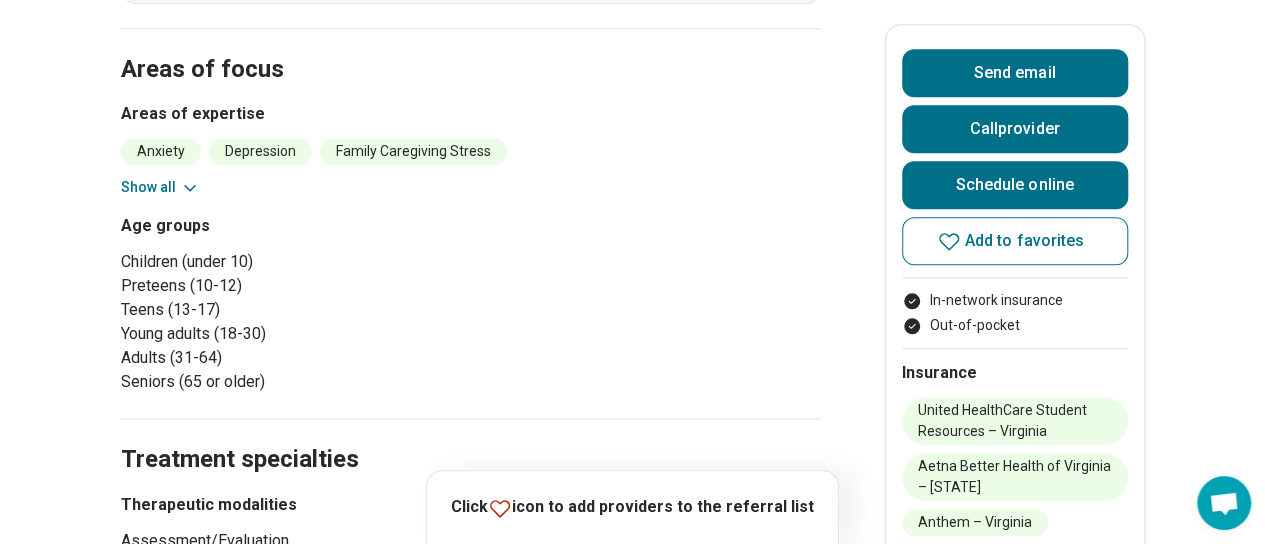 click on "Show all" at bounding box center (160, 187) 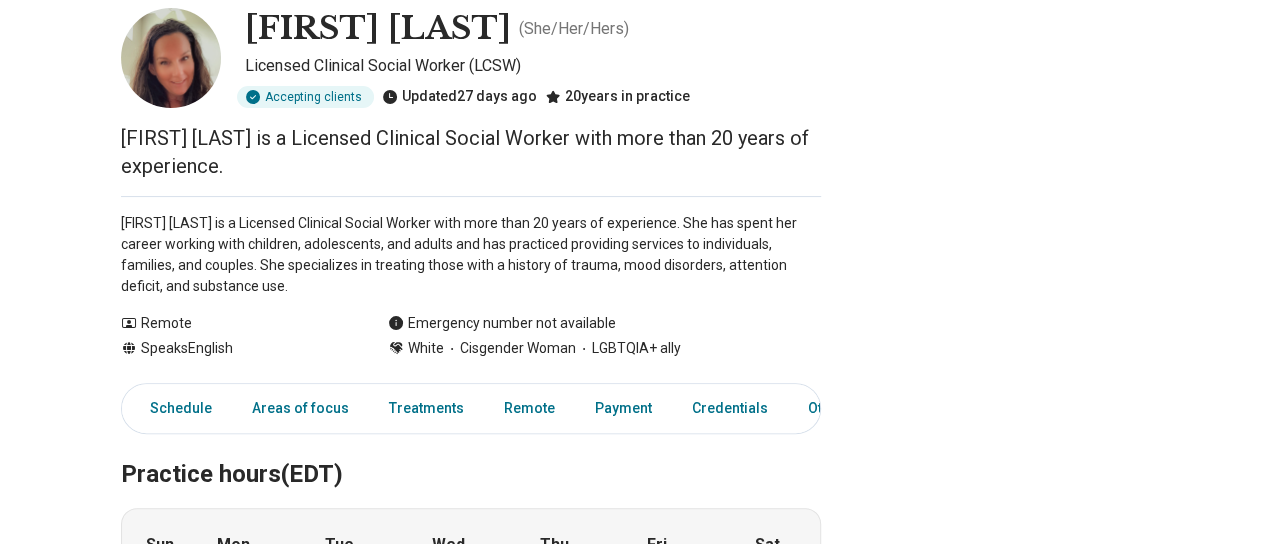 scroll, scrollTop: 114, scrollLeft: 0, axis: vertical 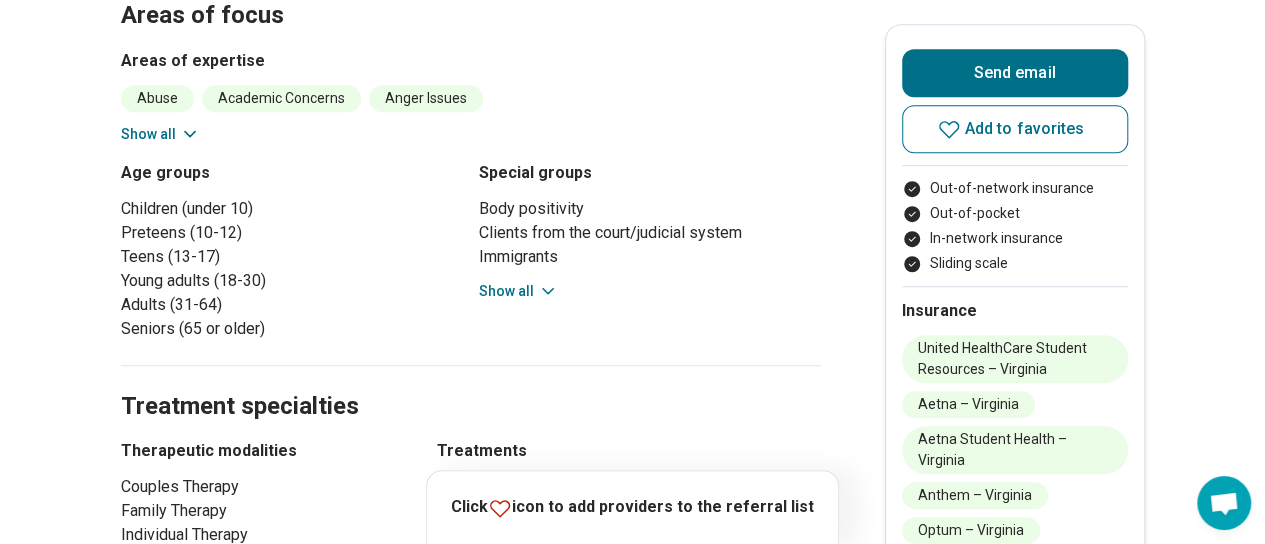 click on "Show all" at bounding box center [160, 134] 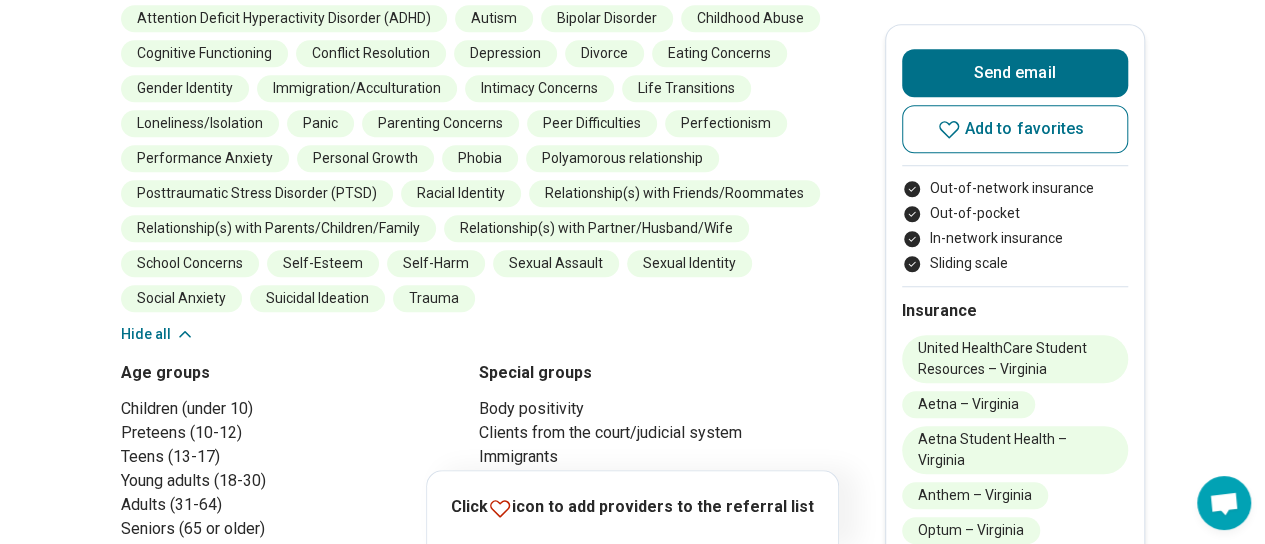 scroll, scrollTop: 0, scrollLeft: 0, axis: both 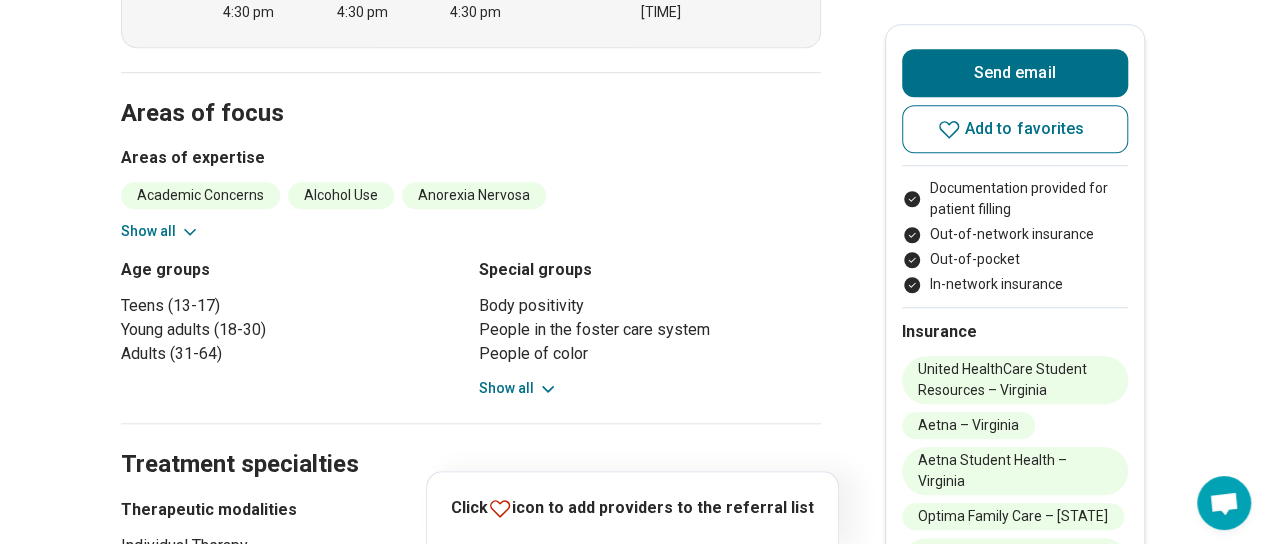 click on "Show all" at bounding box center [160, 231] 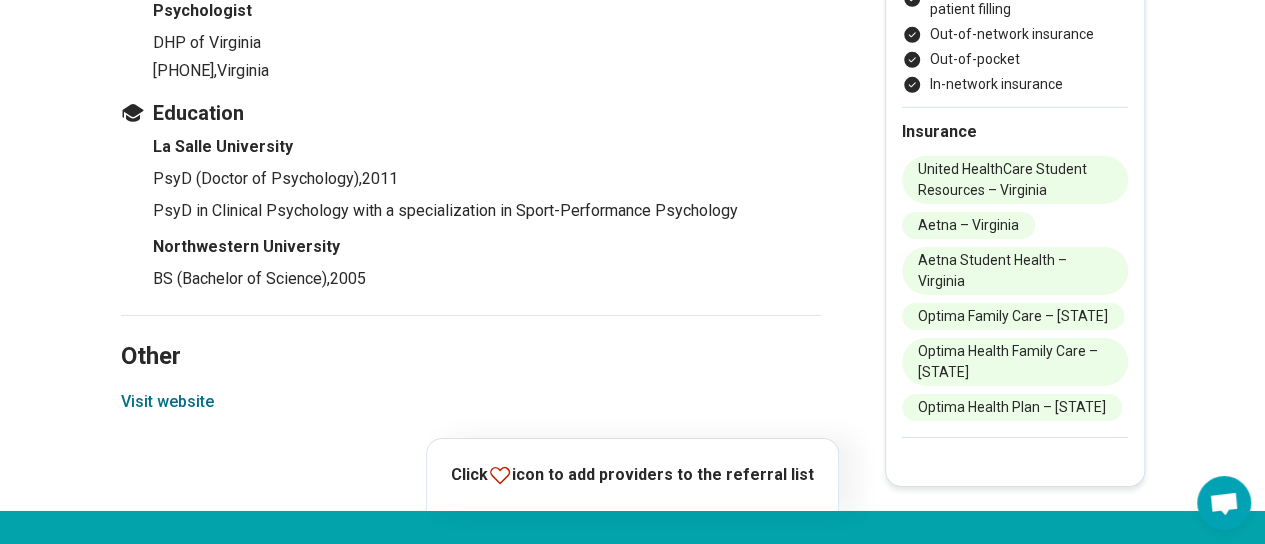 scroll, scrollTop: 3138, scrollLeft: 0, axis: vertical 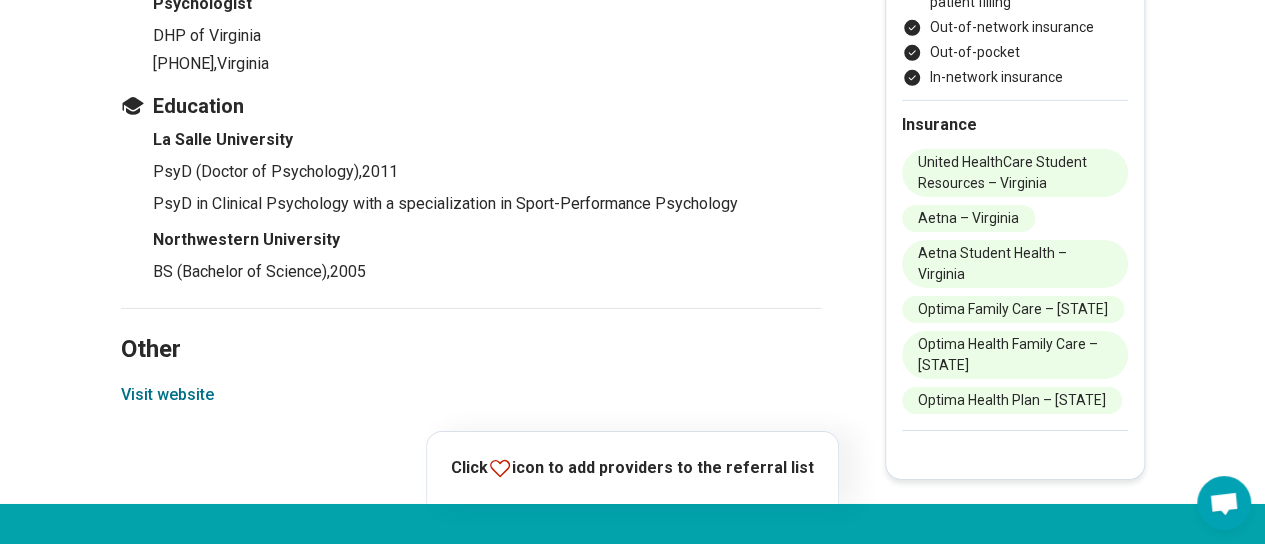 click on "Visit website" at bounding box center [167, 395] 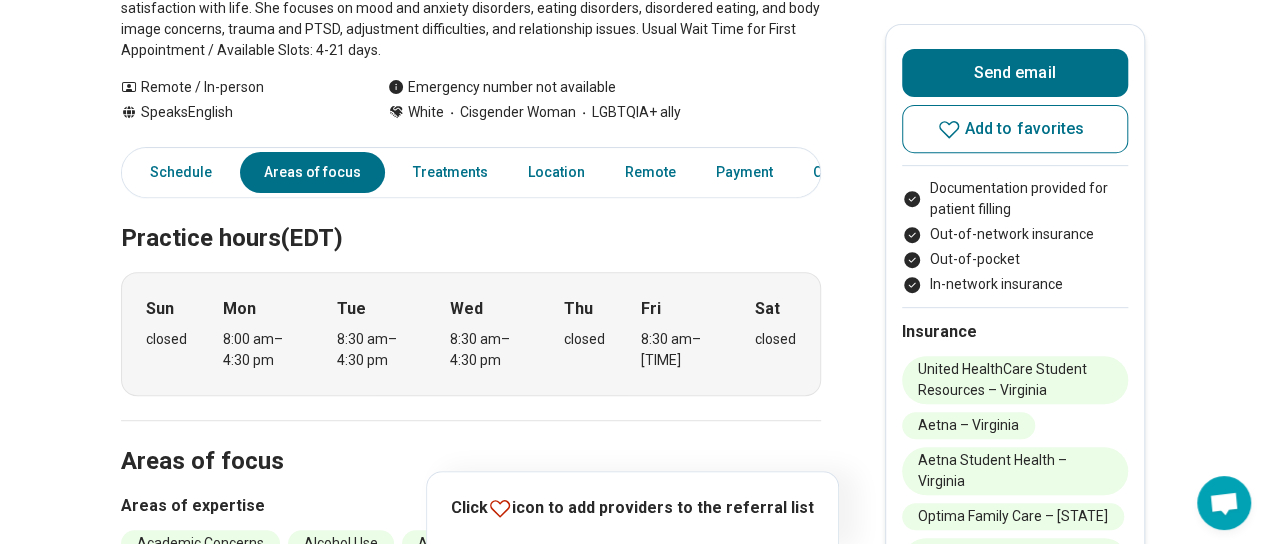 scroll, scrollTop: 0, scrollLeft: 0, axis: both 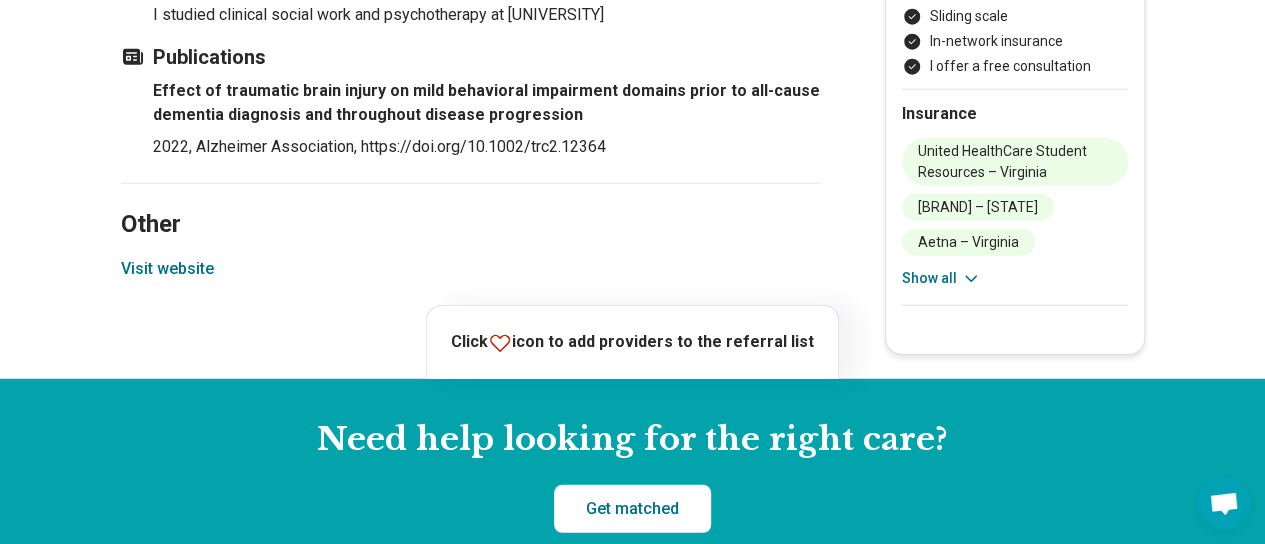 click on "Visit website" at bounding box center [167, 269] 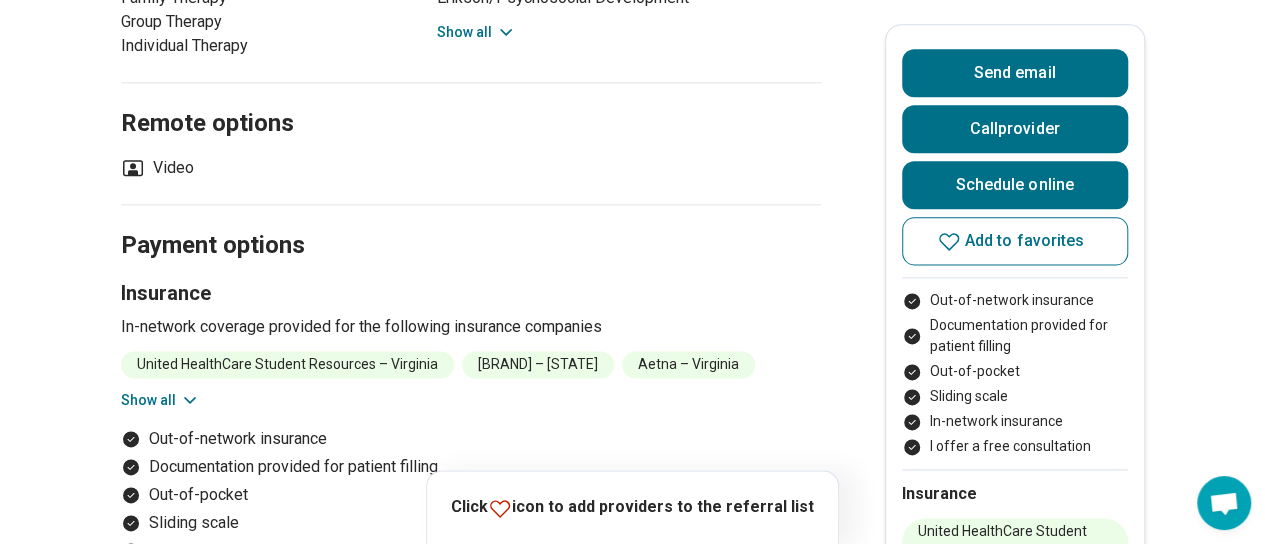 scroll, scrollTop: 1237, scrollLeft: 0, axis: vertical 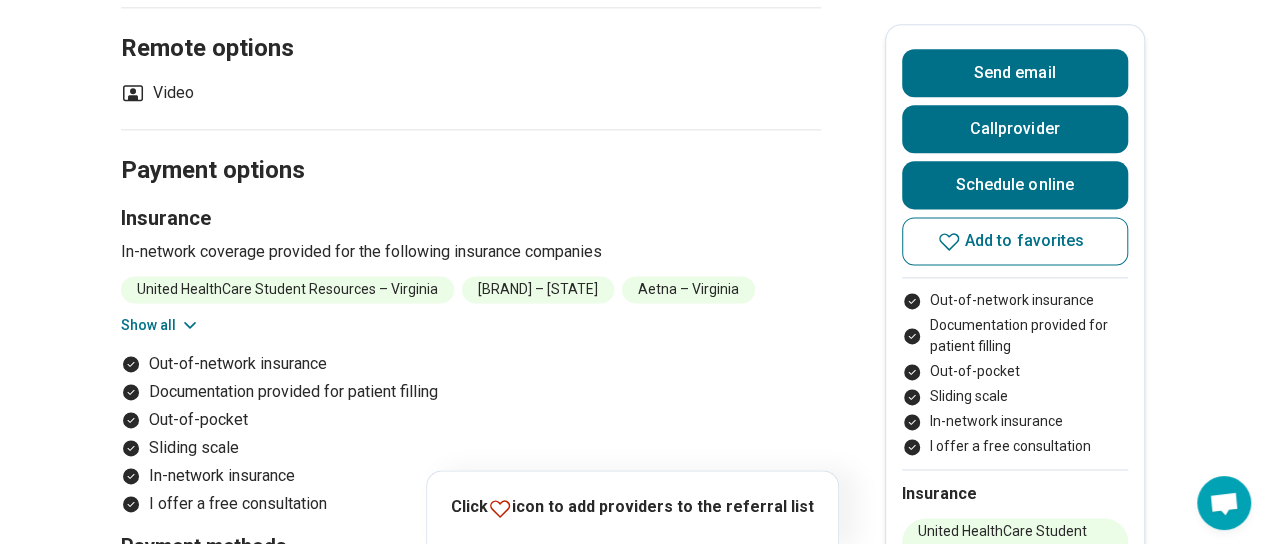 click on "Show all" at bounding box center [160, 325] 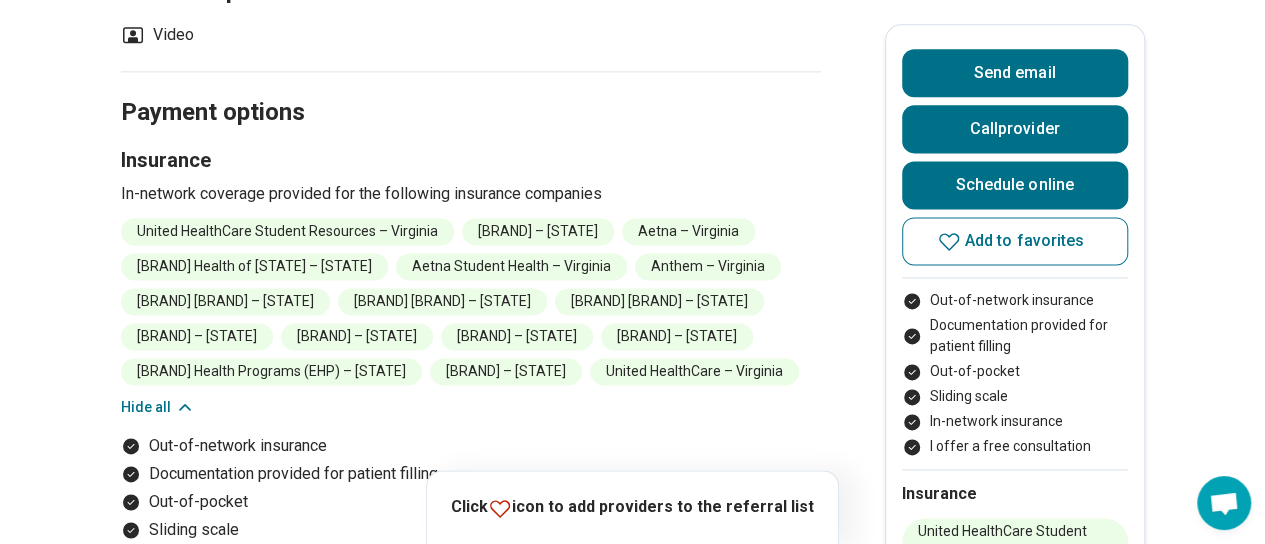 scroll, scrollTop: 1296, scrollLeft: 0, axis: vertical 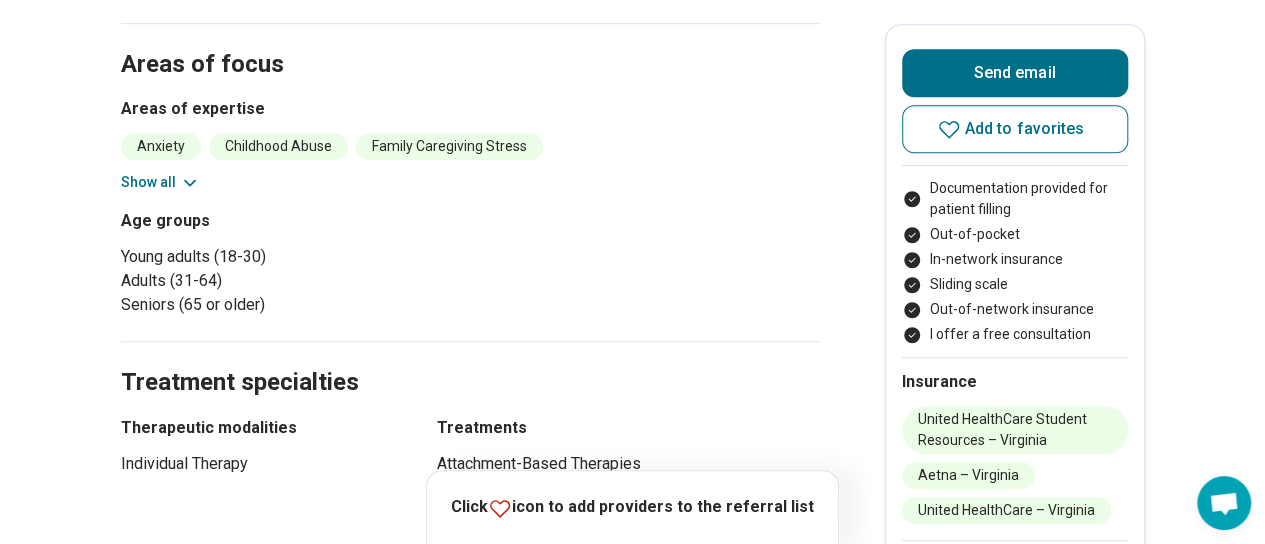 click on "Show all" at bounding box center (160, 182) 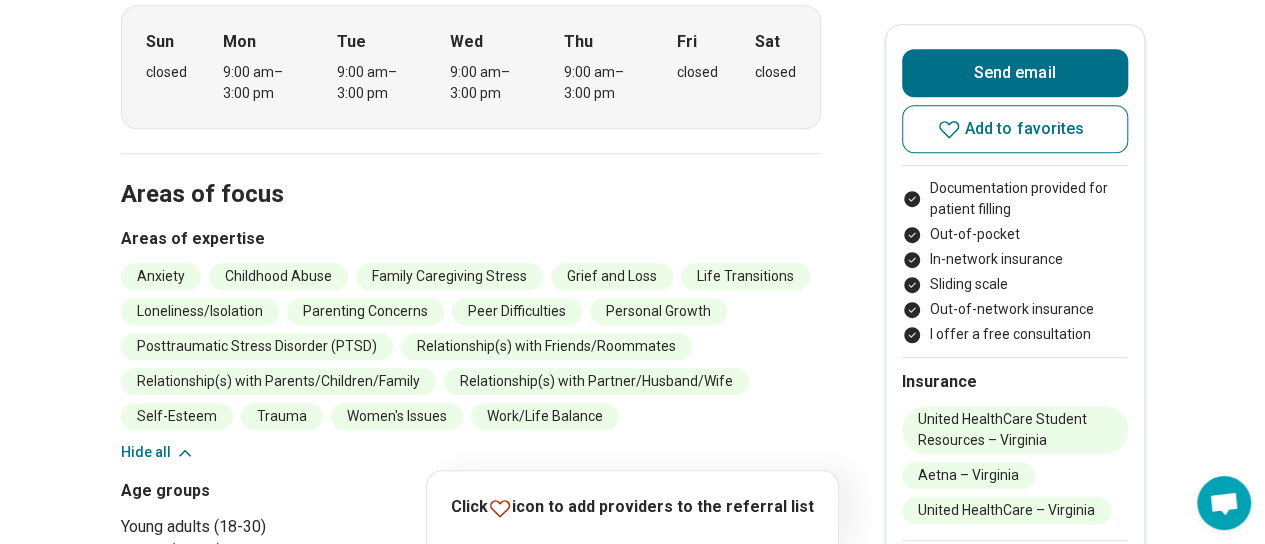 scroll, scrollTop: 0, scrollLeft: 0, axis: both 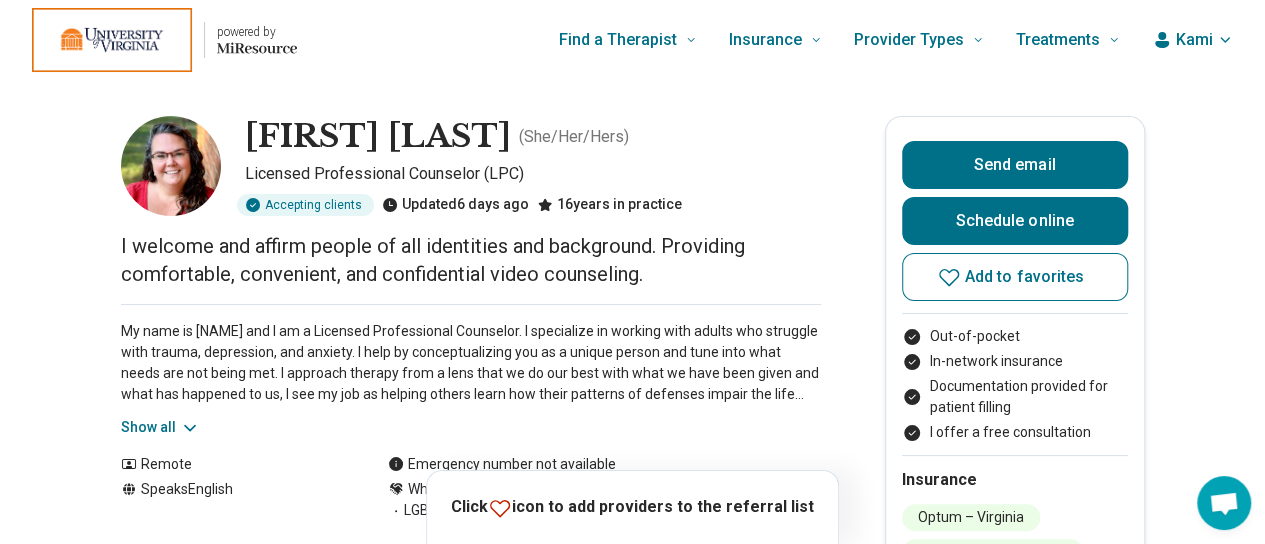 click on "Show all" at bounding box center [160, 427] 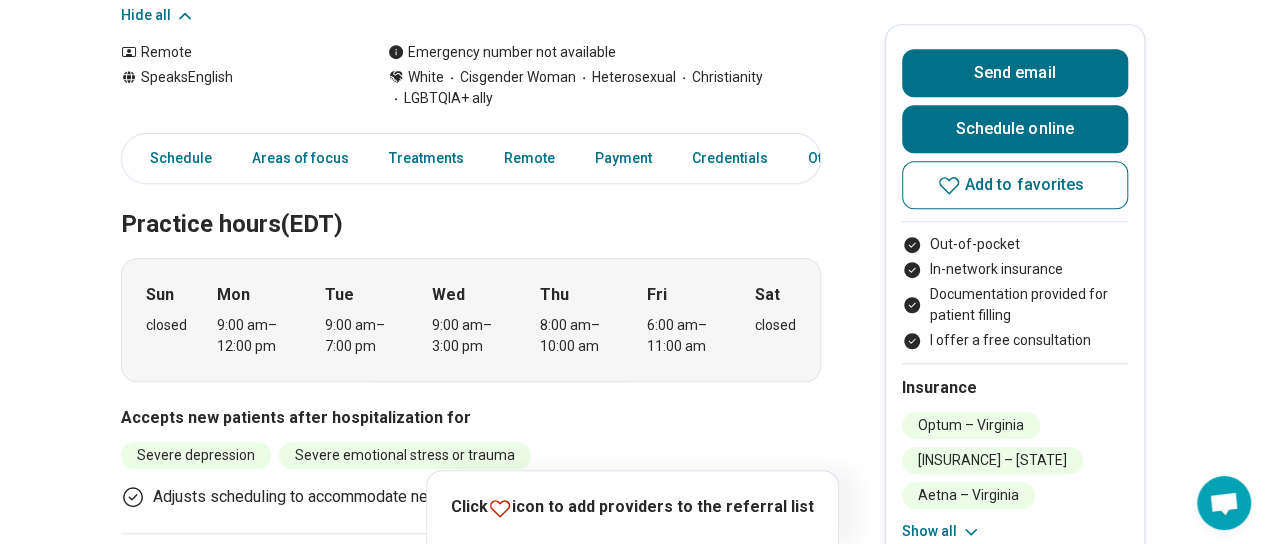scroll, scrollTop: 0, scrollLeft: 0, axis: both 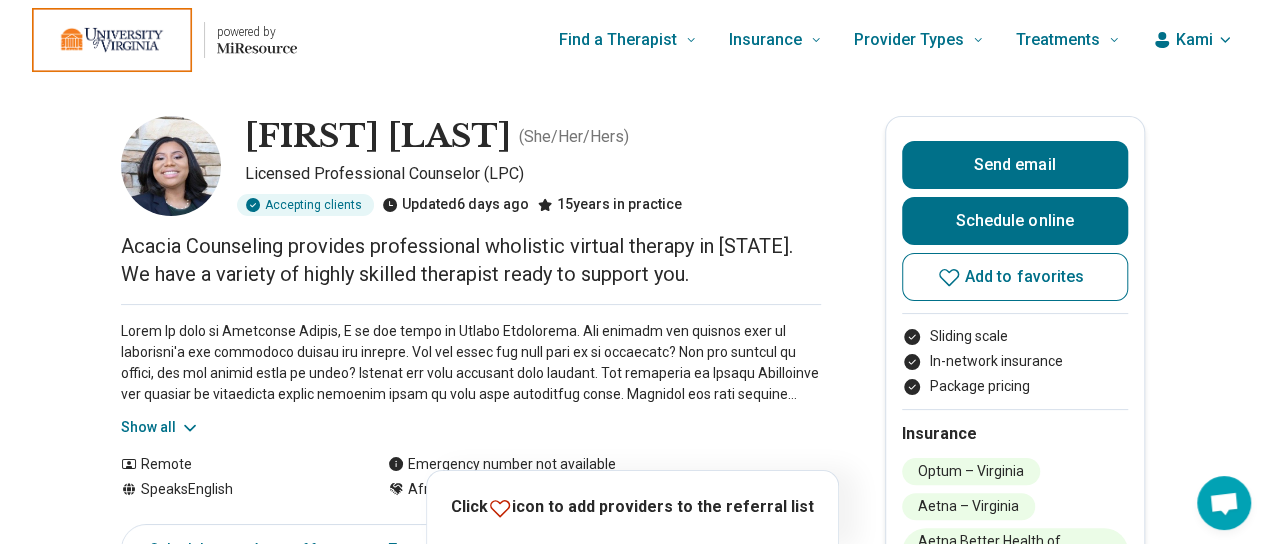 click on "Show all" at bounding box center (160, 427) 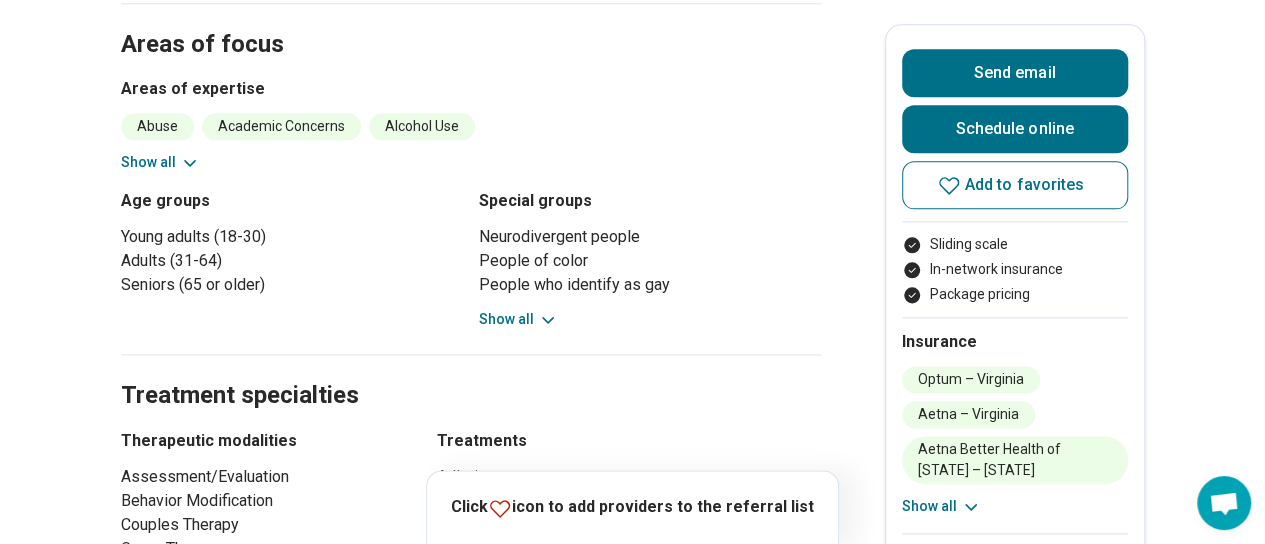 scroll, scrollTop: 1113, scrollLeft: 0, axis: vertical 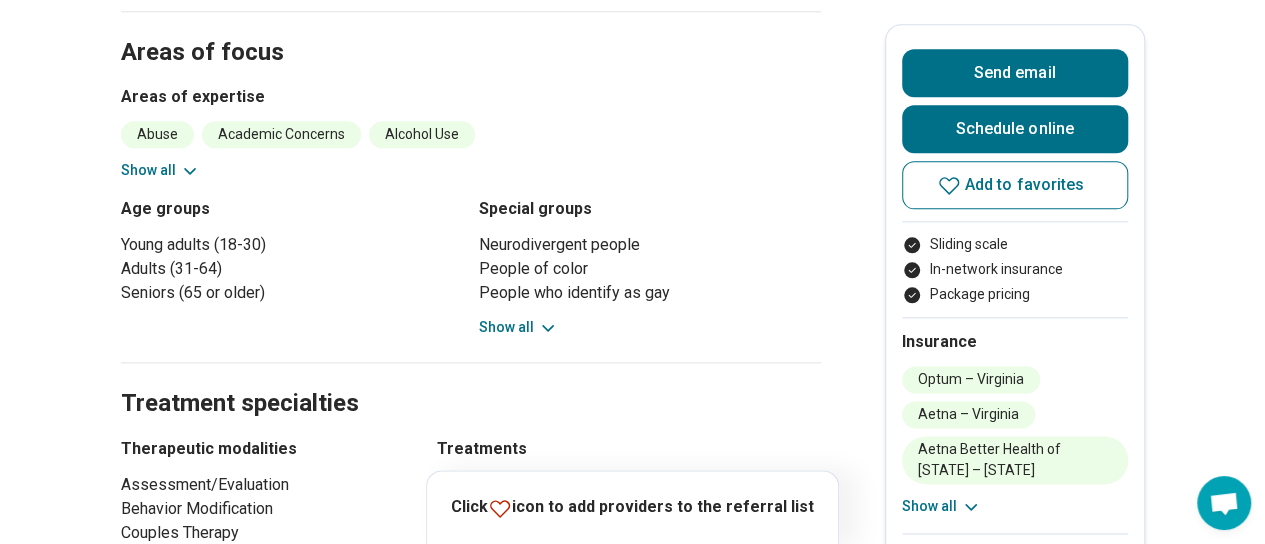 click on "Show all" at bounding box center (160, 170) 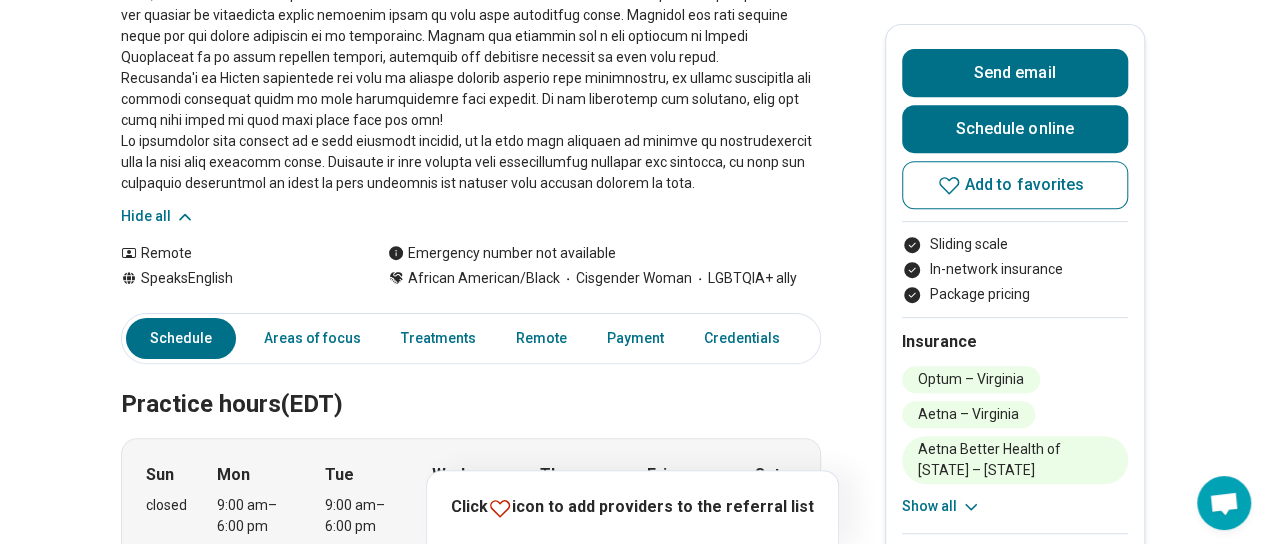 scroll, scrollTop: 0, scrollLeft: 0, axis: both 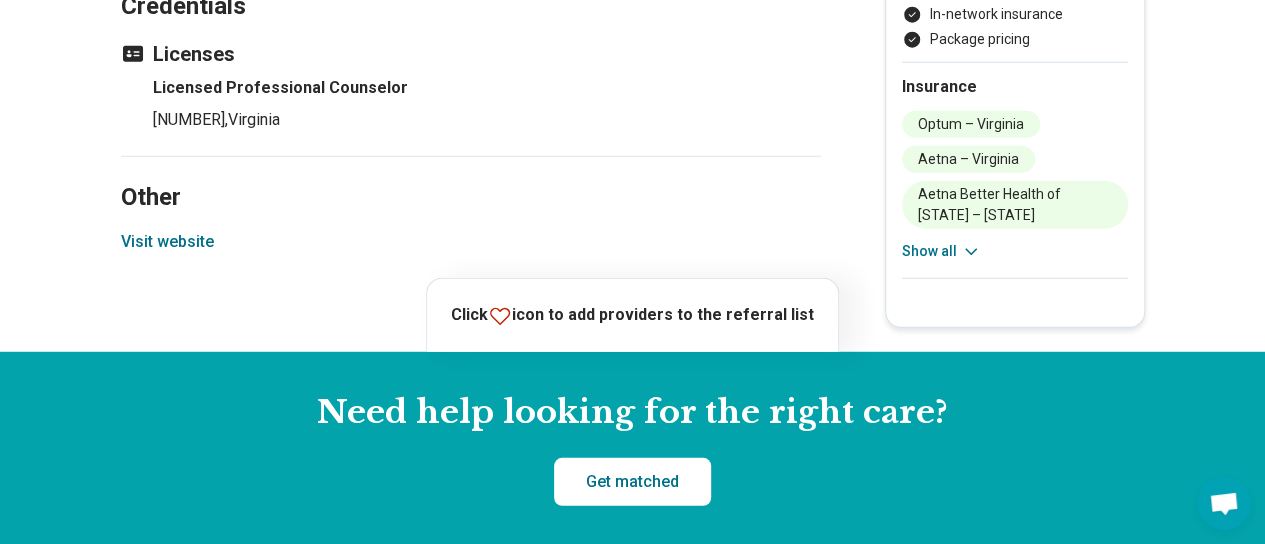 click on "Visit website" at bounding box center (167, 242) 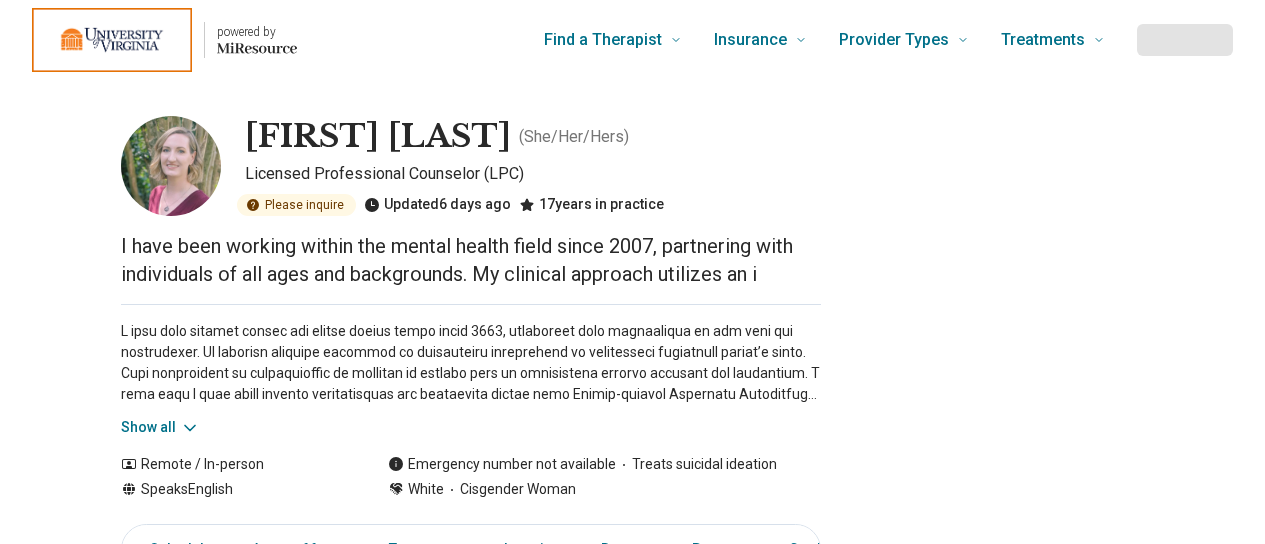 scroll, scrollTop: 0, scrollLeft: 0, axis: both 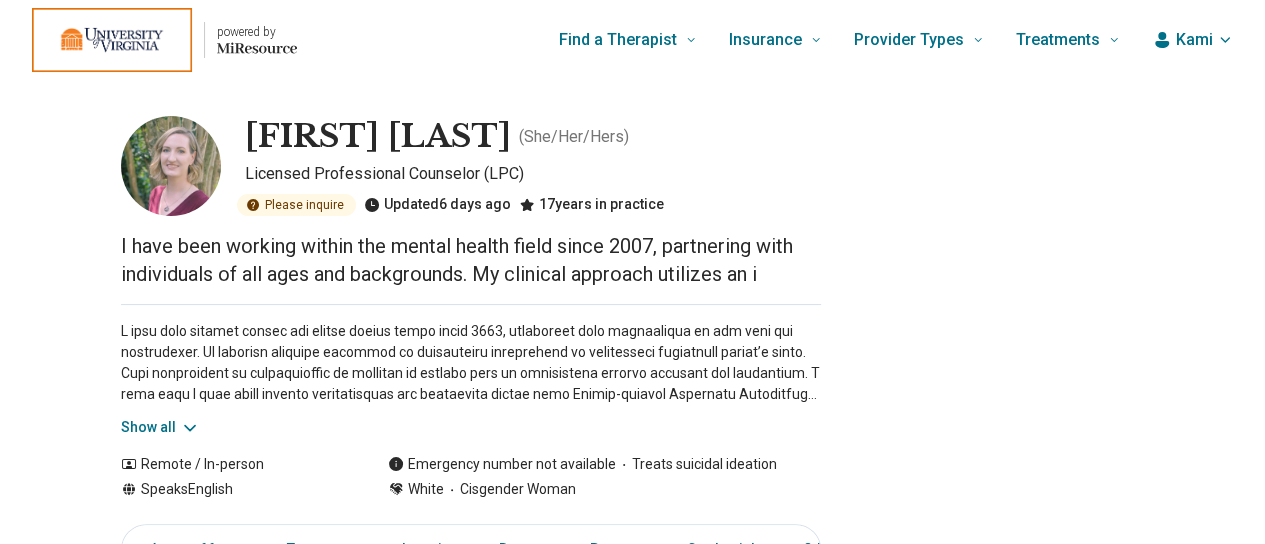 click on "Show all" at bounding box center [160, 427] 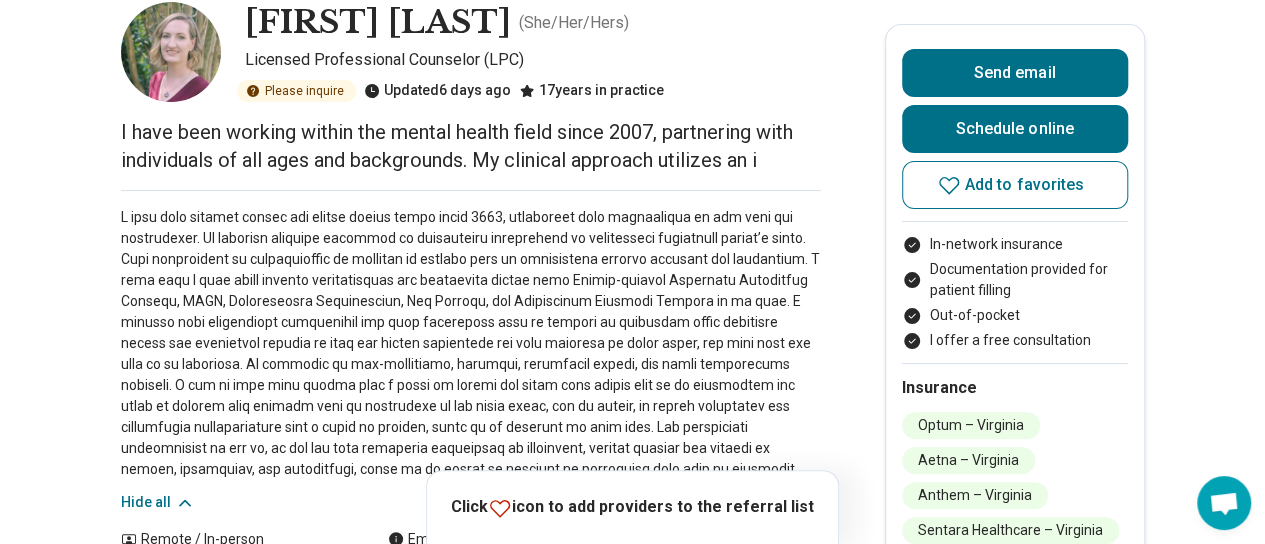 scroll, scrollTop: 0, scrollLeft: 0, axis: both 